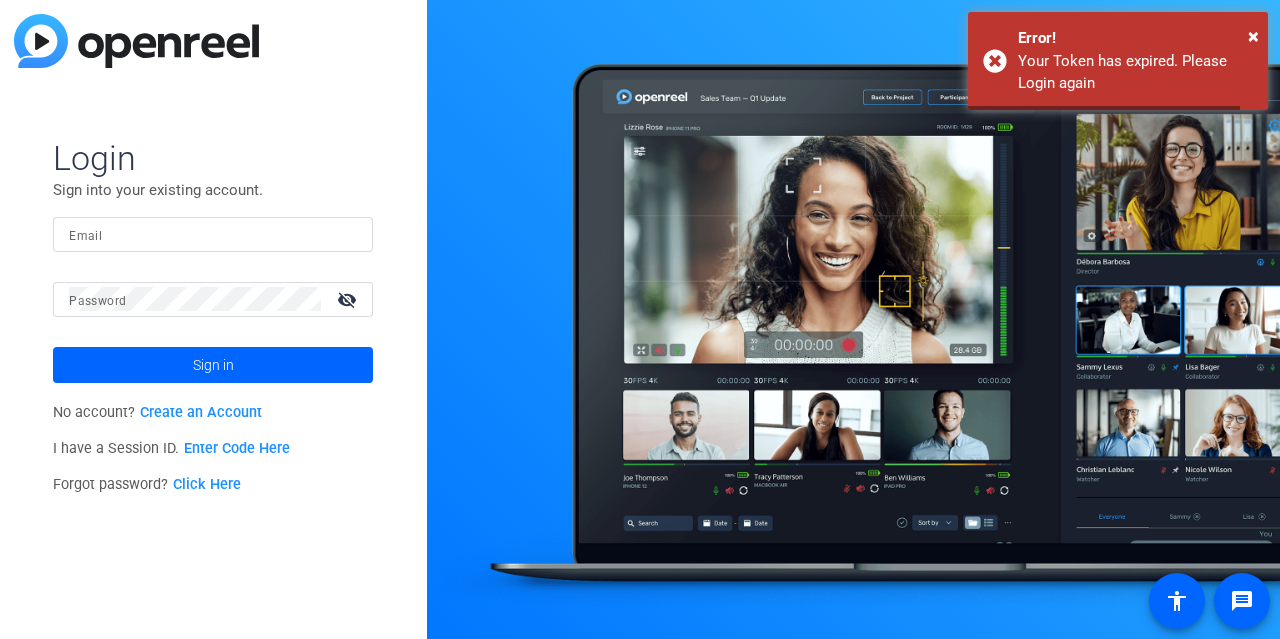 scroll, scrollTop: 0, scrollLeft: 0, axis: both 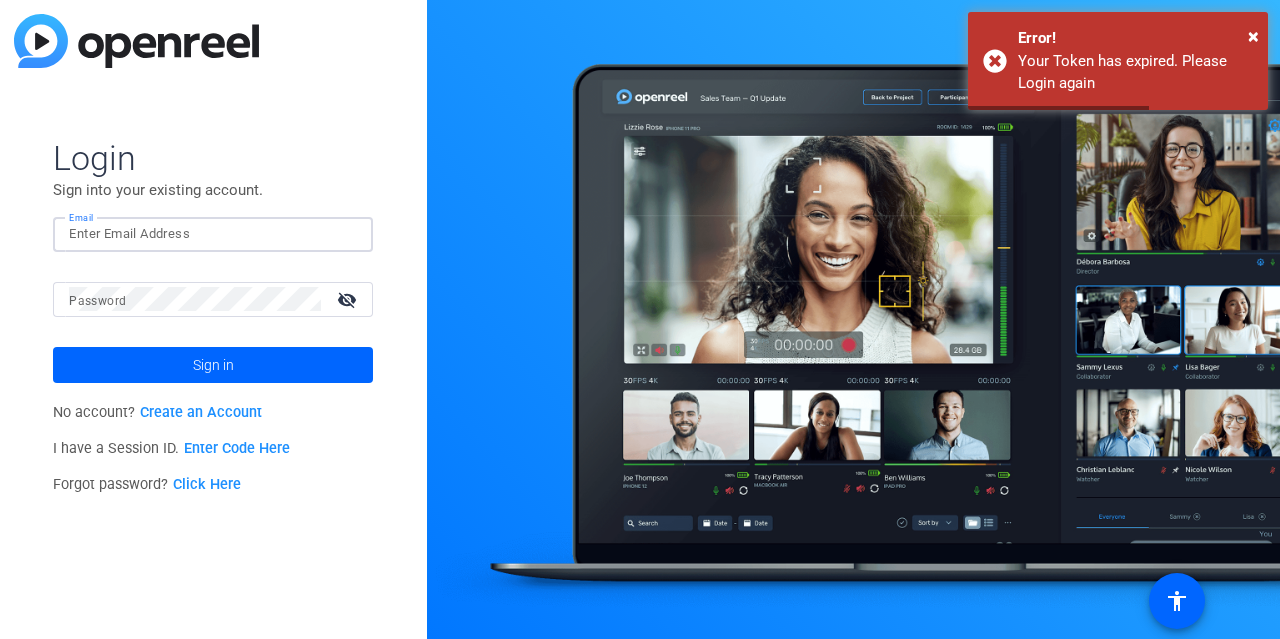 click on "Email" at bounding box center [213, 234] 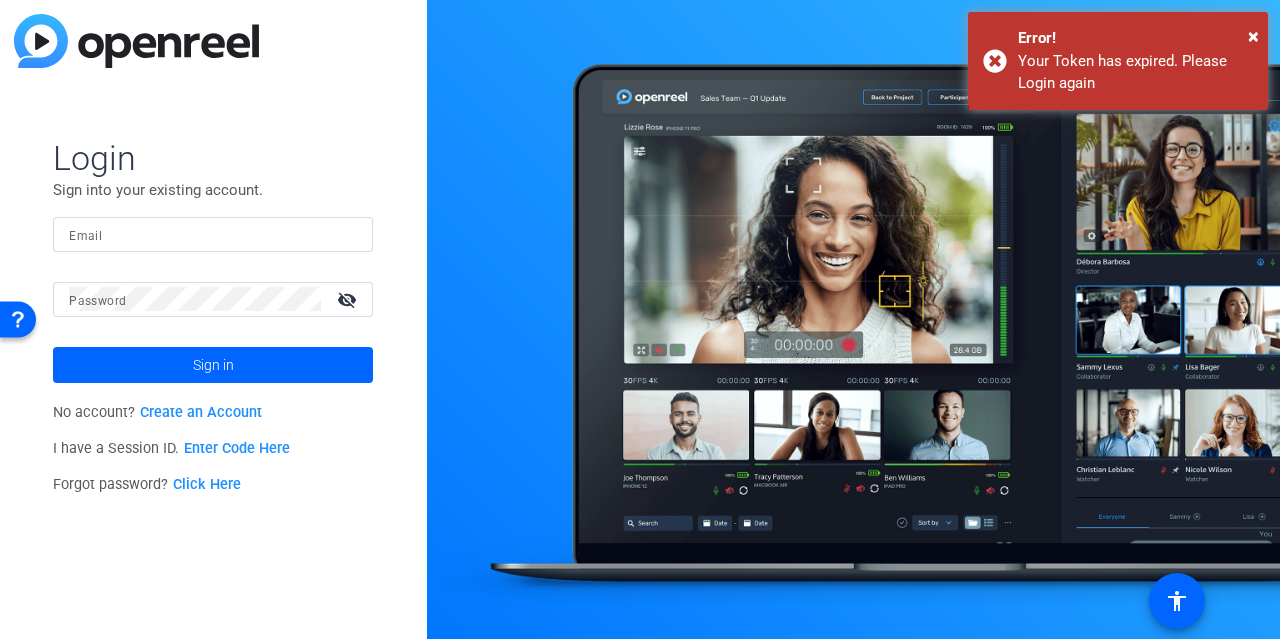 click on "Email" 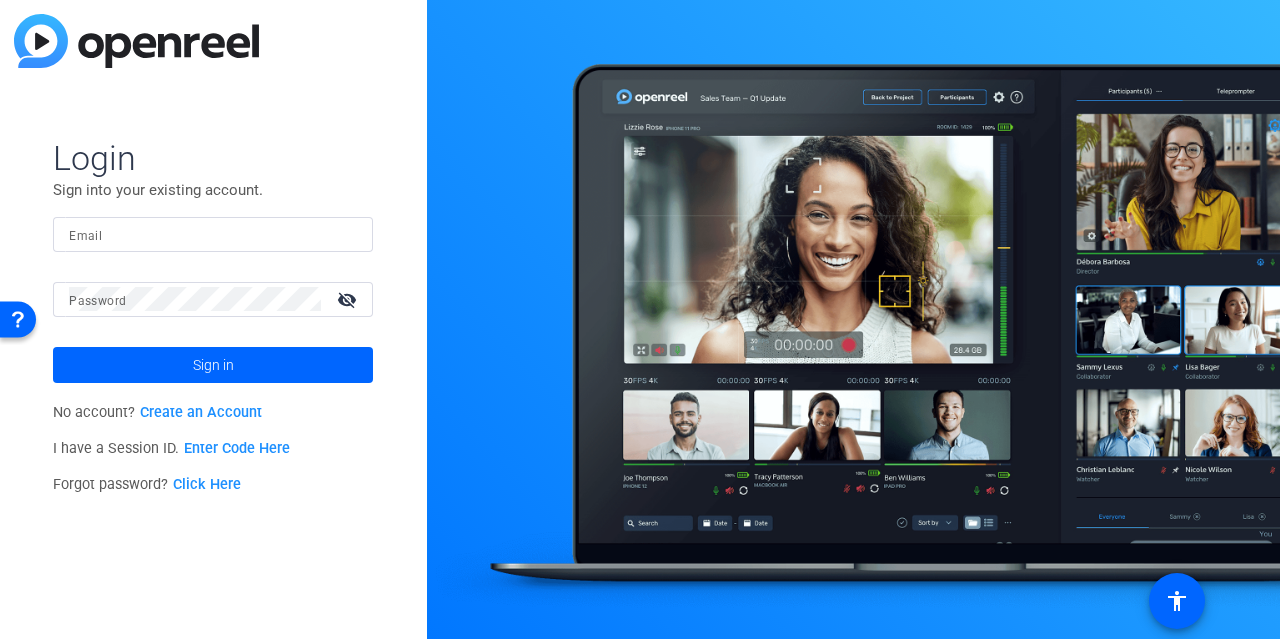click 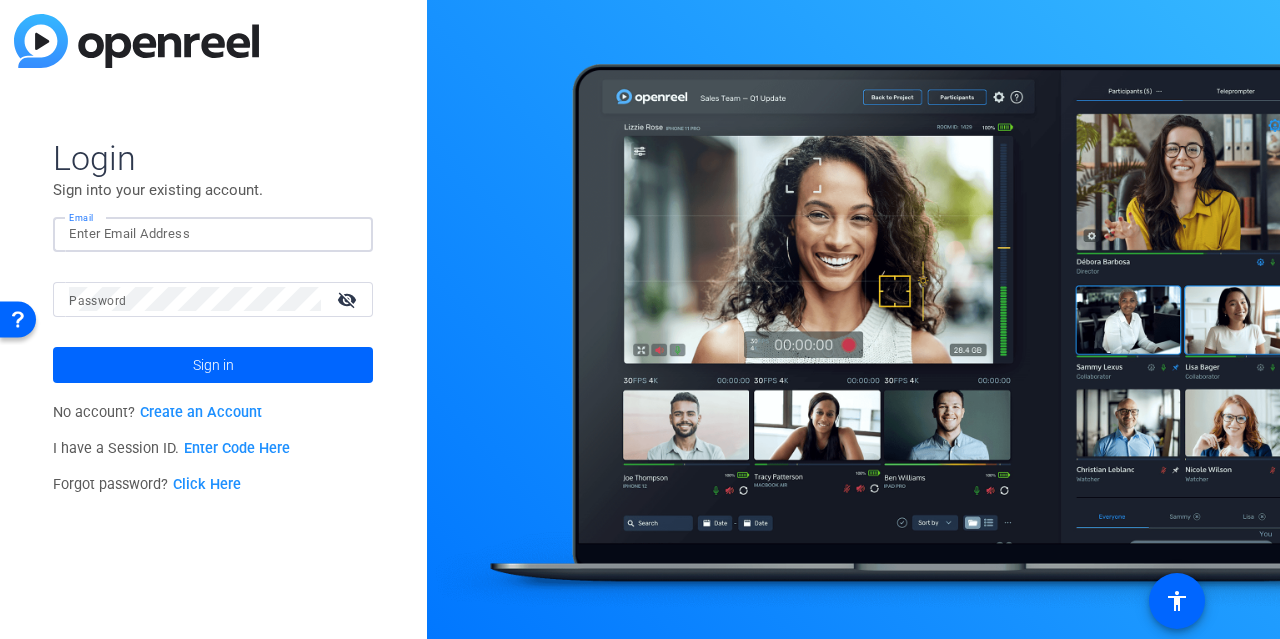 click on "Email" at bounding box center (213, 234) 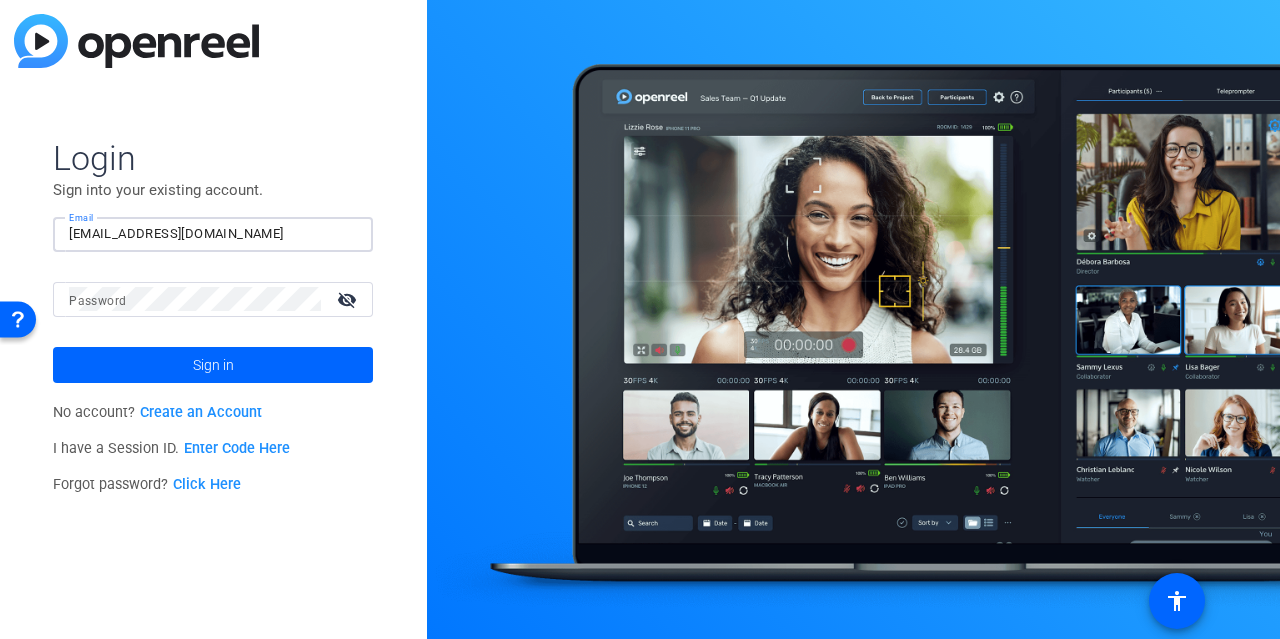type on "[EMAIL_ADDRESS][DOMAIN_NAME]" 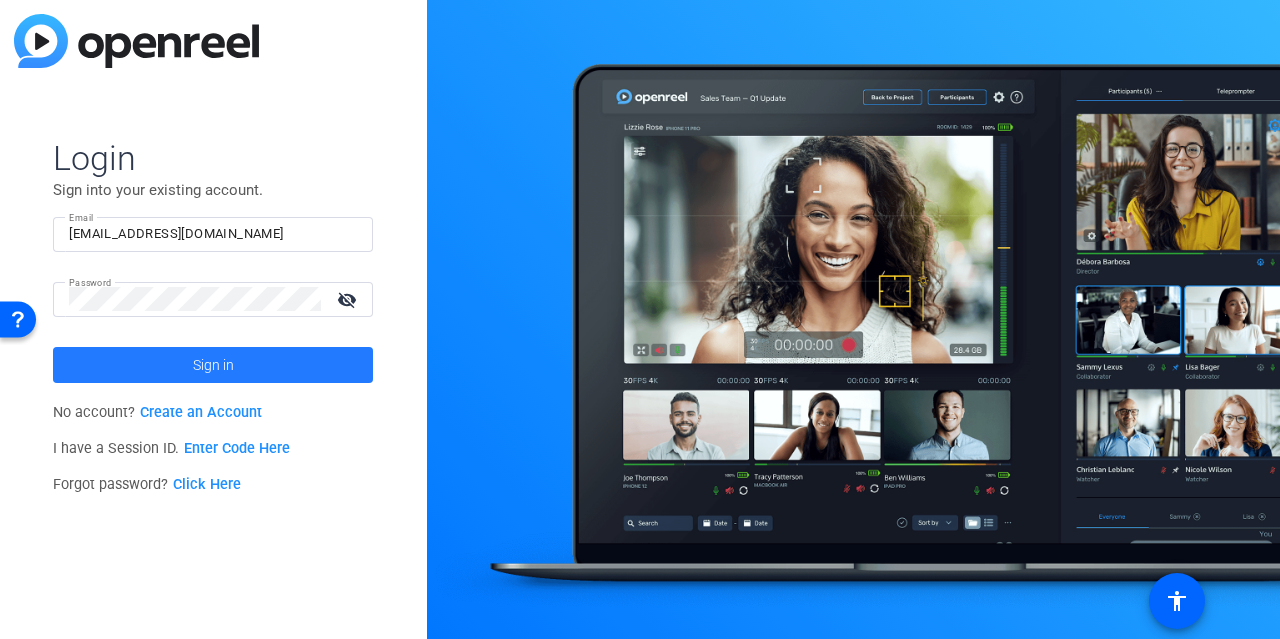 click on "Sign in" 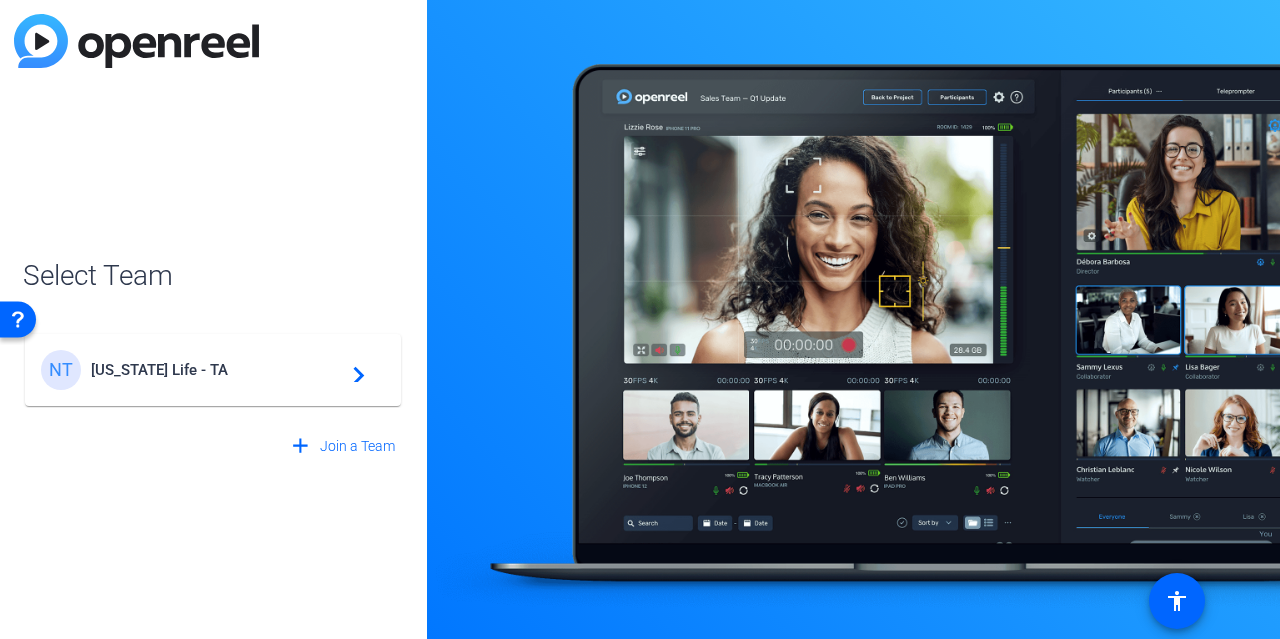 click on "NT [US_STATE] Life - TA  navigate_next" 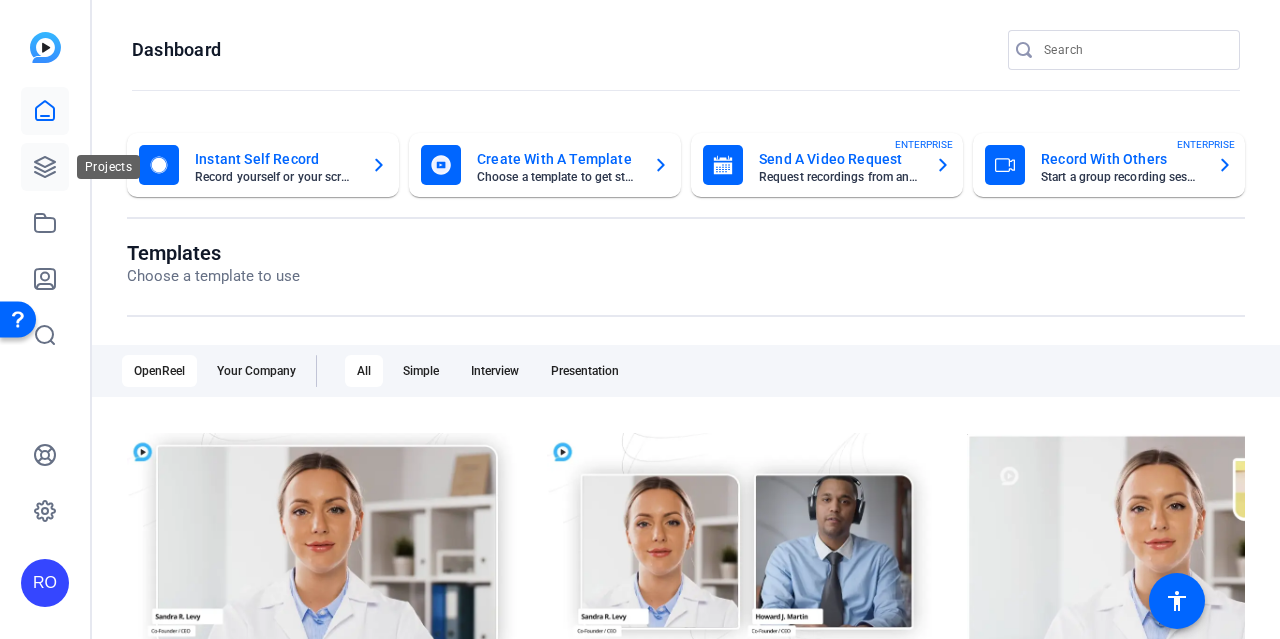 click 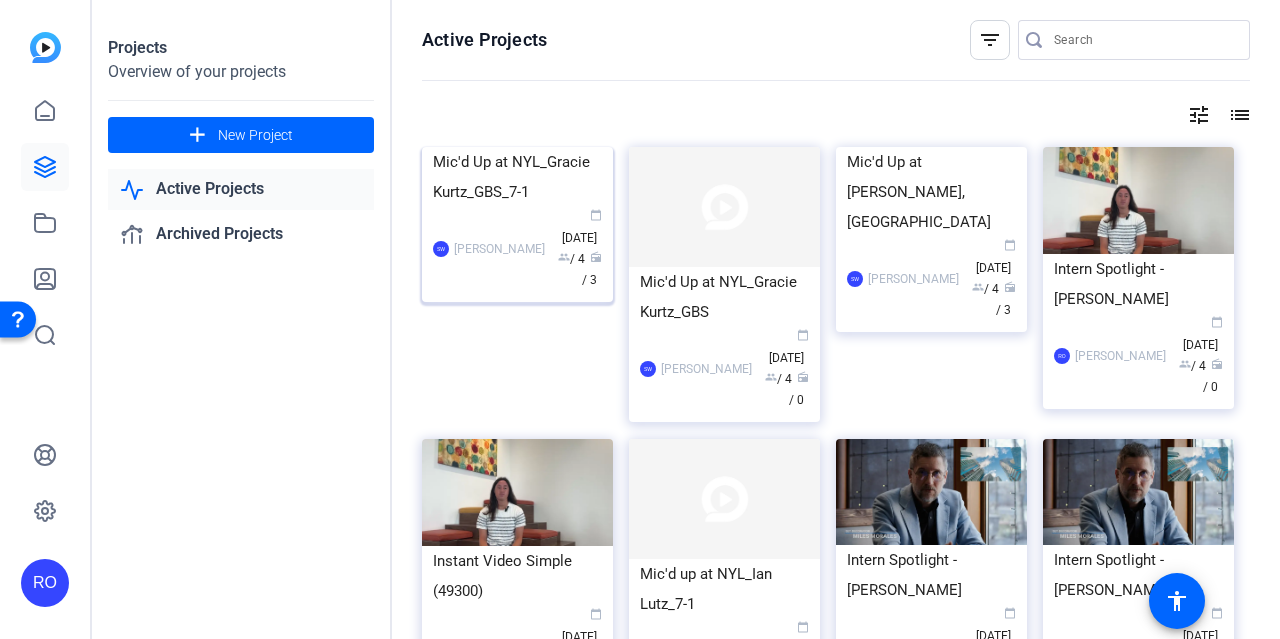 click on "Mic'd Up at NYL_Gracie Kurtz_GBS_7-1" 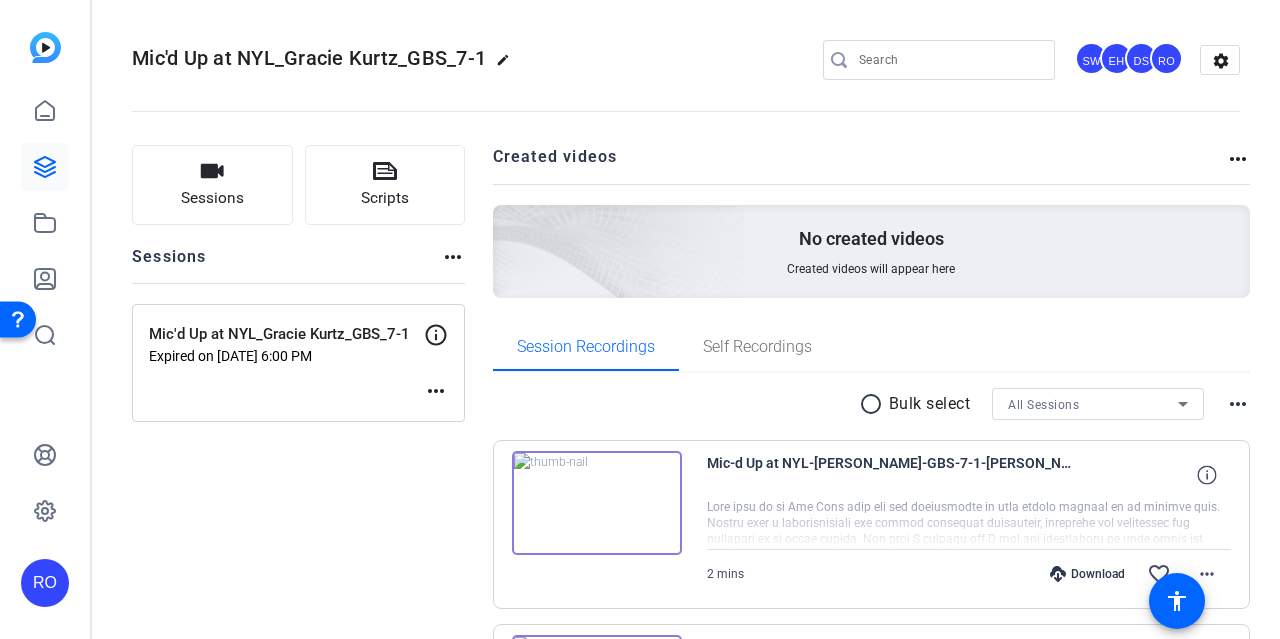 click on "DS" 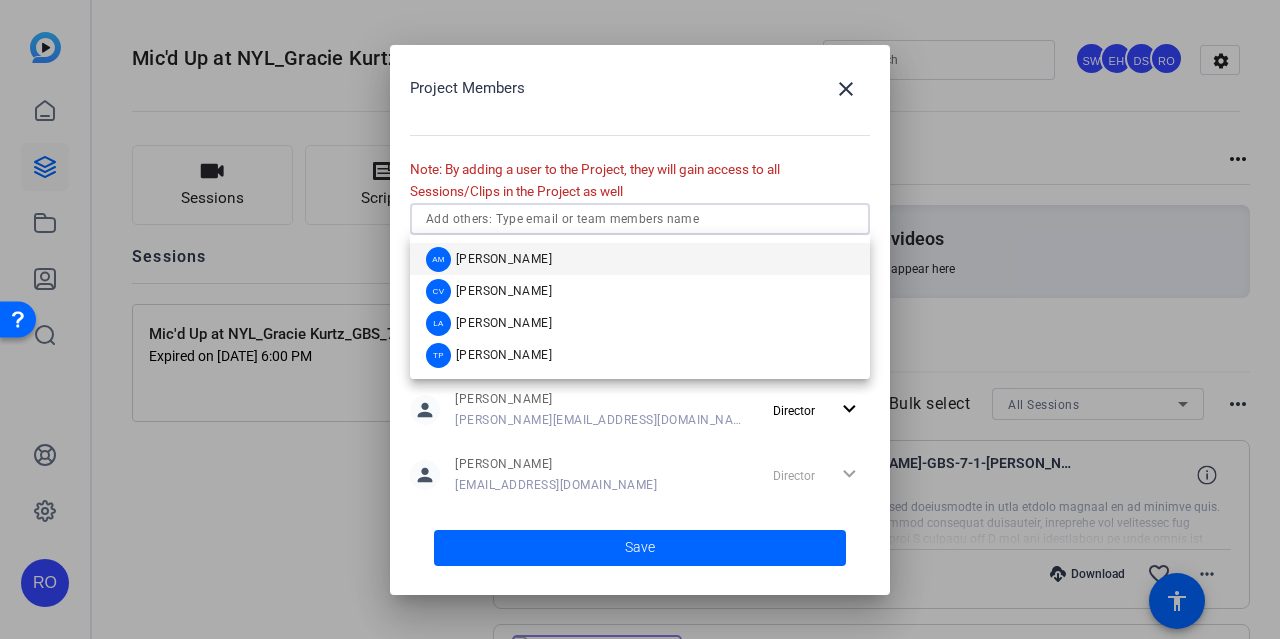click at bounding box center (640, 219) 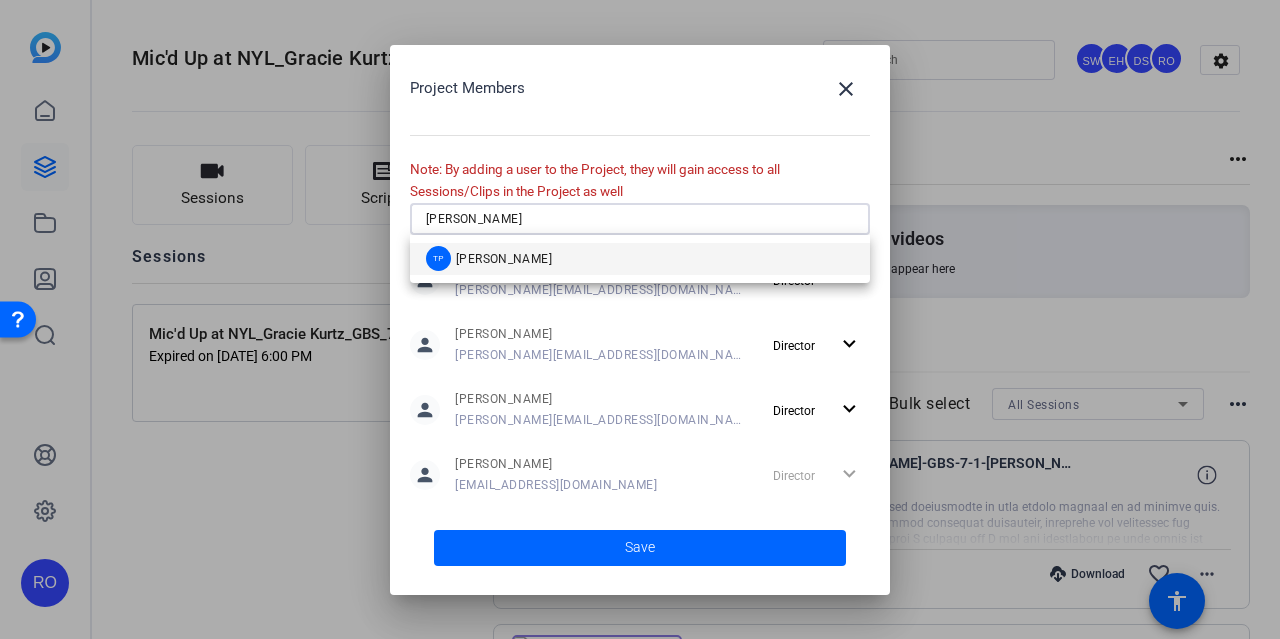 type on "[PERSON_NAME]" 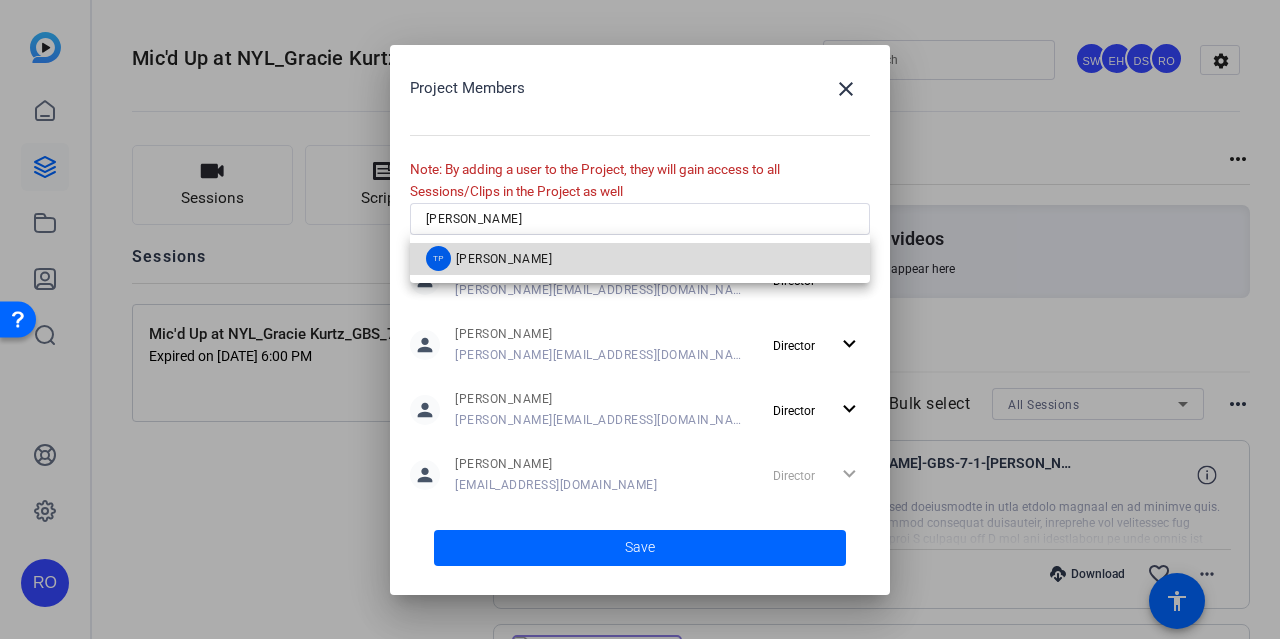 click on "TP  [PERSON_NAME]" at bounding box center [640, 259] 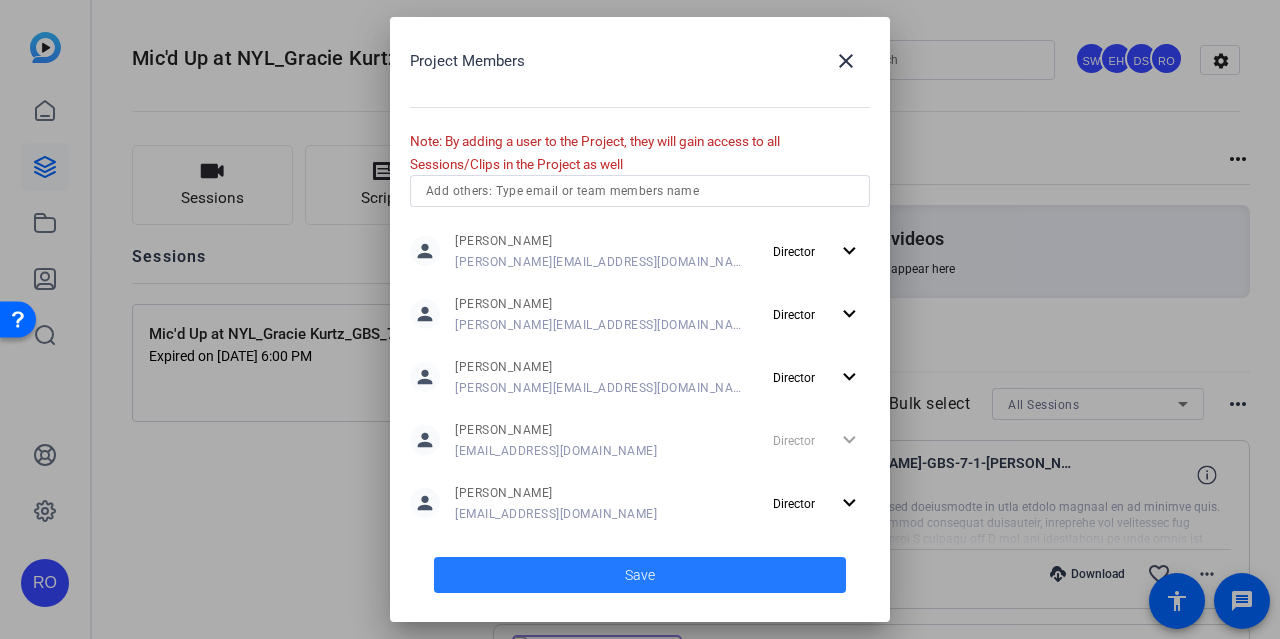 click 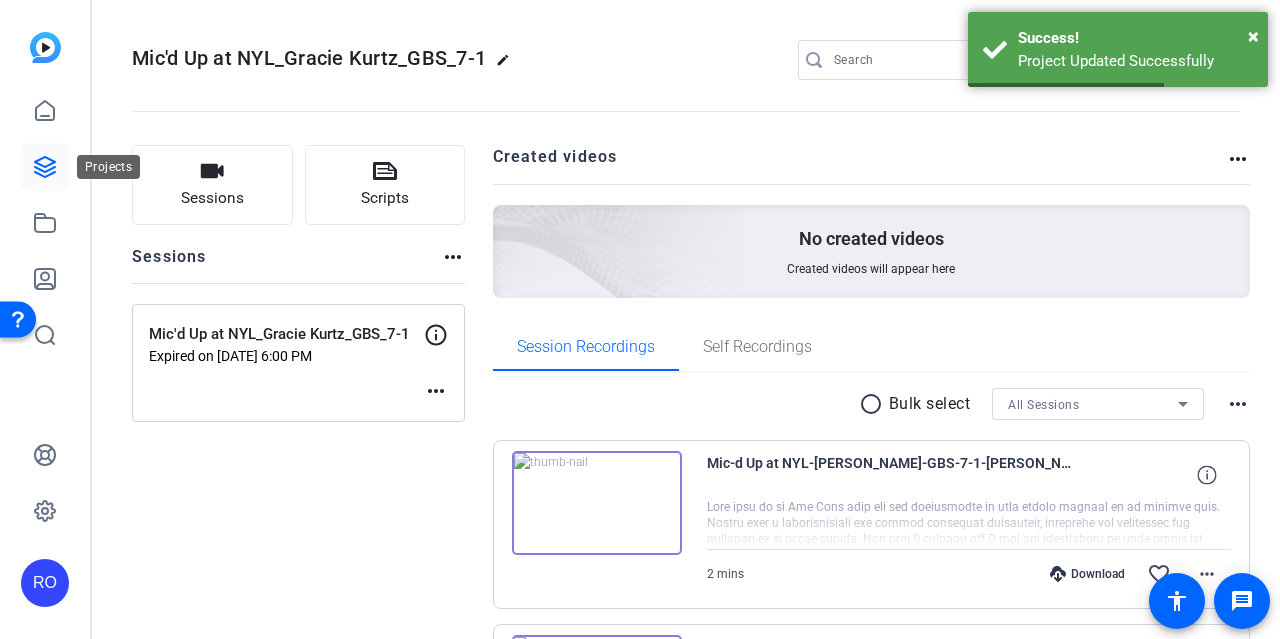 click 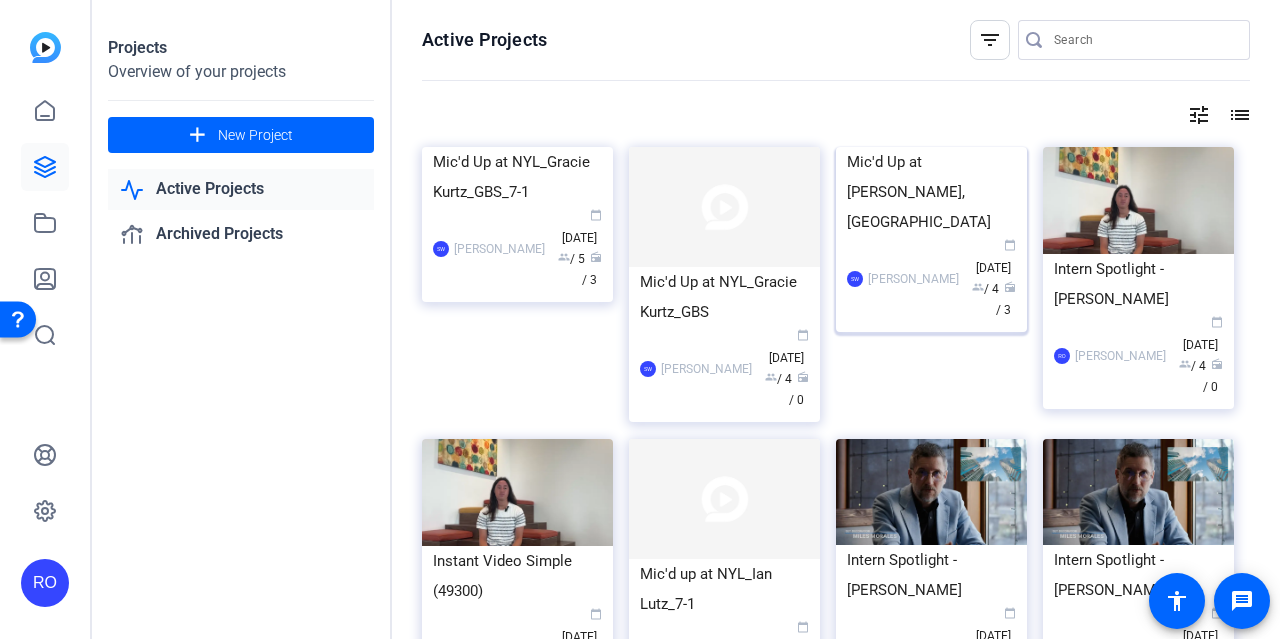click on "Mic'd Up at [PERSON_NAME], [GEOGRAPHIC_DATA]" 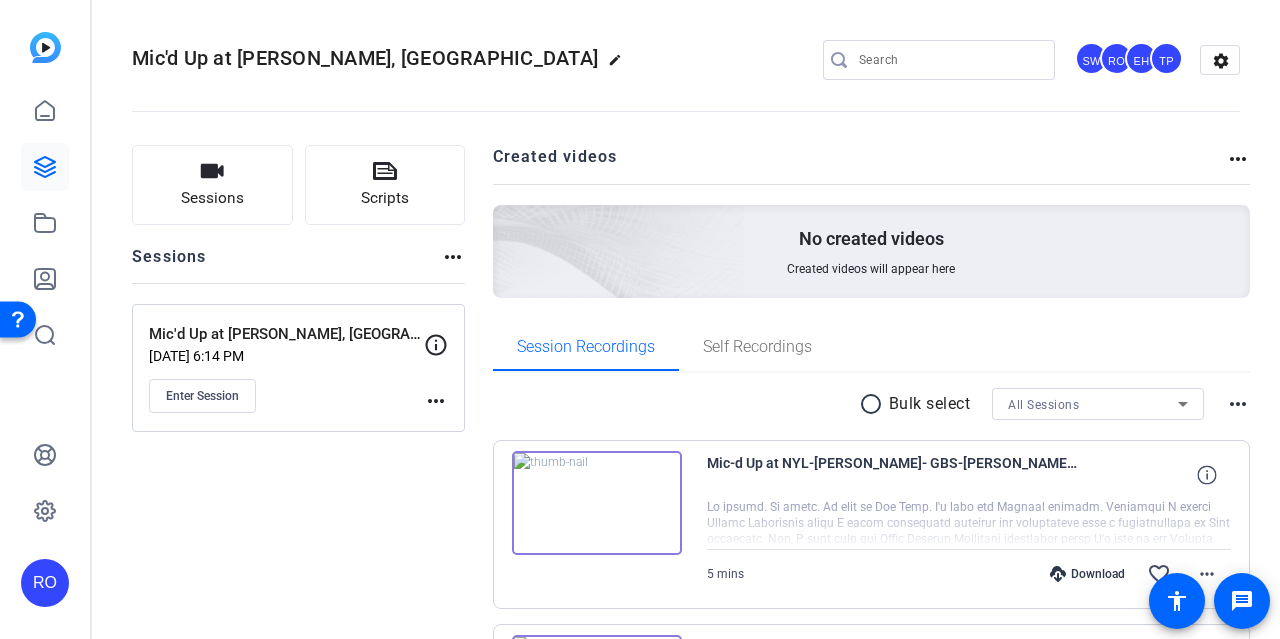 click on "TP" 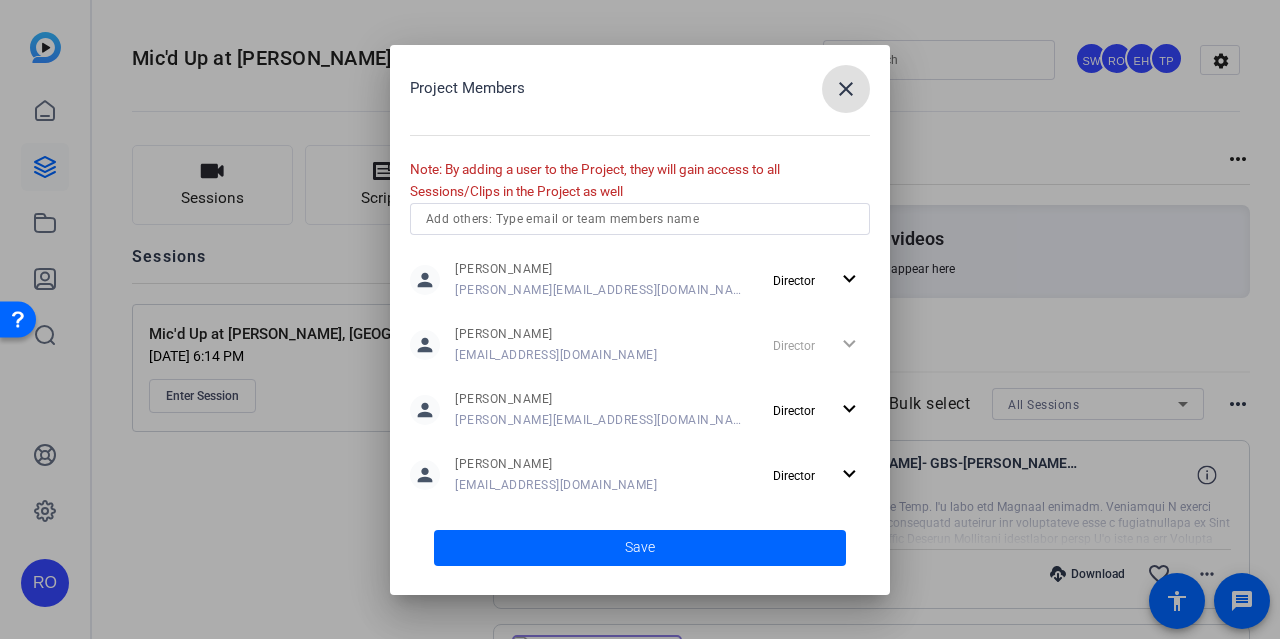 click at bounding box center [640, 246] 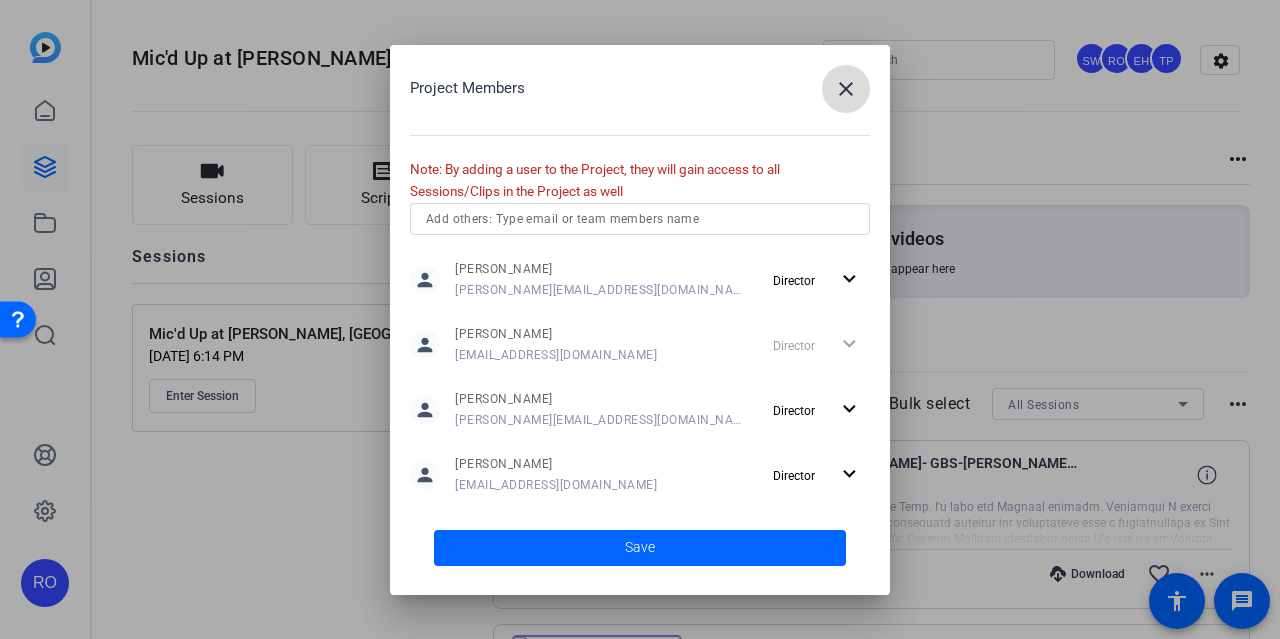 click on "close" at bounding box center (846, 89) 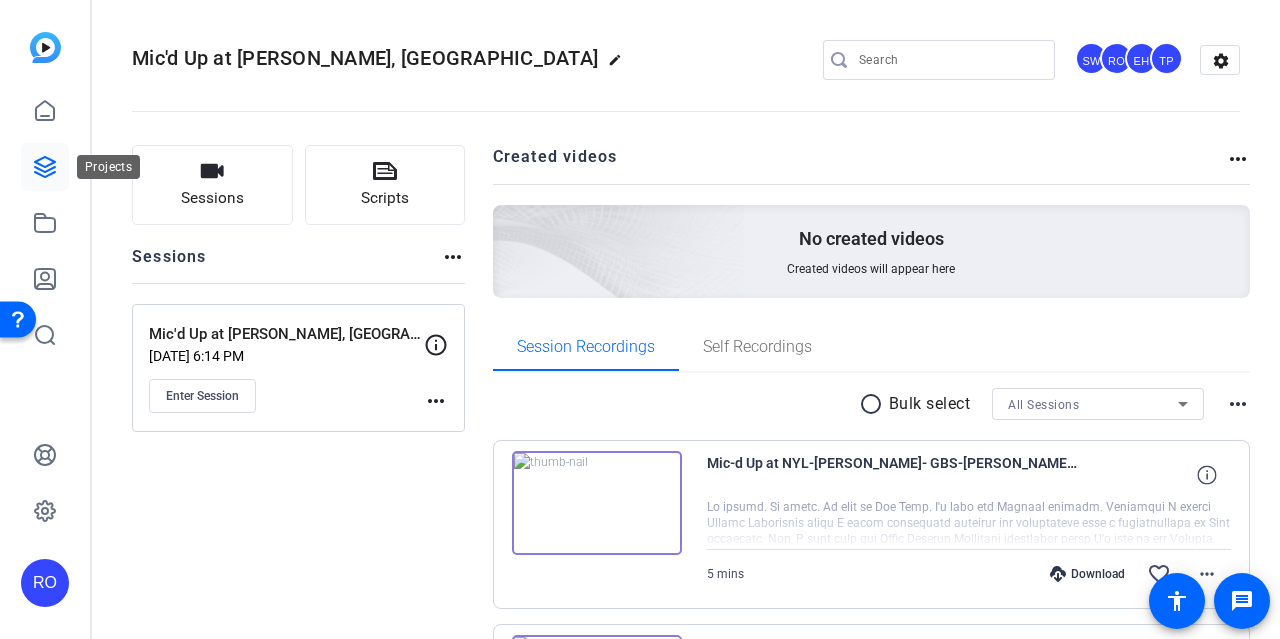 click 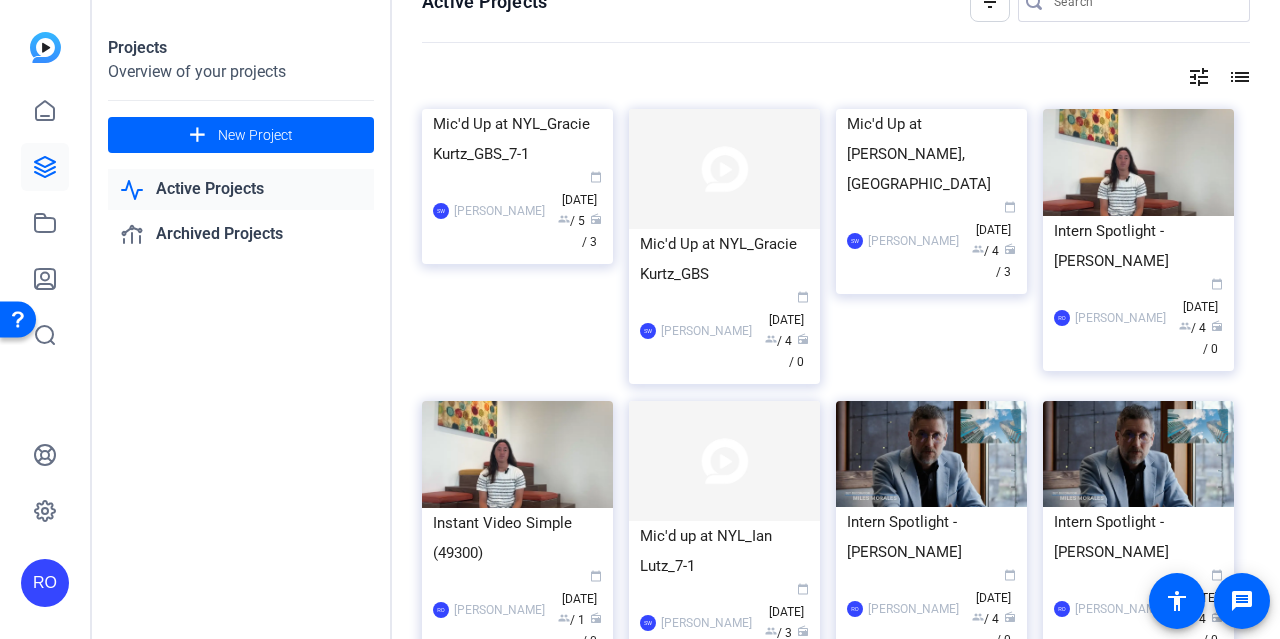 scroll, scrollTop: 42, scrollLeft: 0, axis: vertical 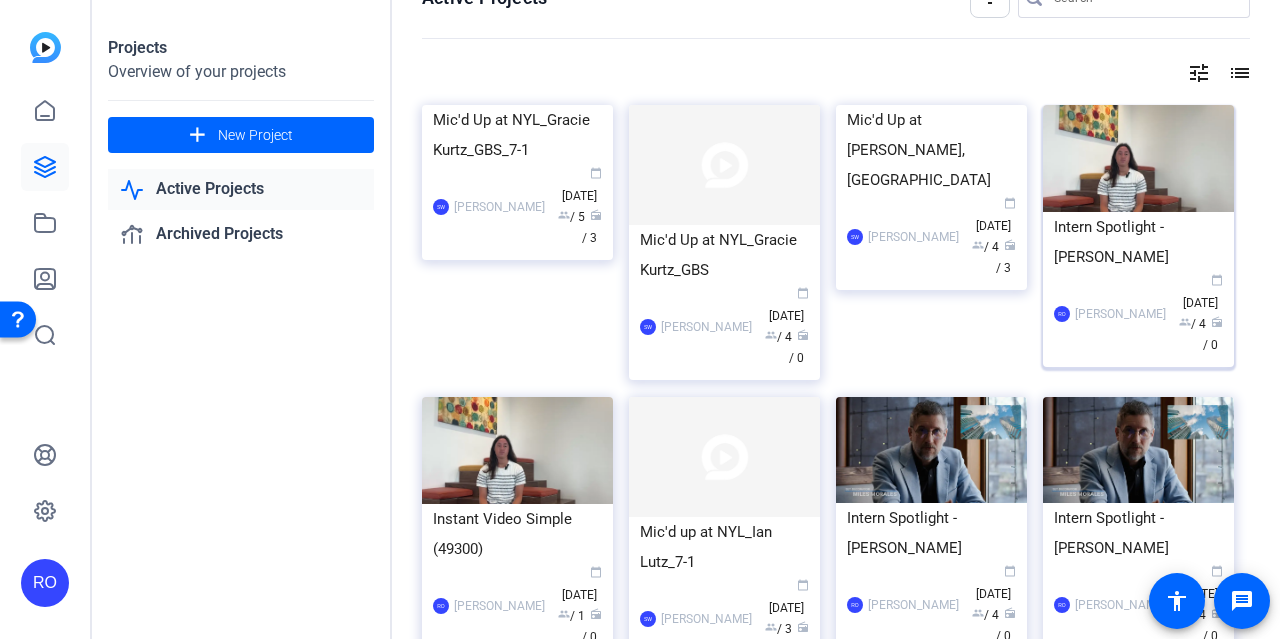 click on "Intern Spotlight - [PERSON_NAME]" 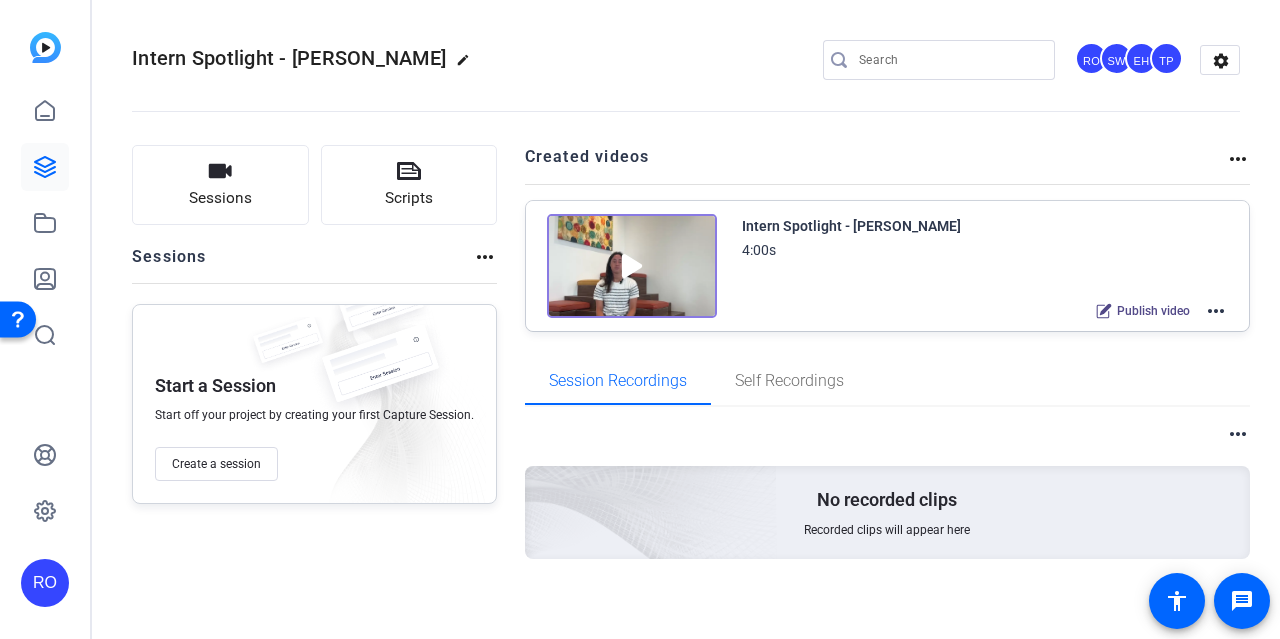 click on "EH" 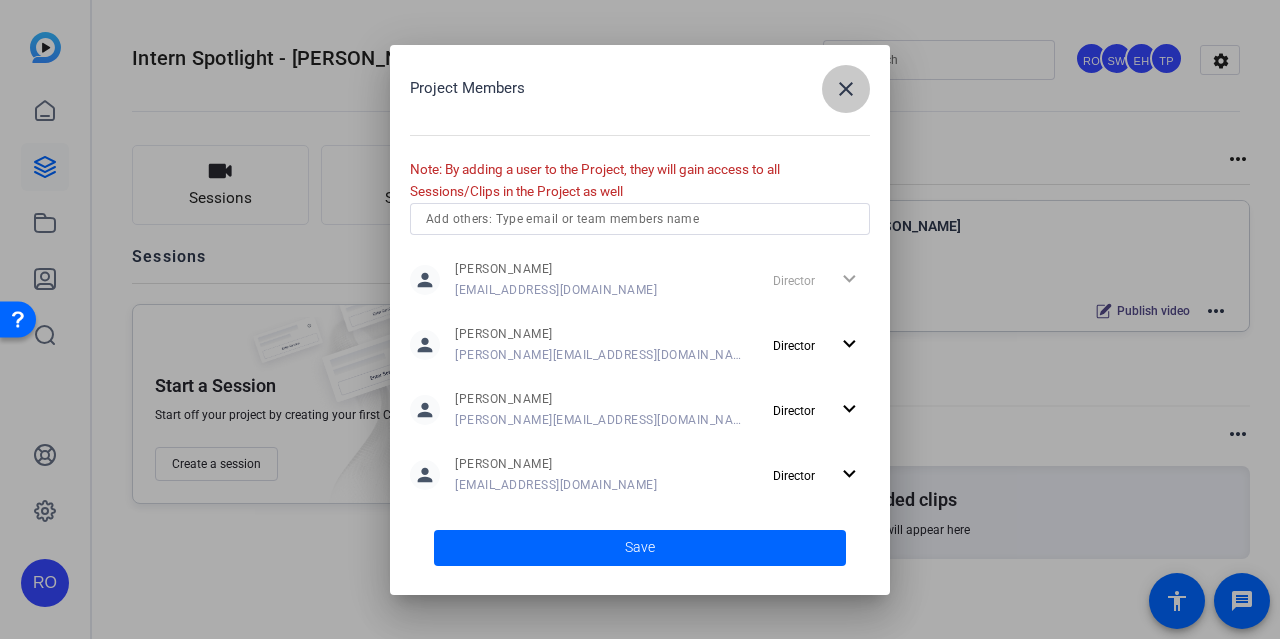 click on "close" at bounding box center [846, 89] 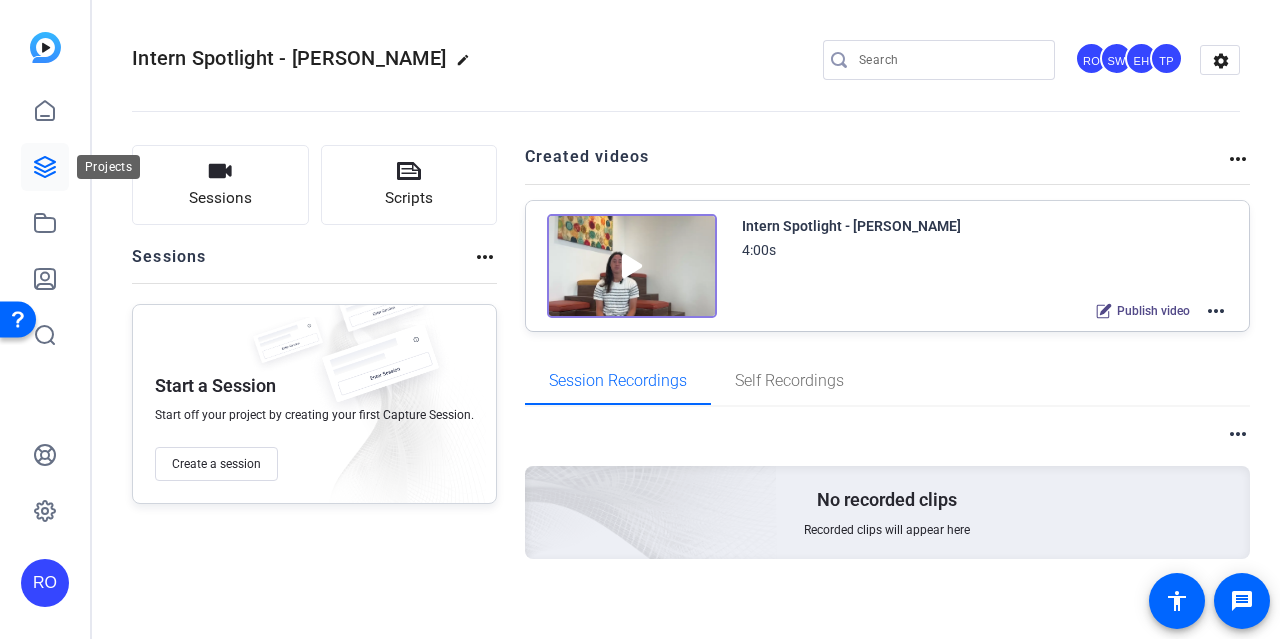 click 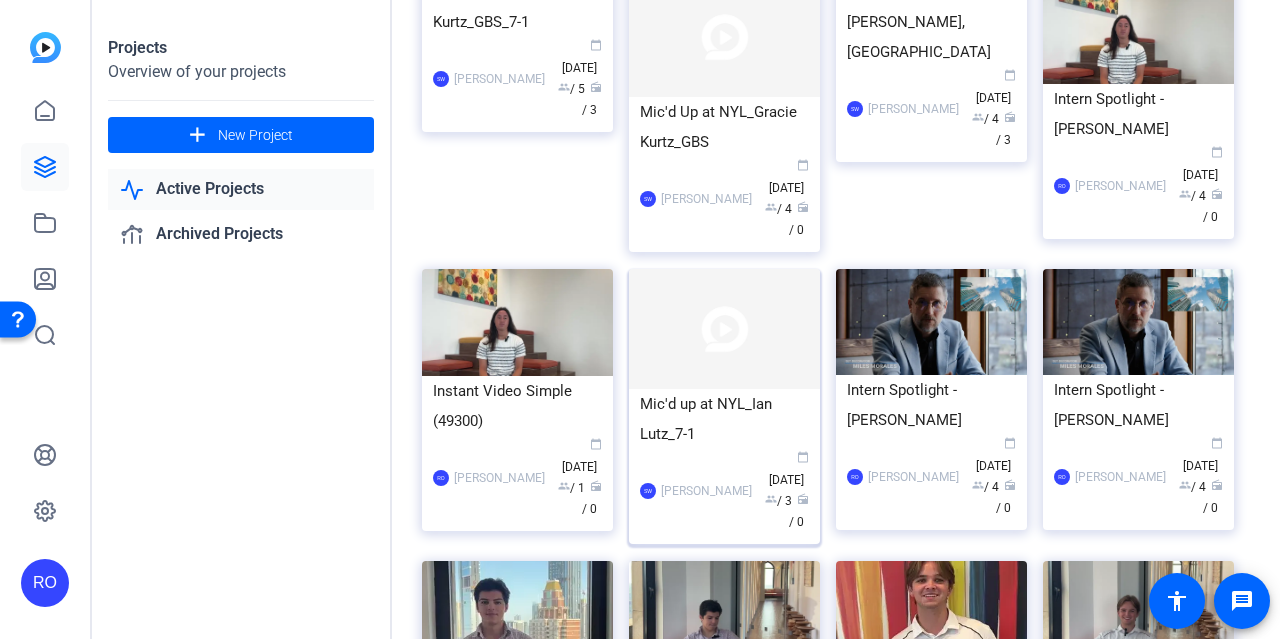scroll, scrollTop: 171, scrollLeft: 0, axis: vertical 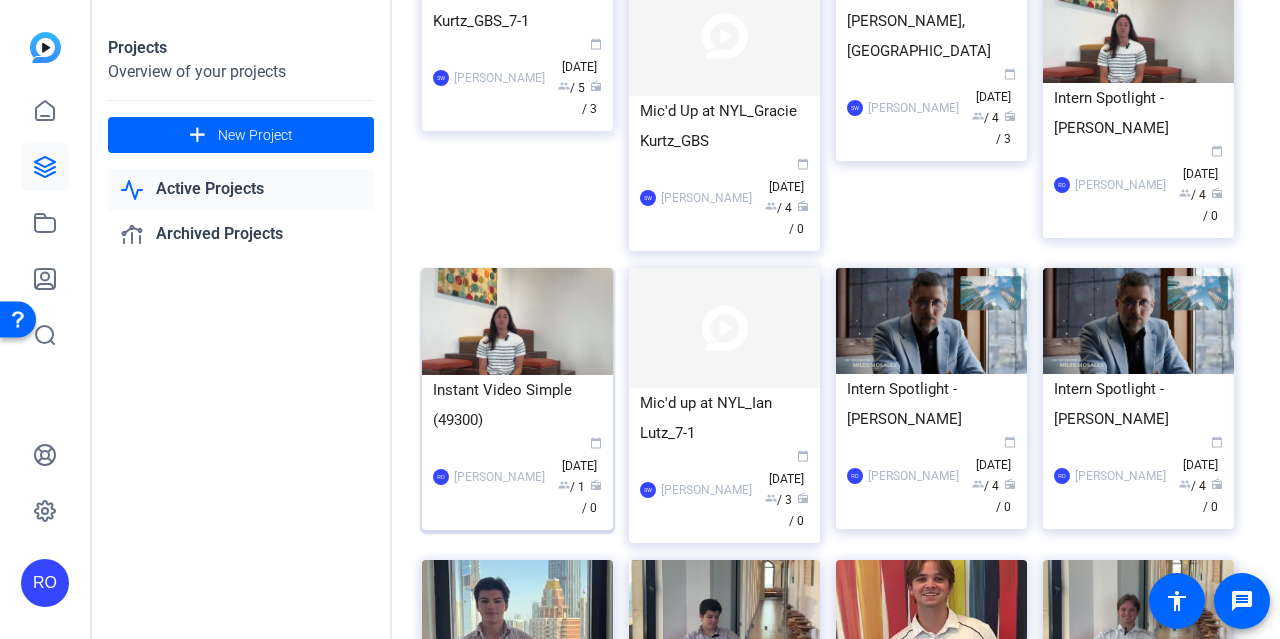 click on "Instant Video Simple (49300)" 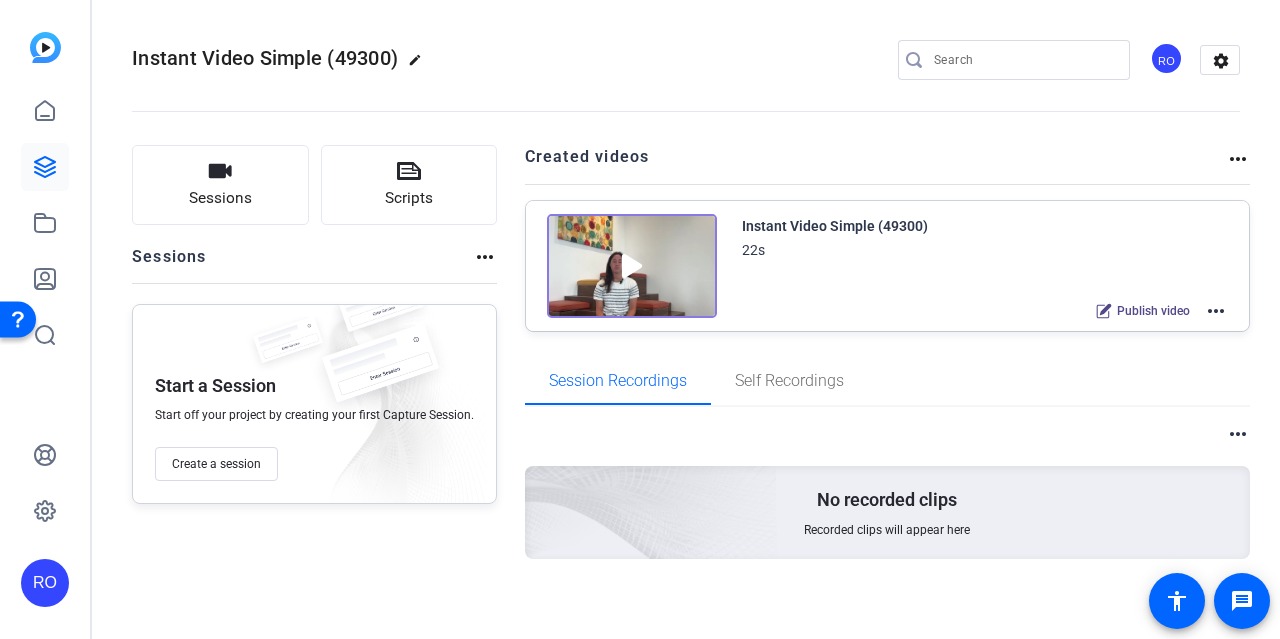 click on "RO" 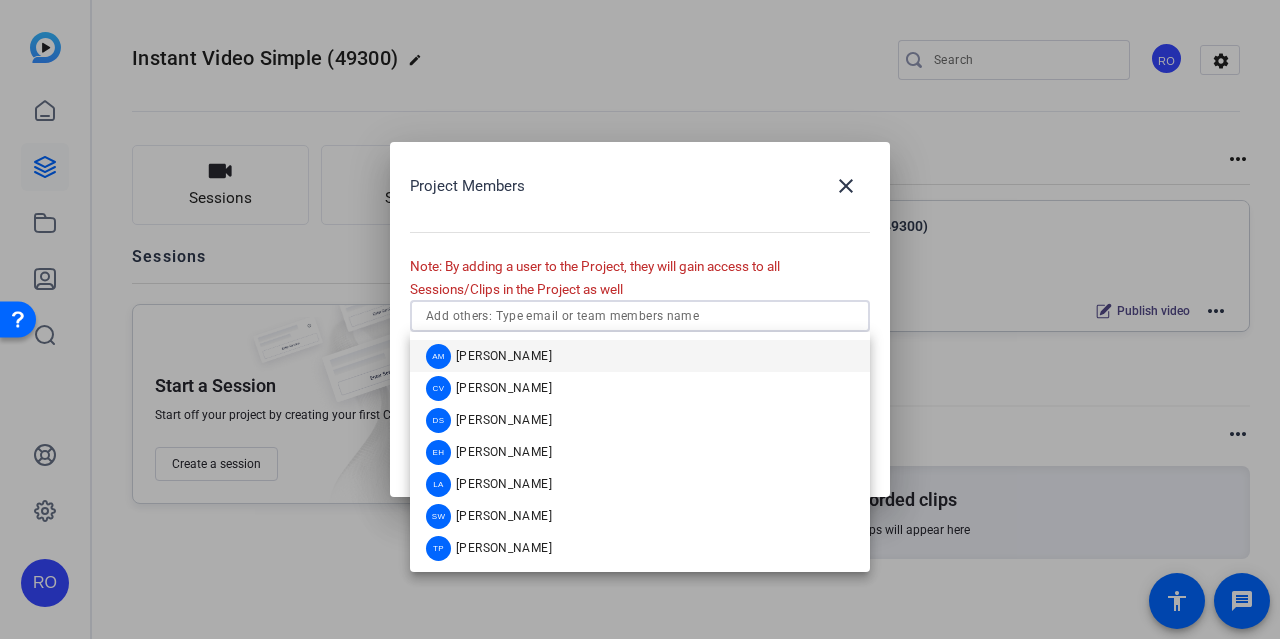 click at bounding box center (640, 316) 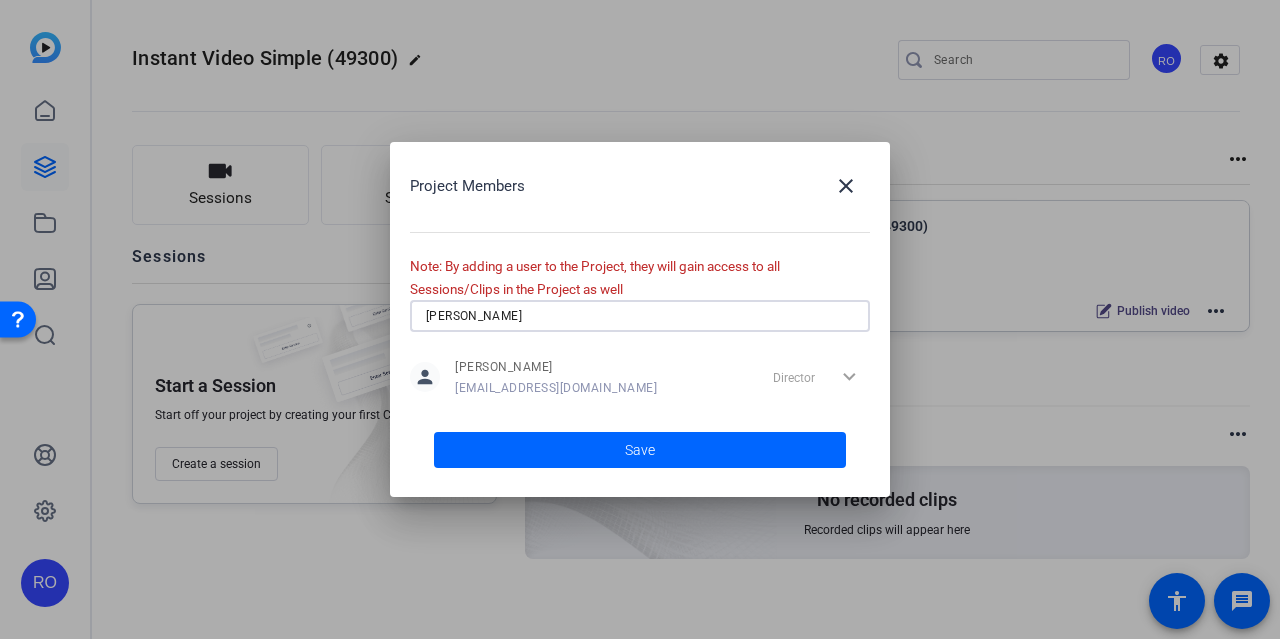 type on "[PERSON_NAME]" 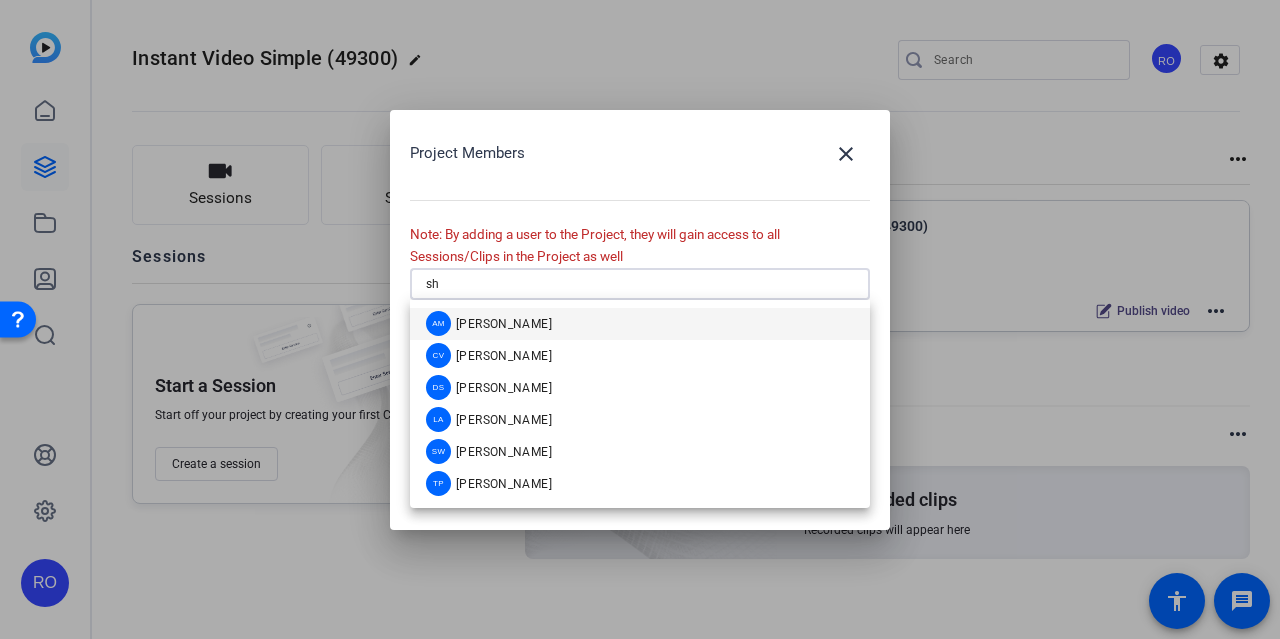 type on "sha" 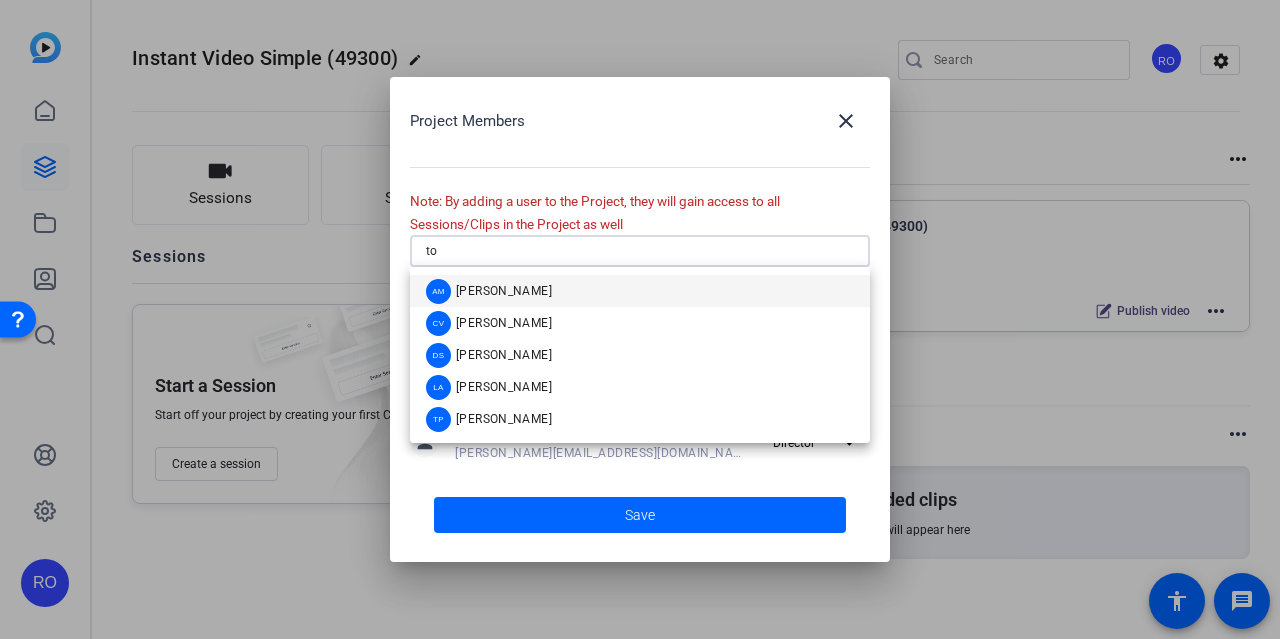 type on "[PERSON_NAME]" 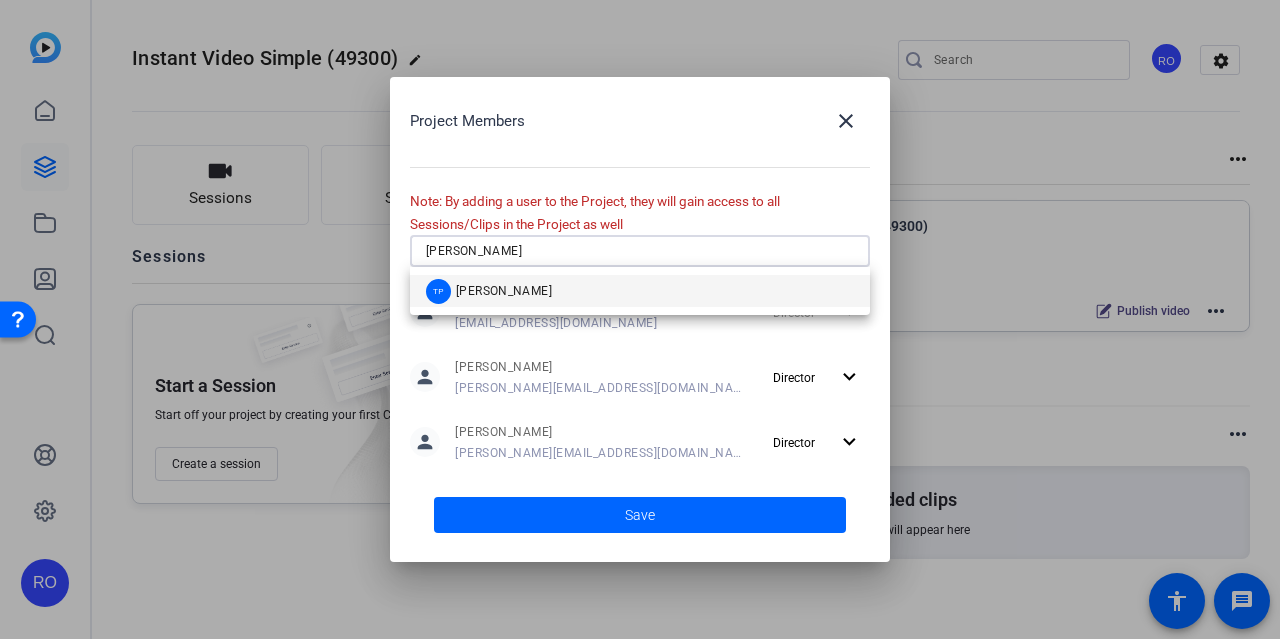 type 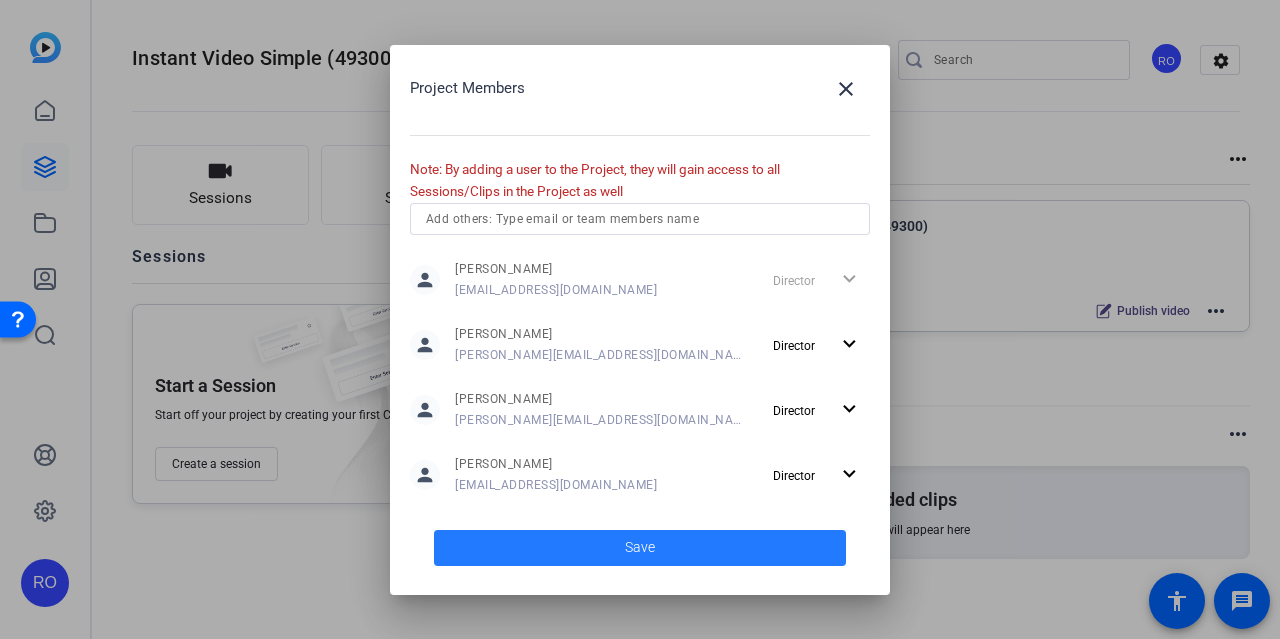 click 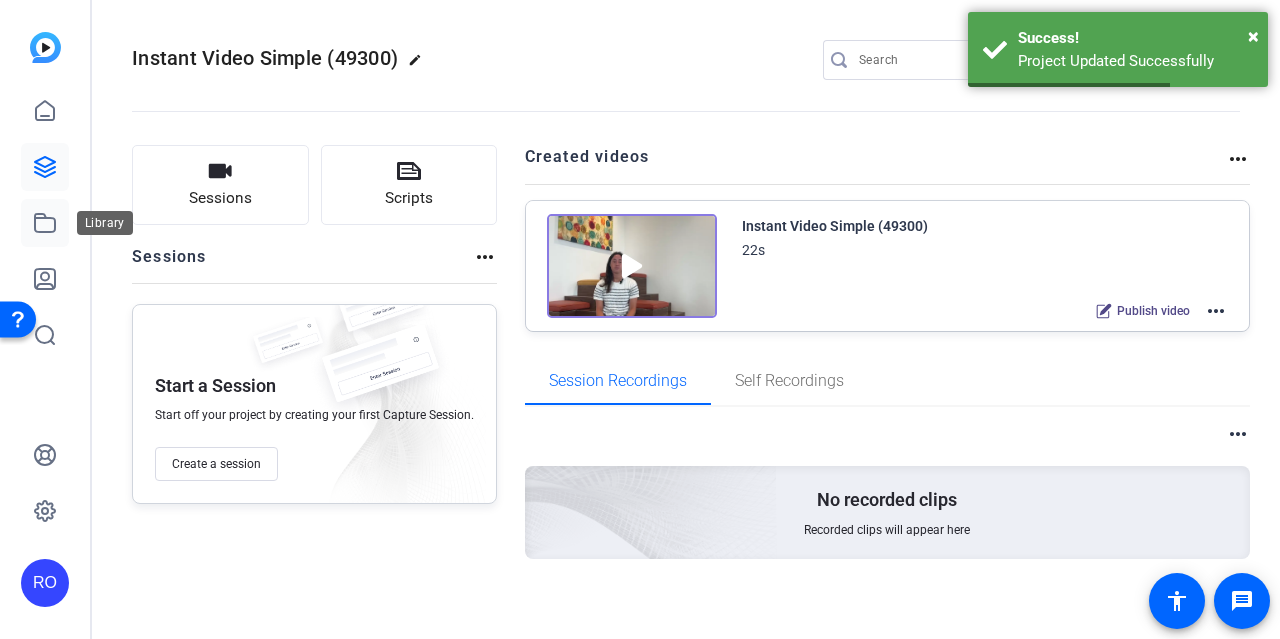 click 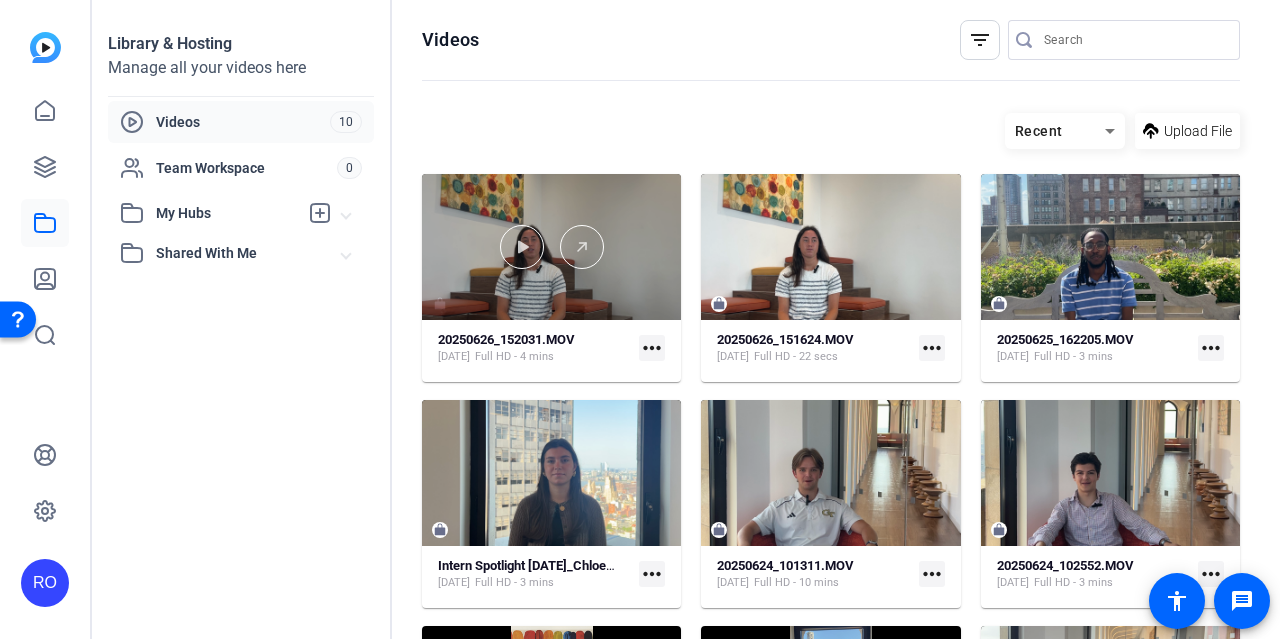 click 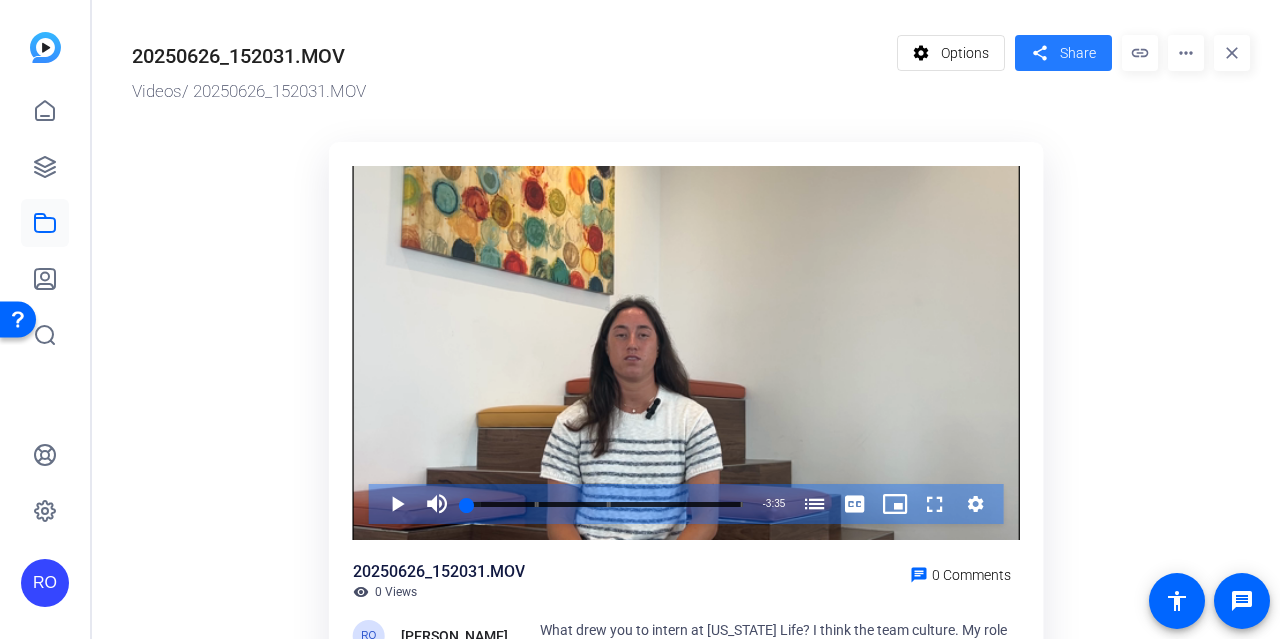 click on "Share" 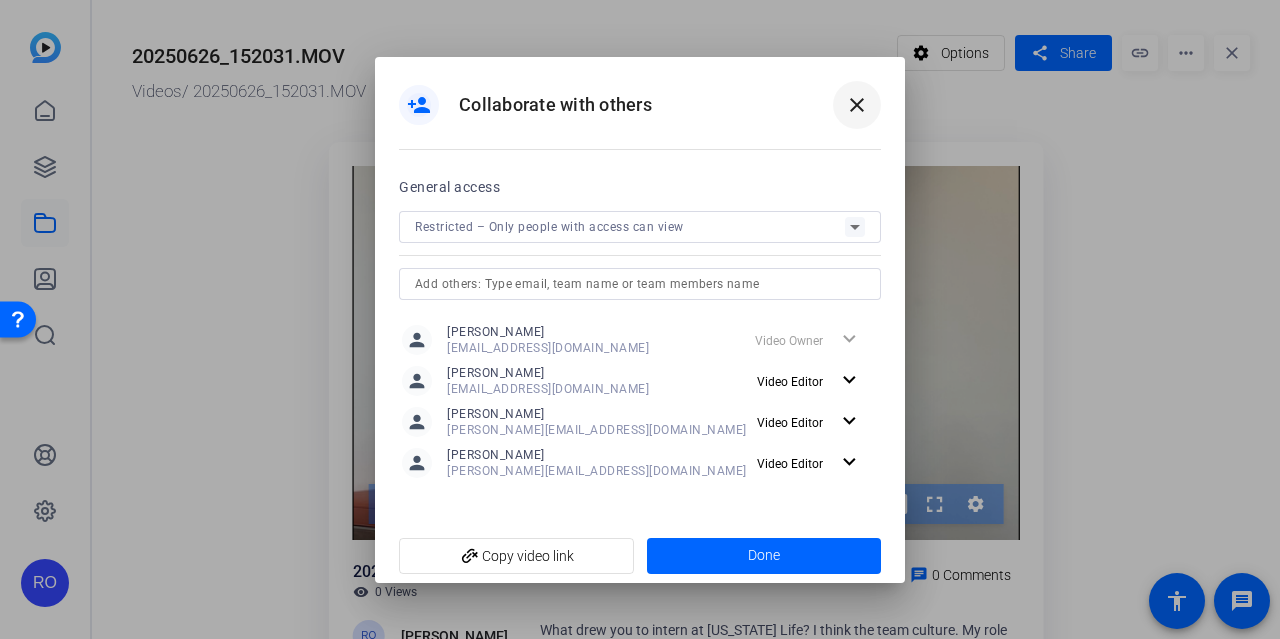 click on "close" at bounding box center (857, 105) 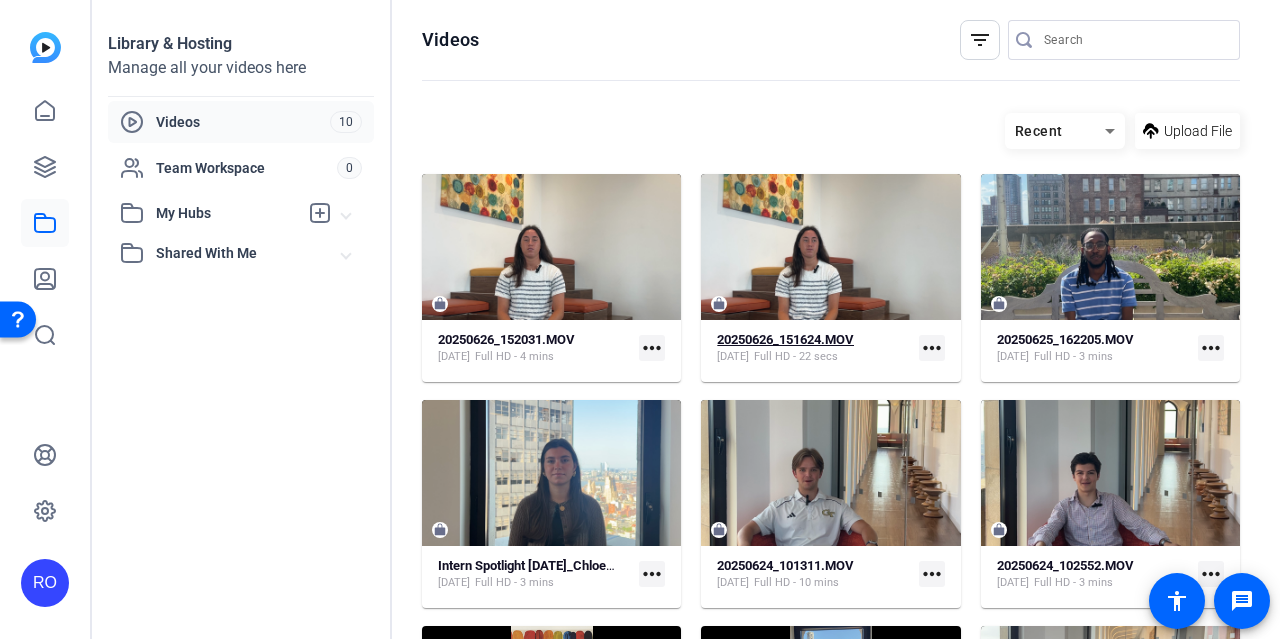 click on "[DATE]" 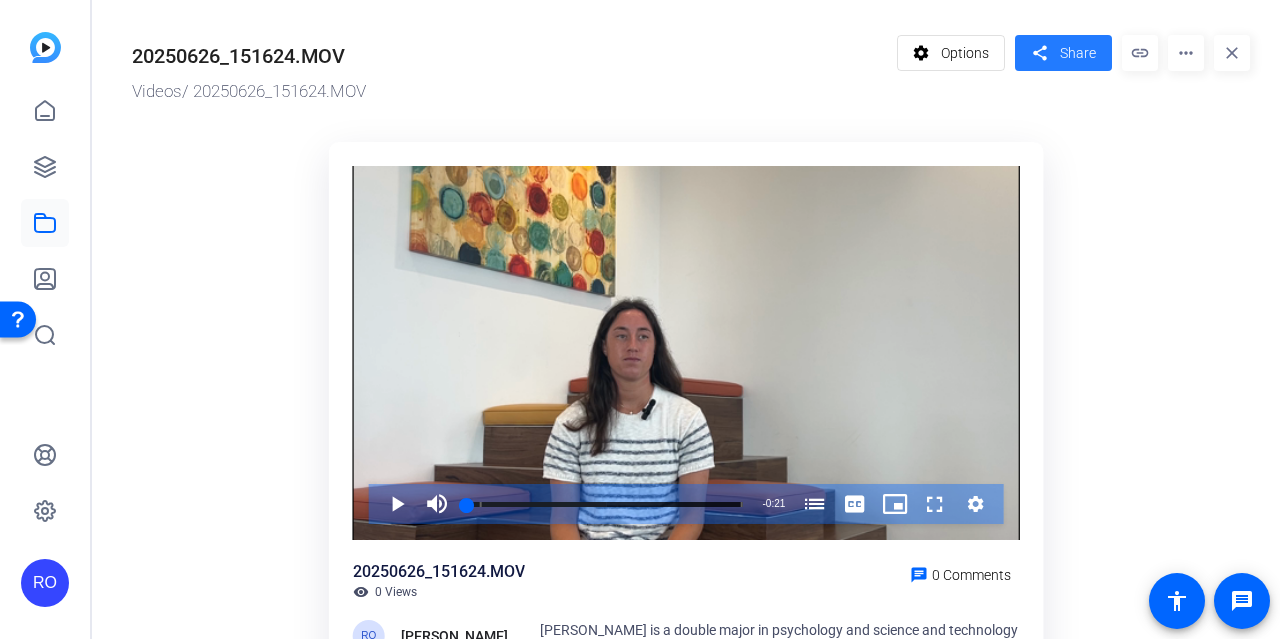 click 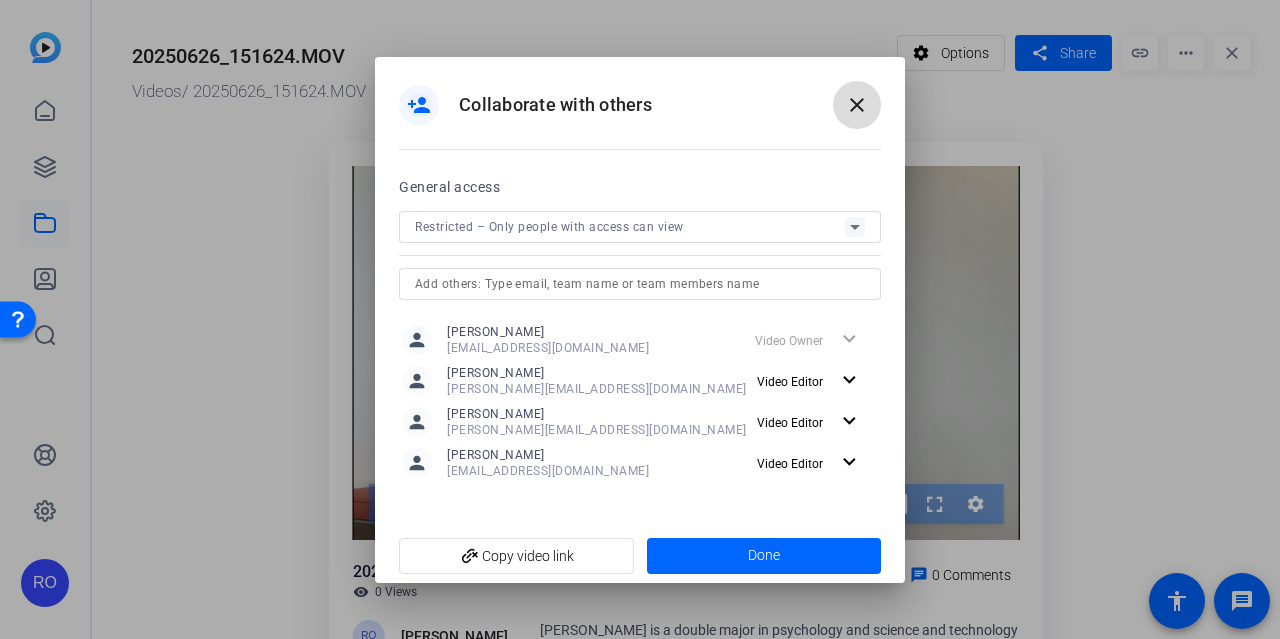 click at bounding box center [857, 105] 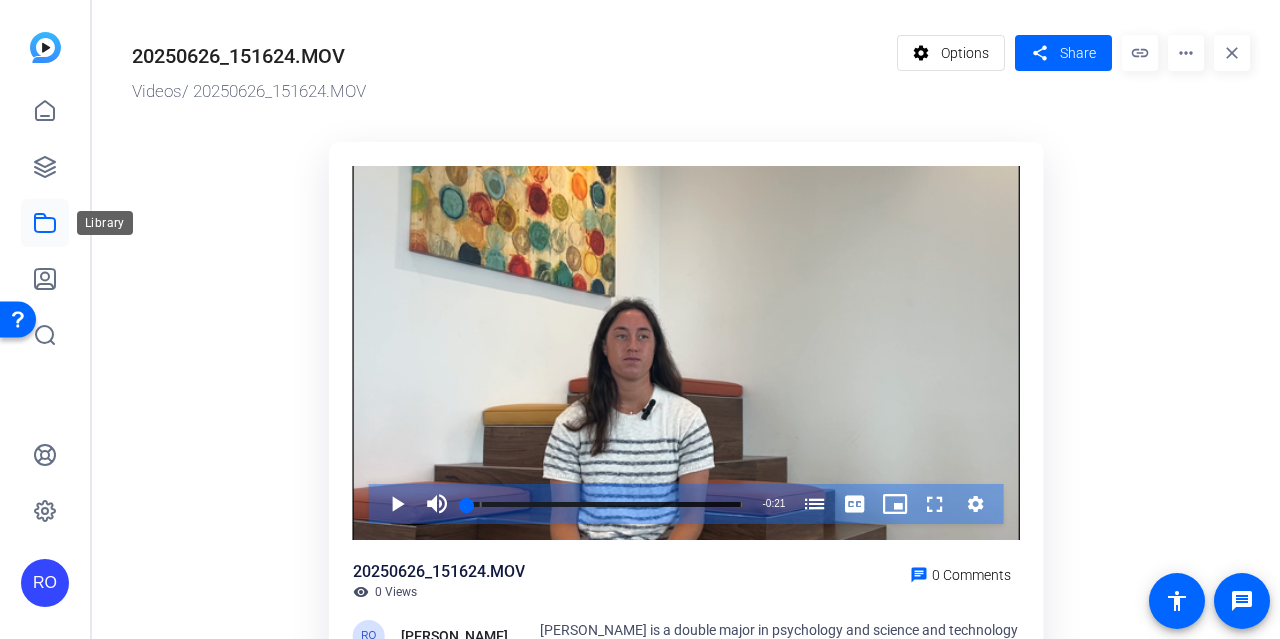 click 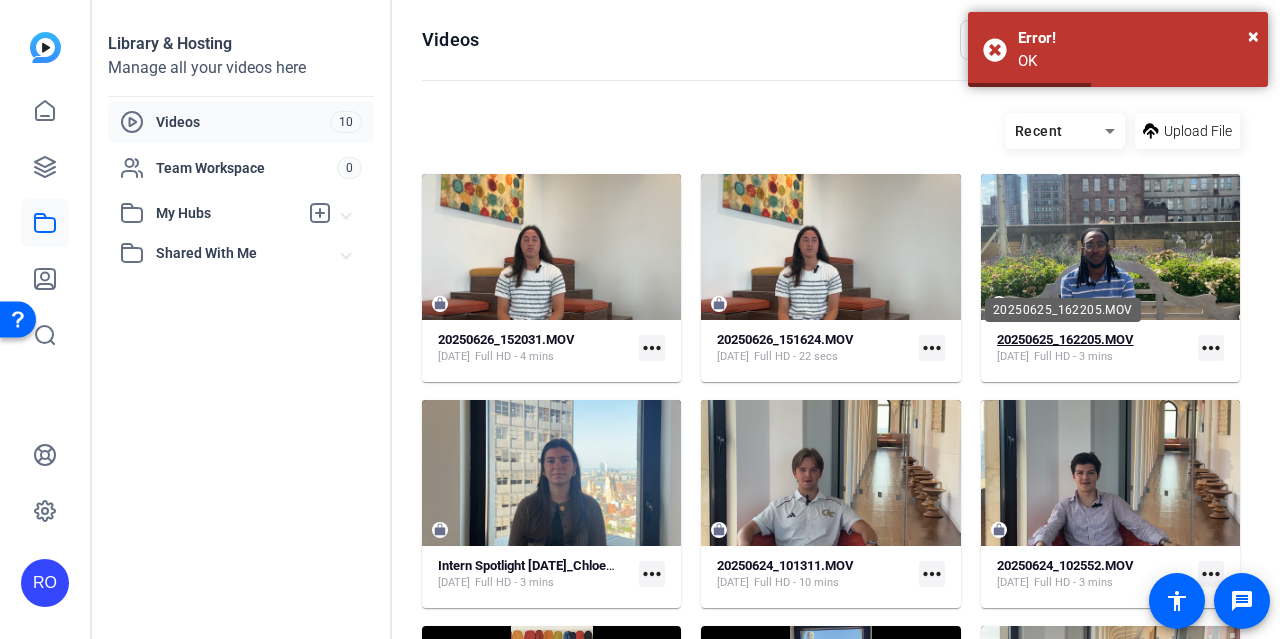 click on "20250625_162205.MOV" 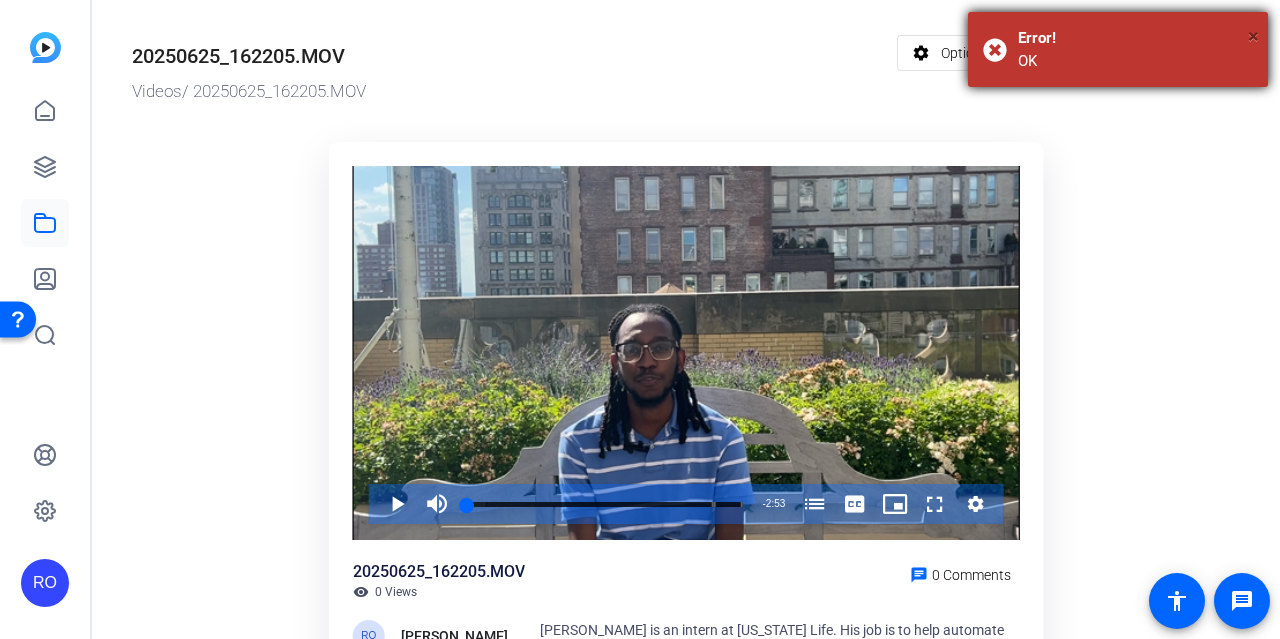 click on "×" at bounding box center (1253, 36) 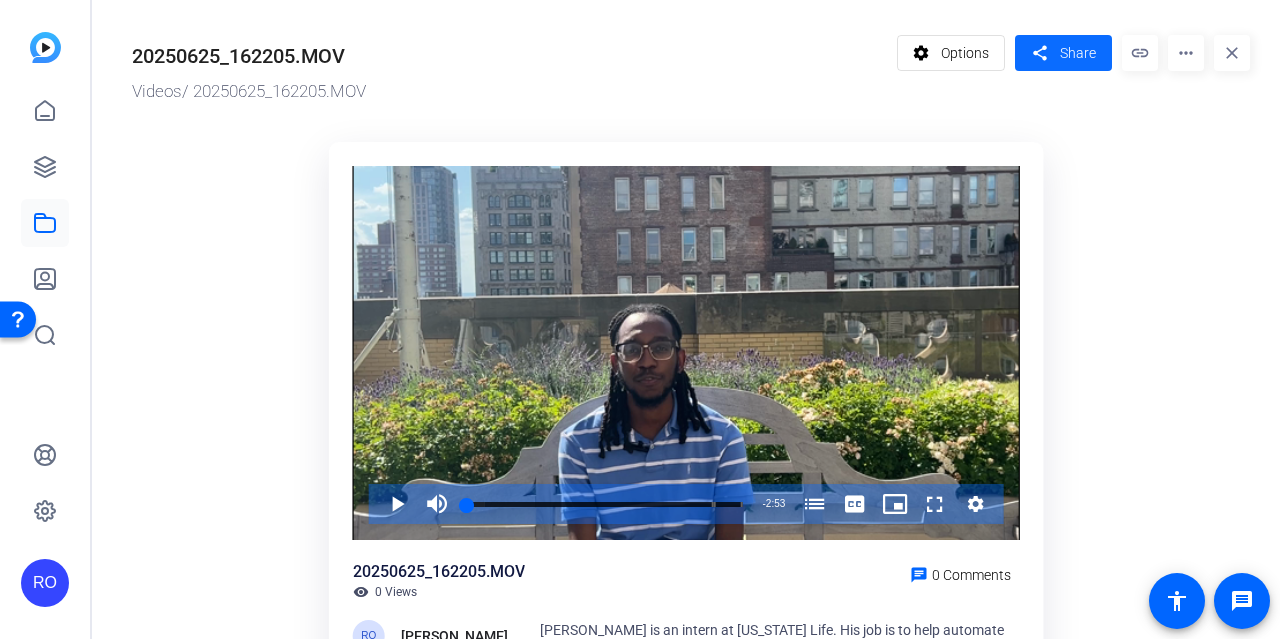 click on "Share" 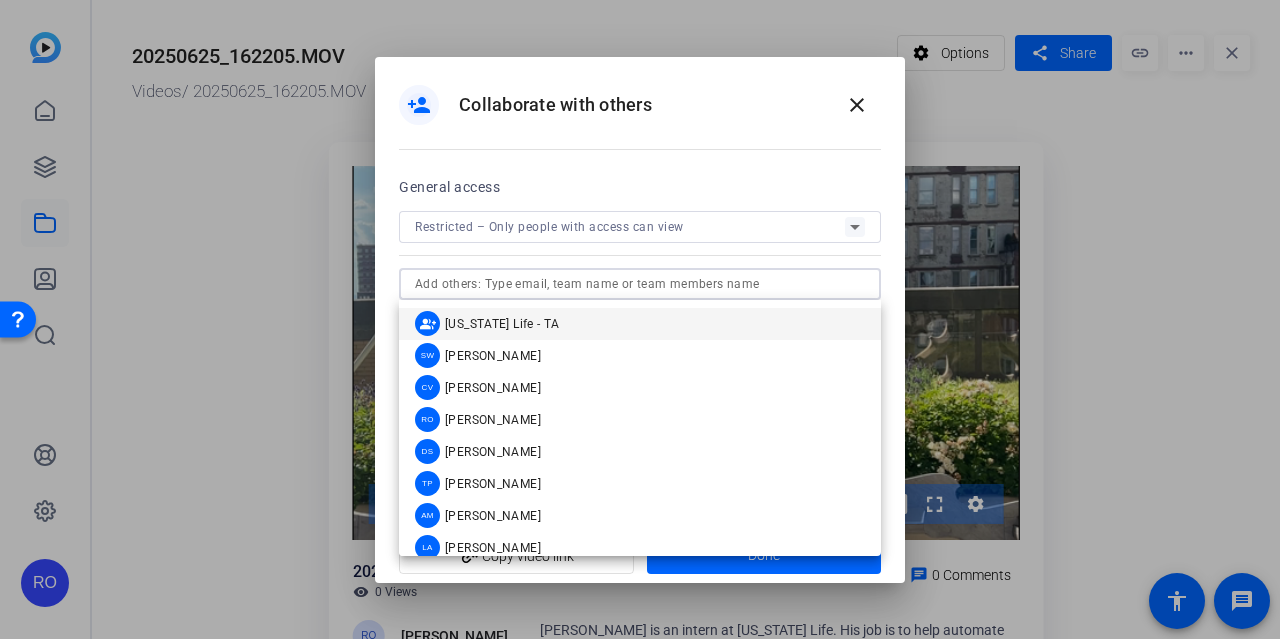 click at bounding box center [640, 284] 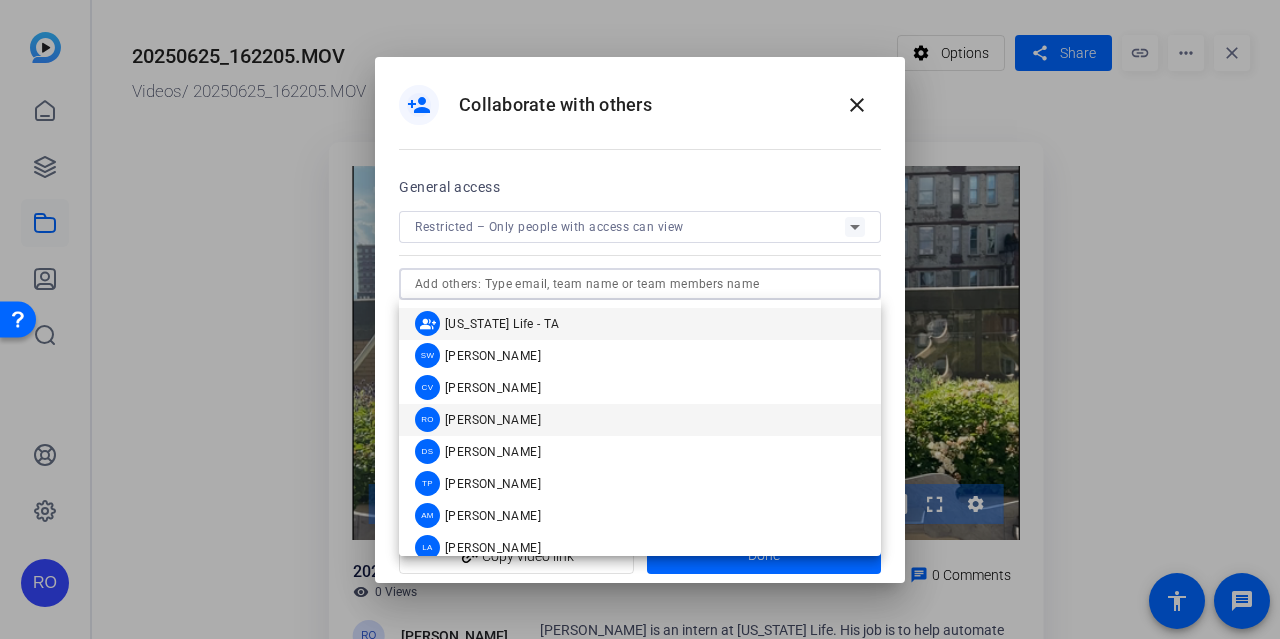 scroll, scrollTop: 48, scrollLeft: 0, axis: vertical 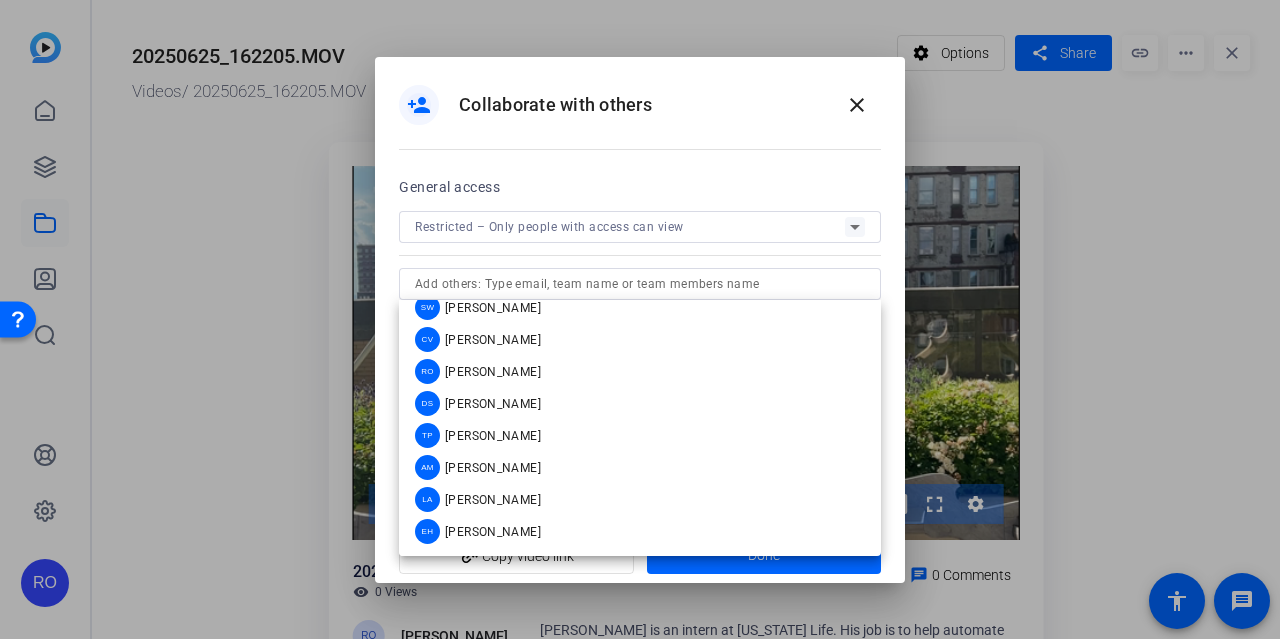 click at bounding box center [640, 319] 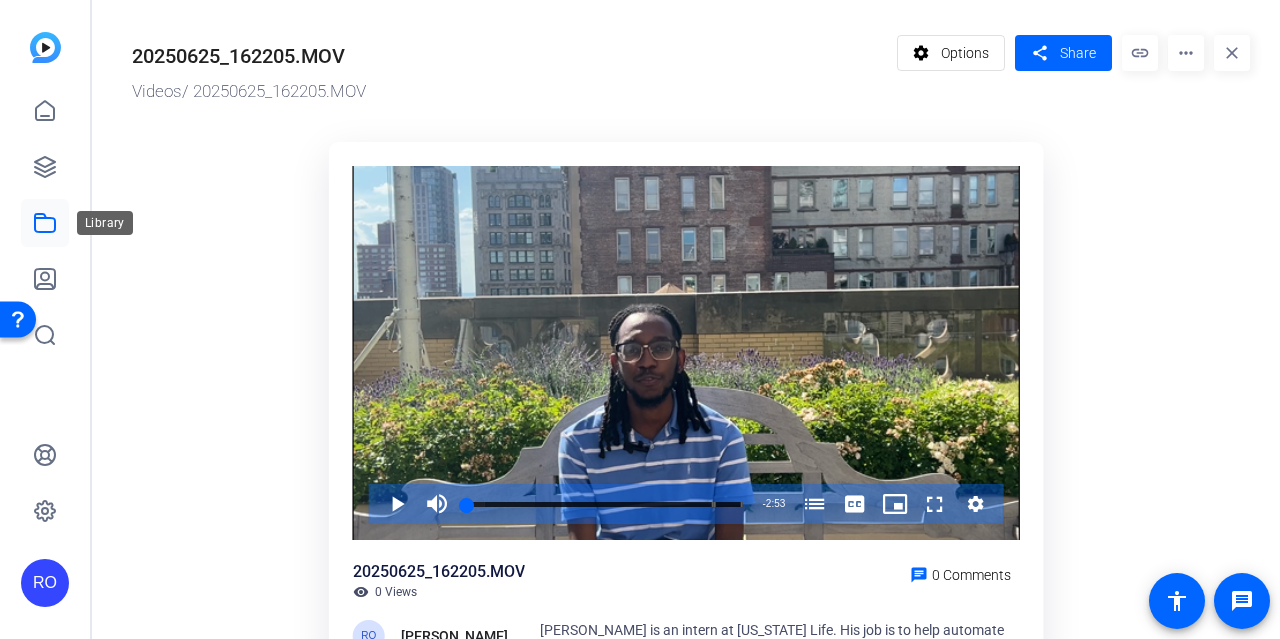 click 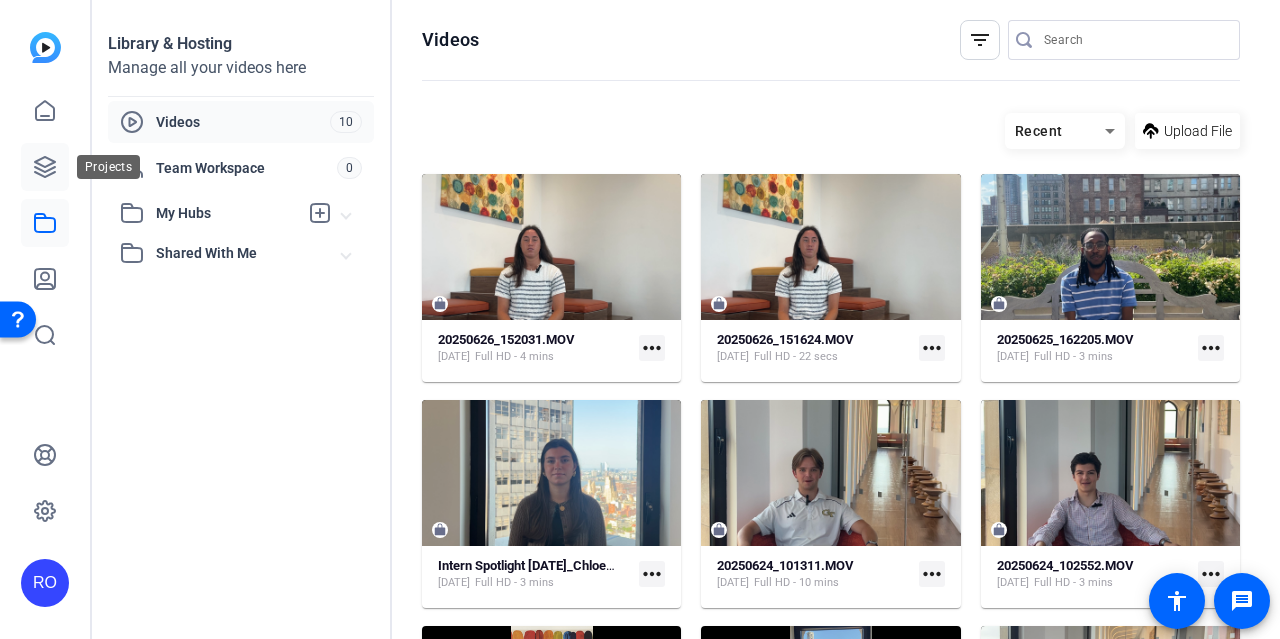 click 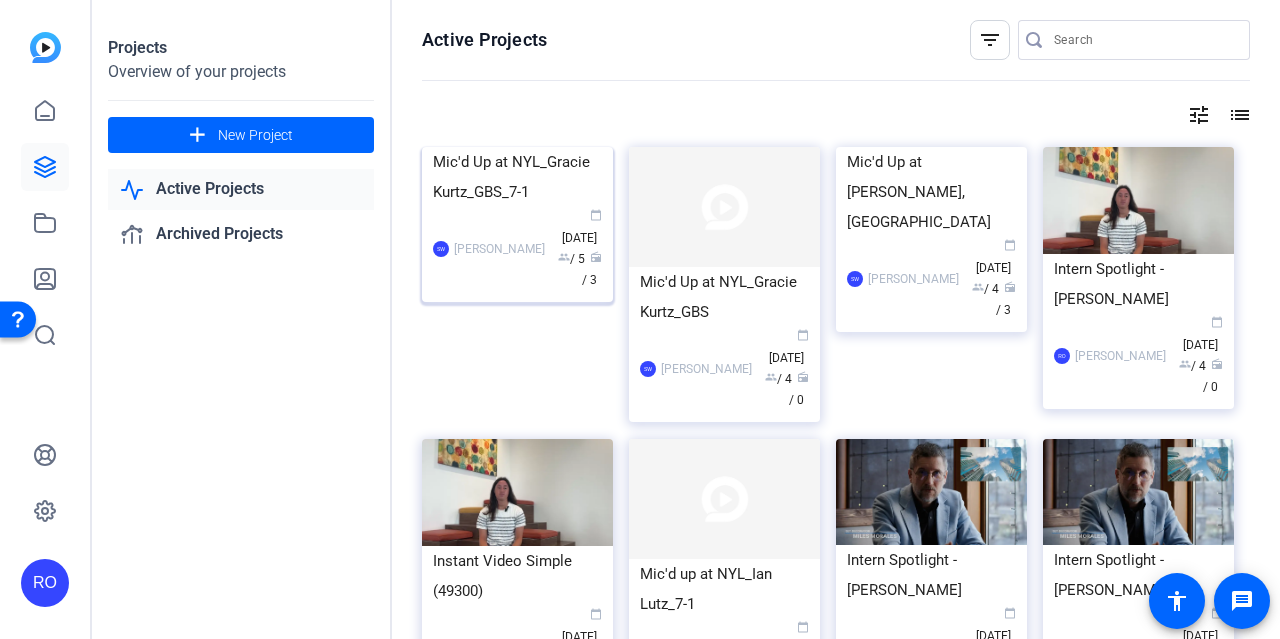 click on "Mic'd Up at NYL_Gracie Kurtz_GBS_7-1" 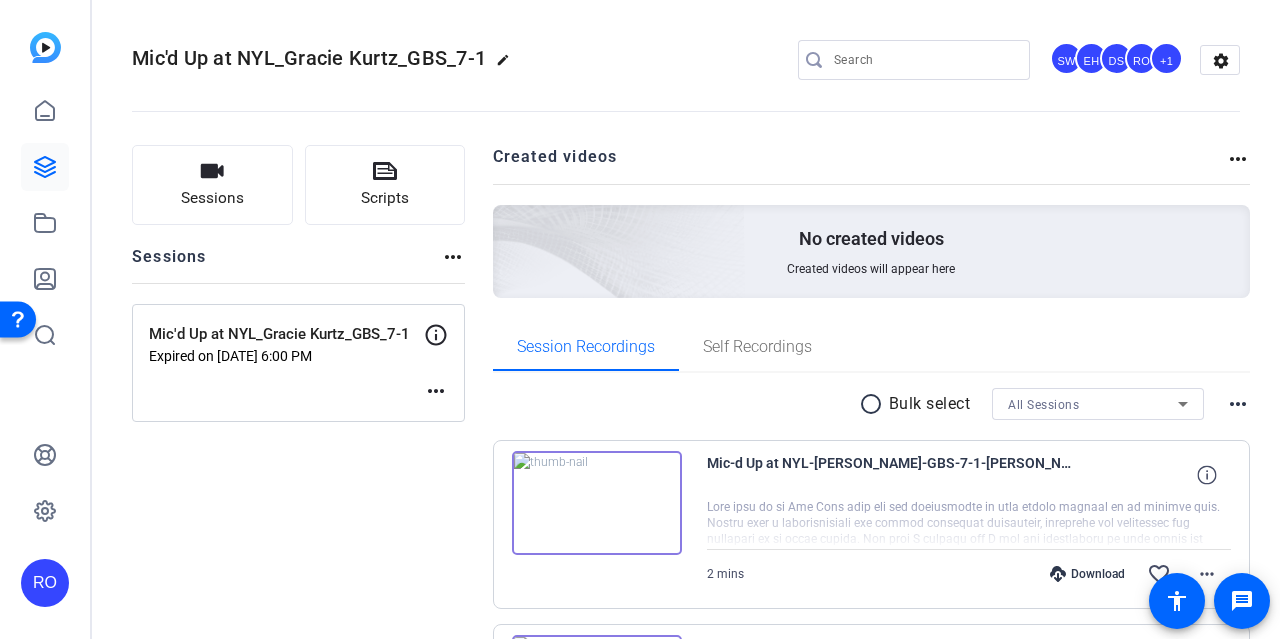 click on "+1" 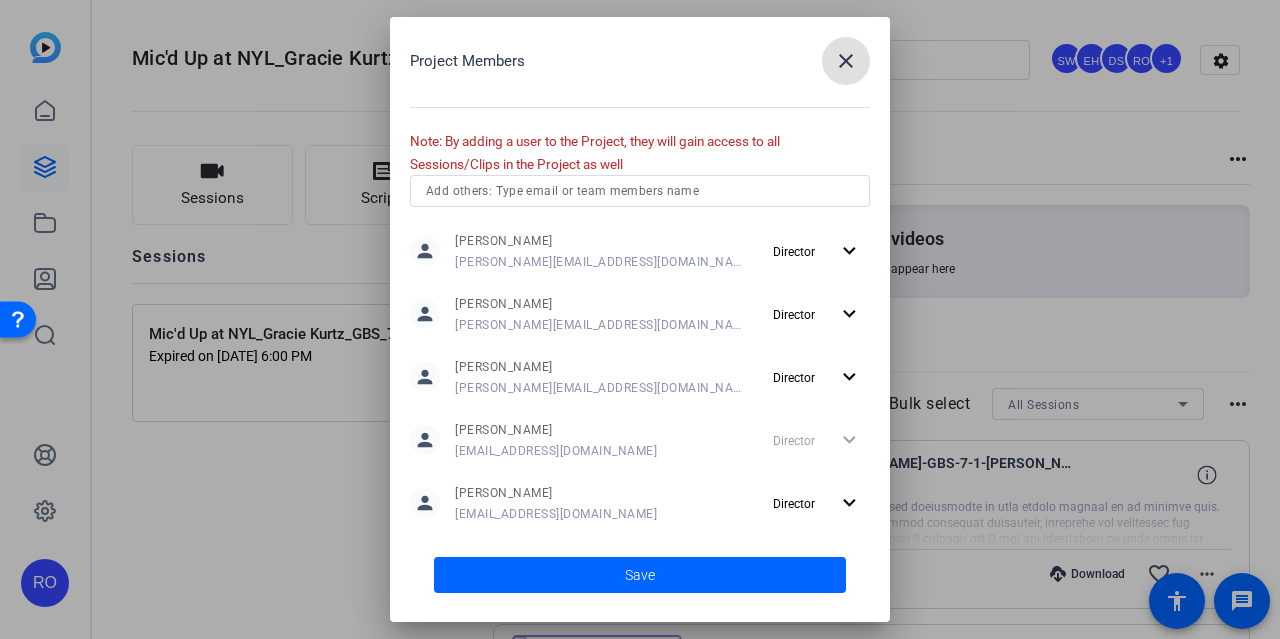 click at bounding box center [640, 191] 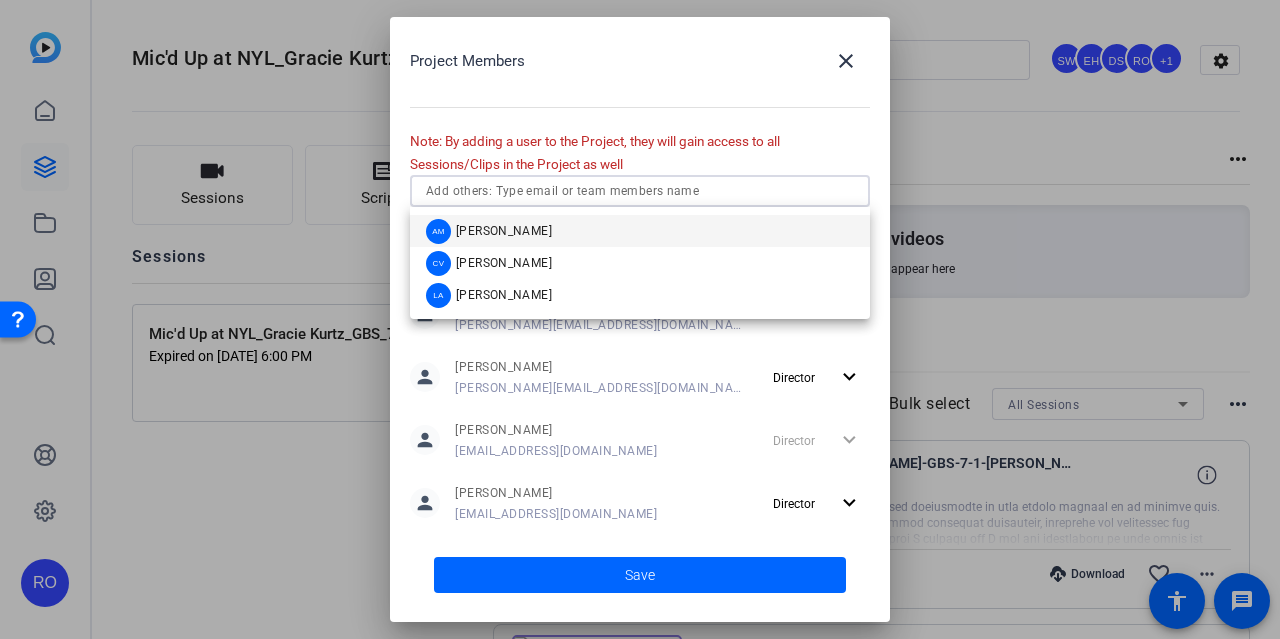 paste on "[PERSON_NAME][EMAIL_ADDRESS][DOMAIN_NAME]" 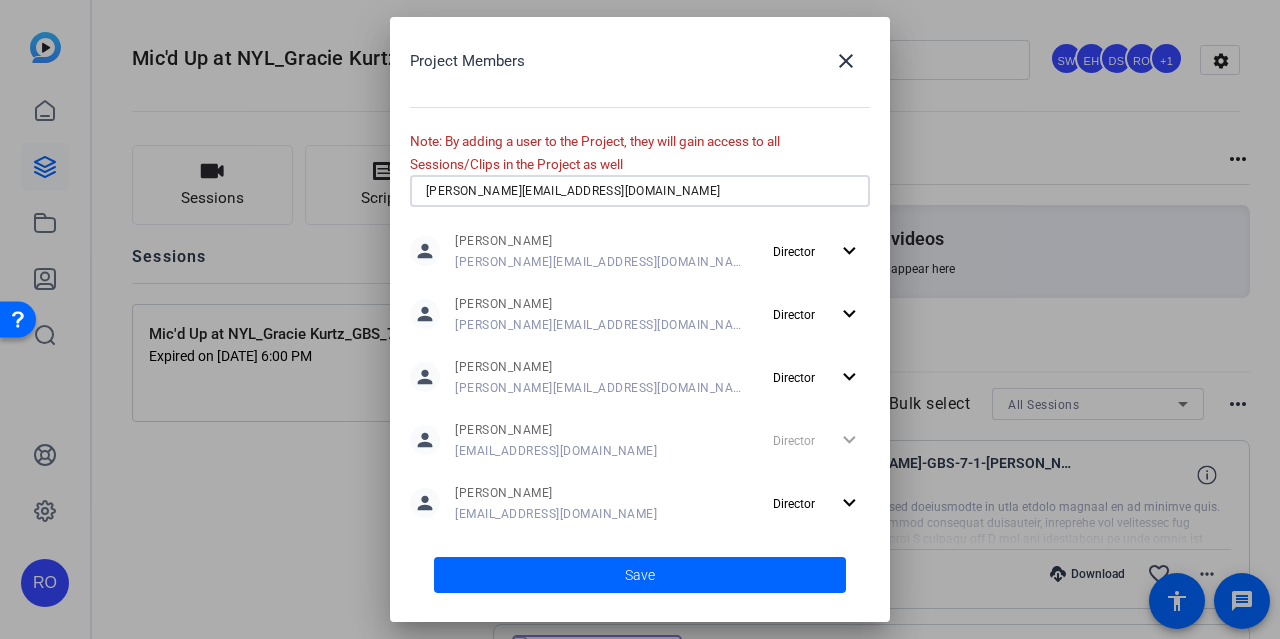 type on "[PERSON_NAME][EMAIL_ADDRESS][DOMAIN_NAME]" 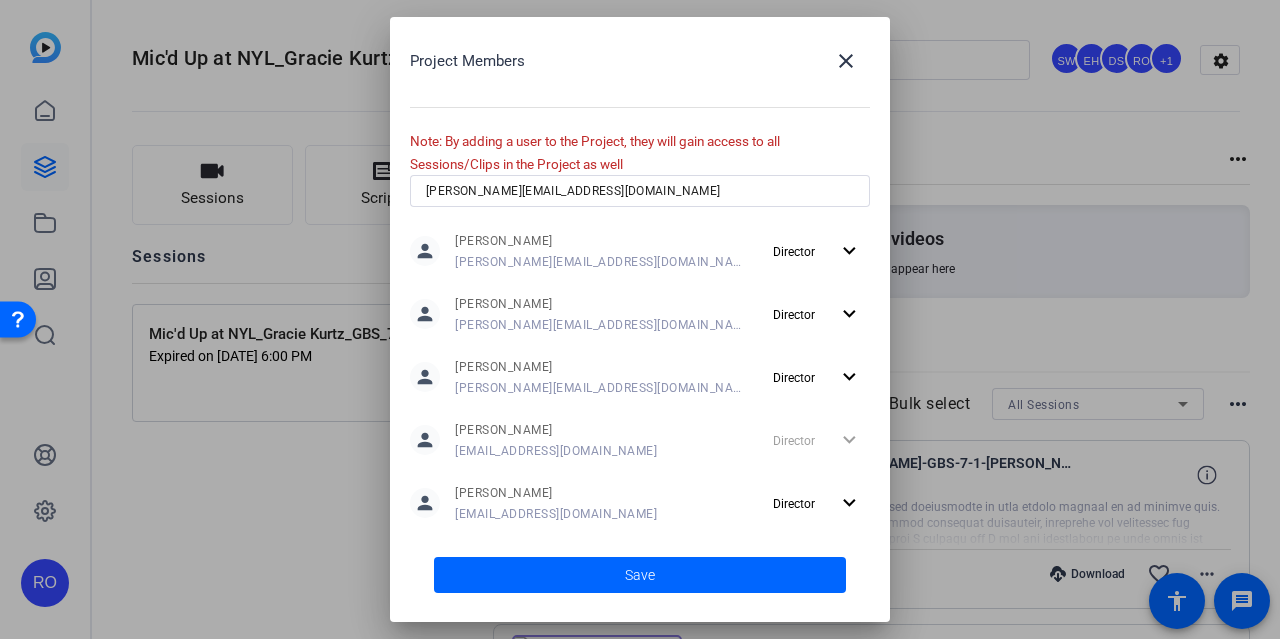 click at bounding box center (640, 215) 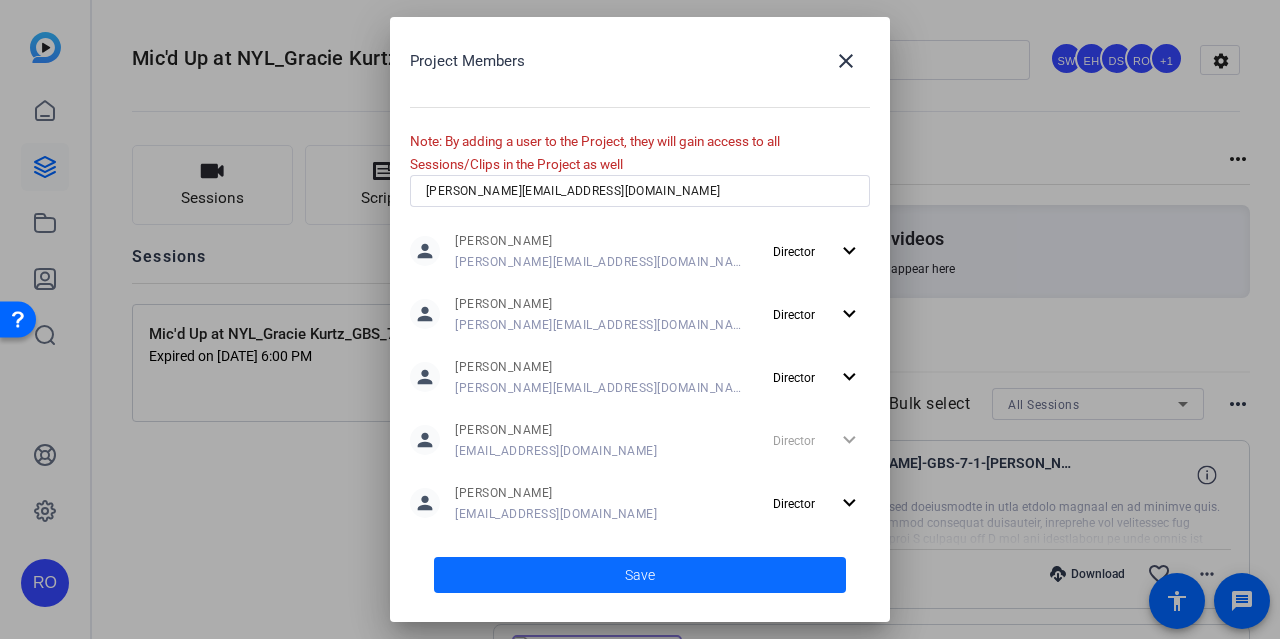 click 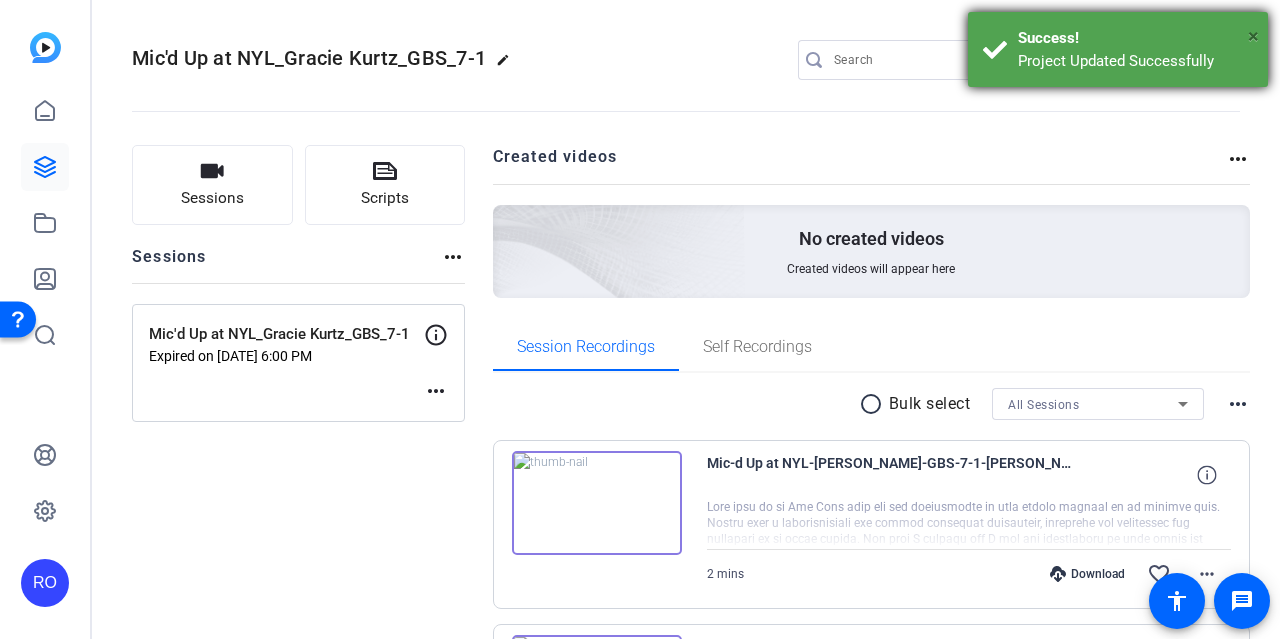 click on "×" at bounding box center [1253, 36] 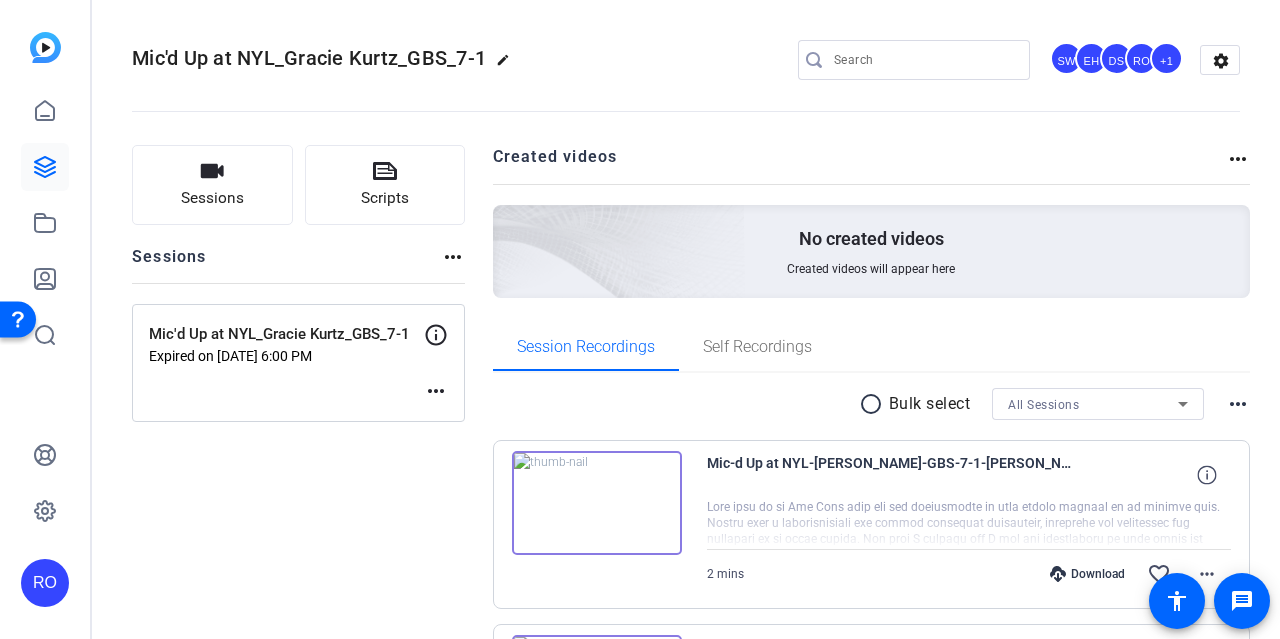 click on "DS" 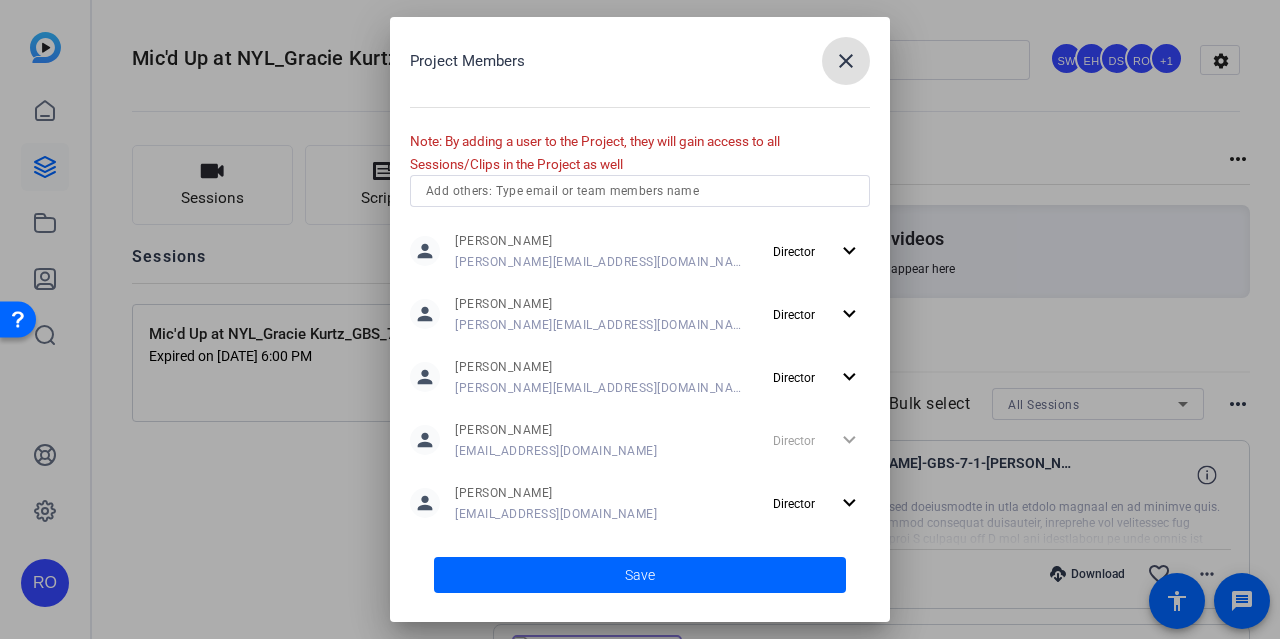 click at bounding box center [846, 61] 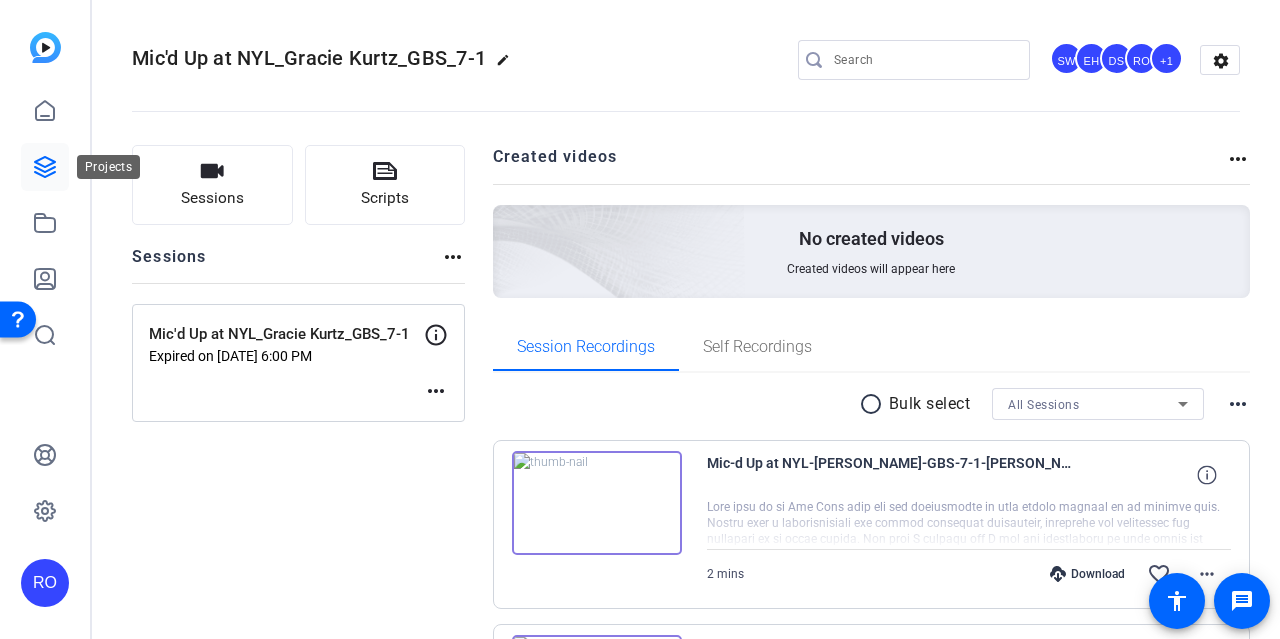 click 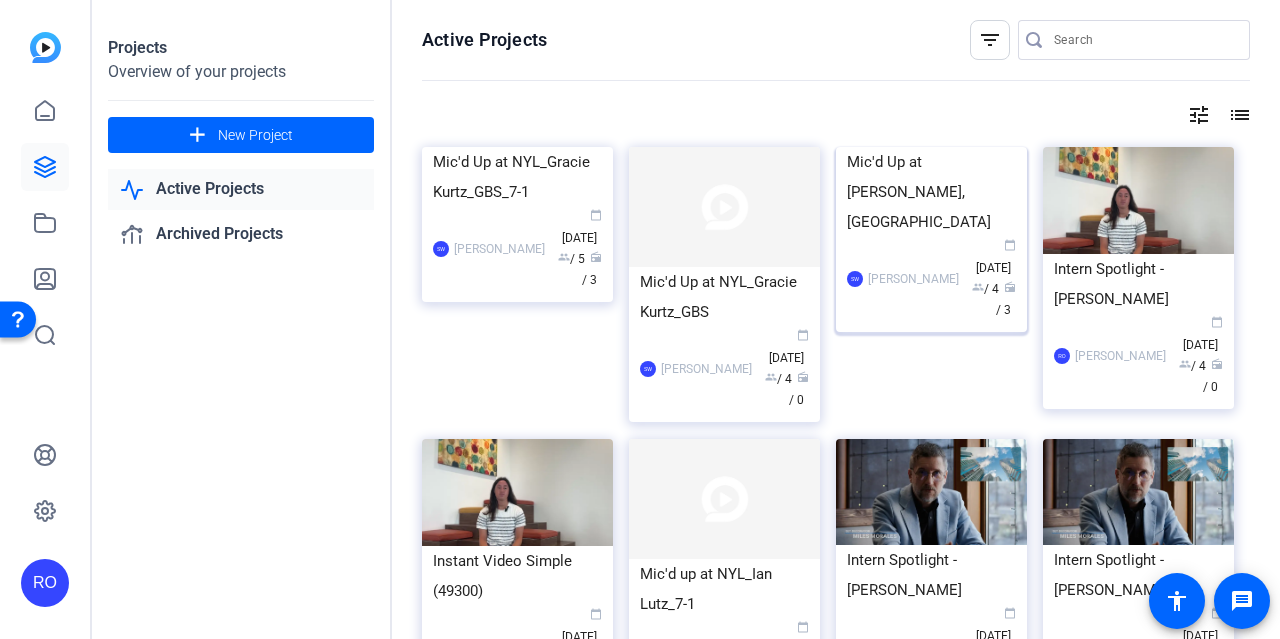 click on "Mic'd Up at [PERSON_NAME], [GEOGRAPHIC_DATA]" 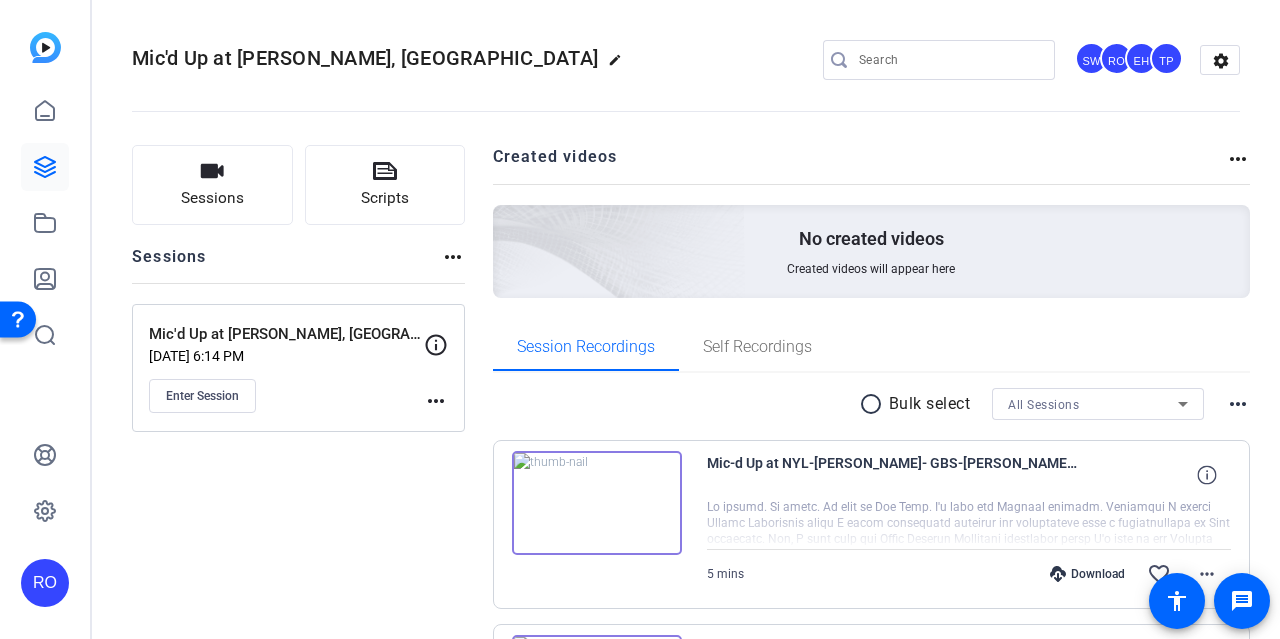 click on "TP" 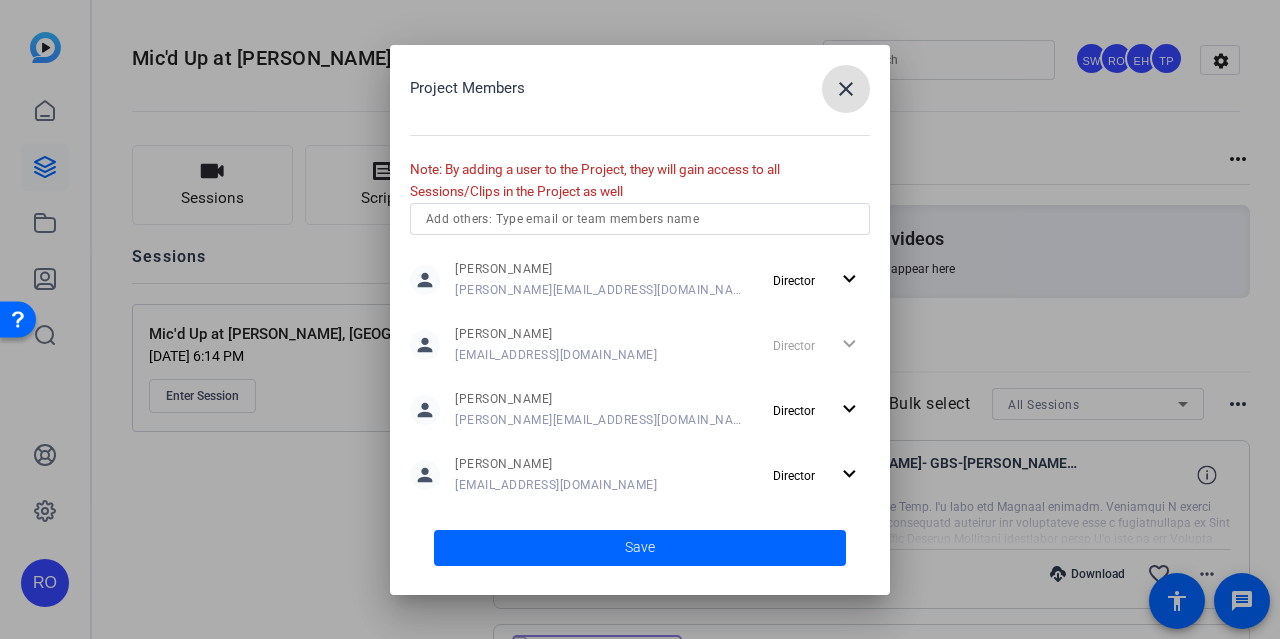 click at bounding box center (640, 246) 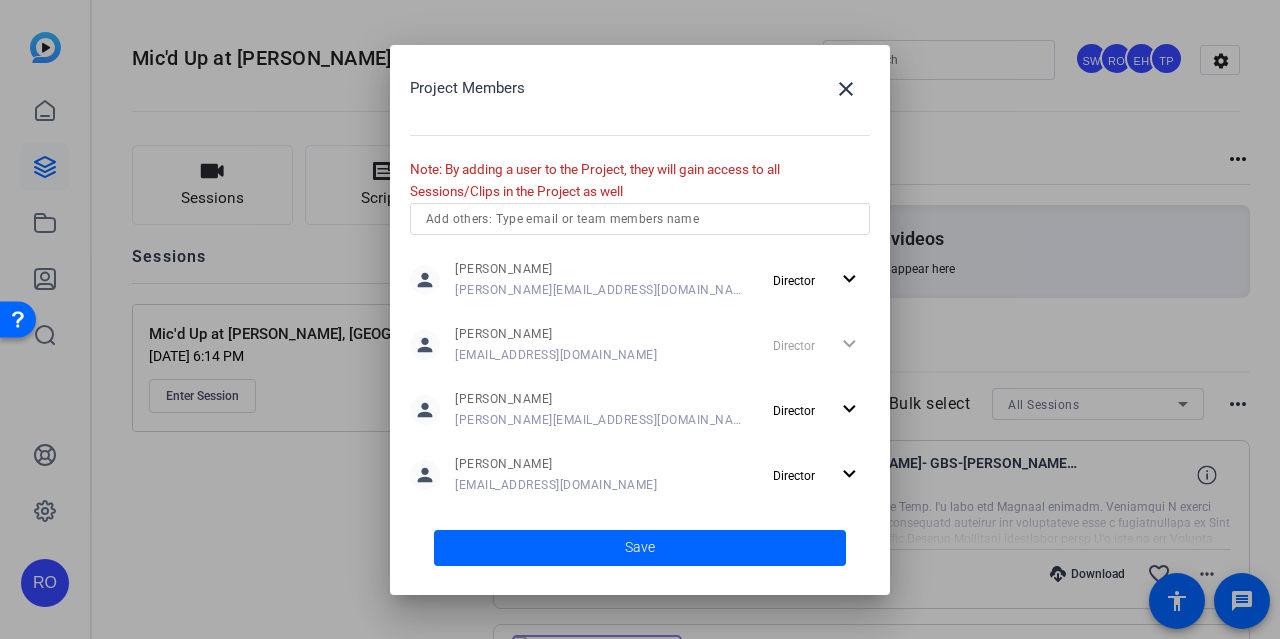 click at bounding box center (640, 219) 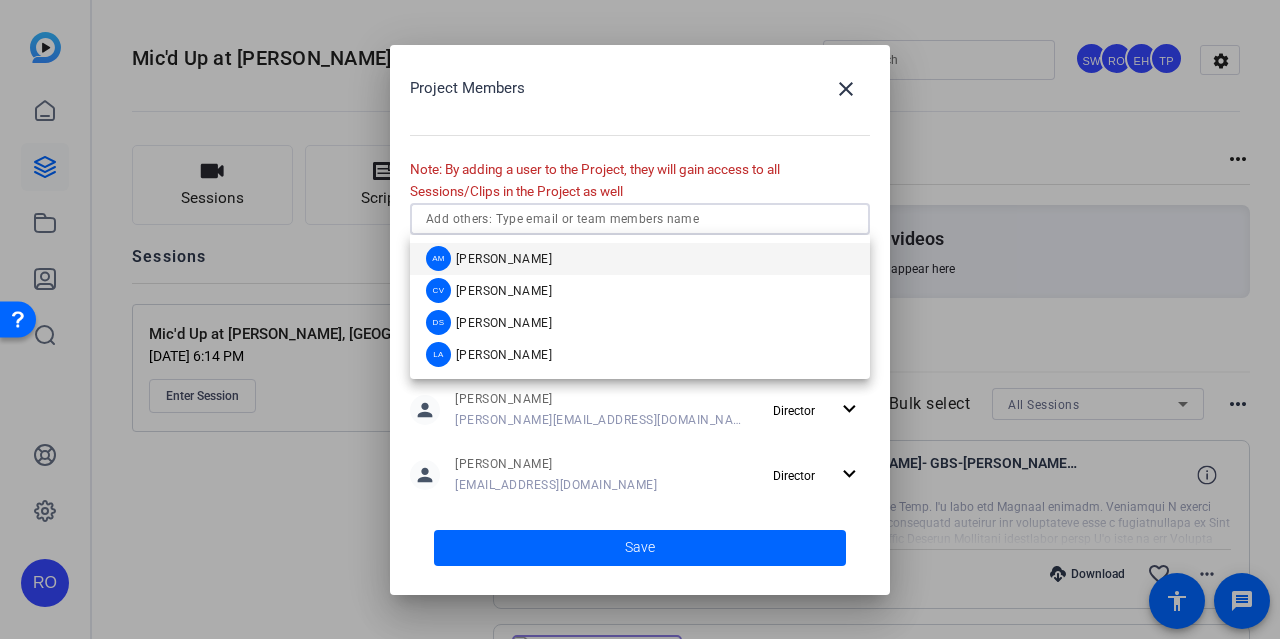 paste on "[PERSON_NAME][EMAIL_ADDRESS][DOMAIN_NAME]" 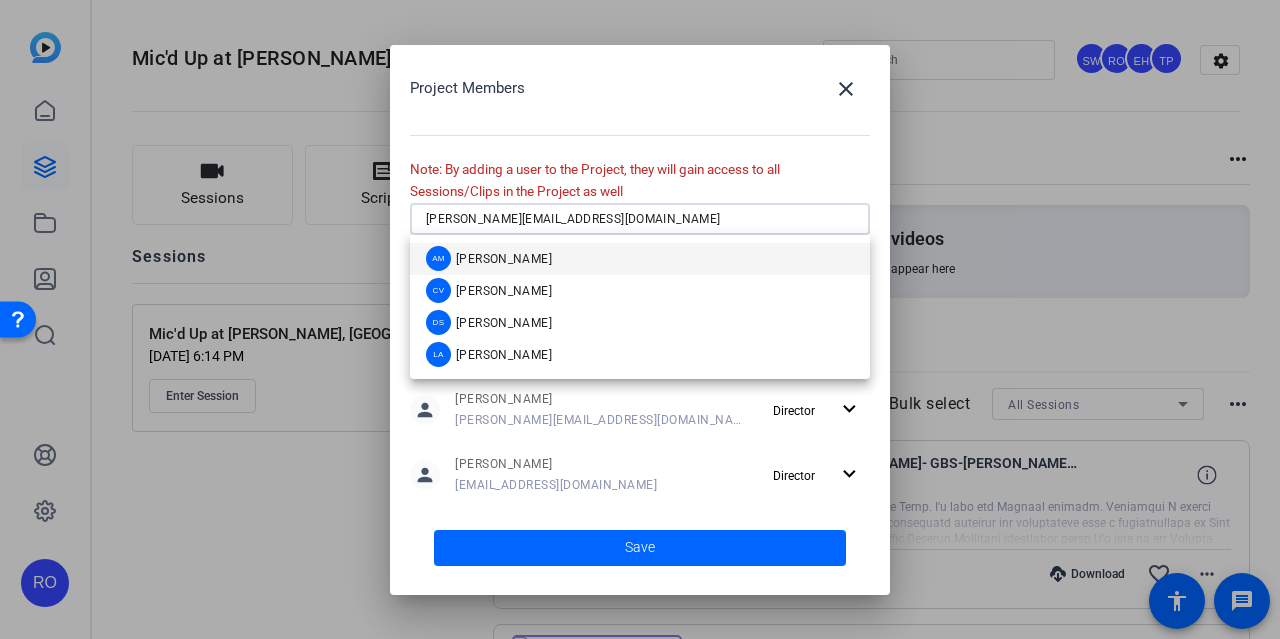 click on "[PERSON_NAME][EMAIL_ADDRESS][DOMAIN_NAME]" at bounding box center [640, 219] 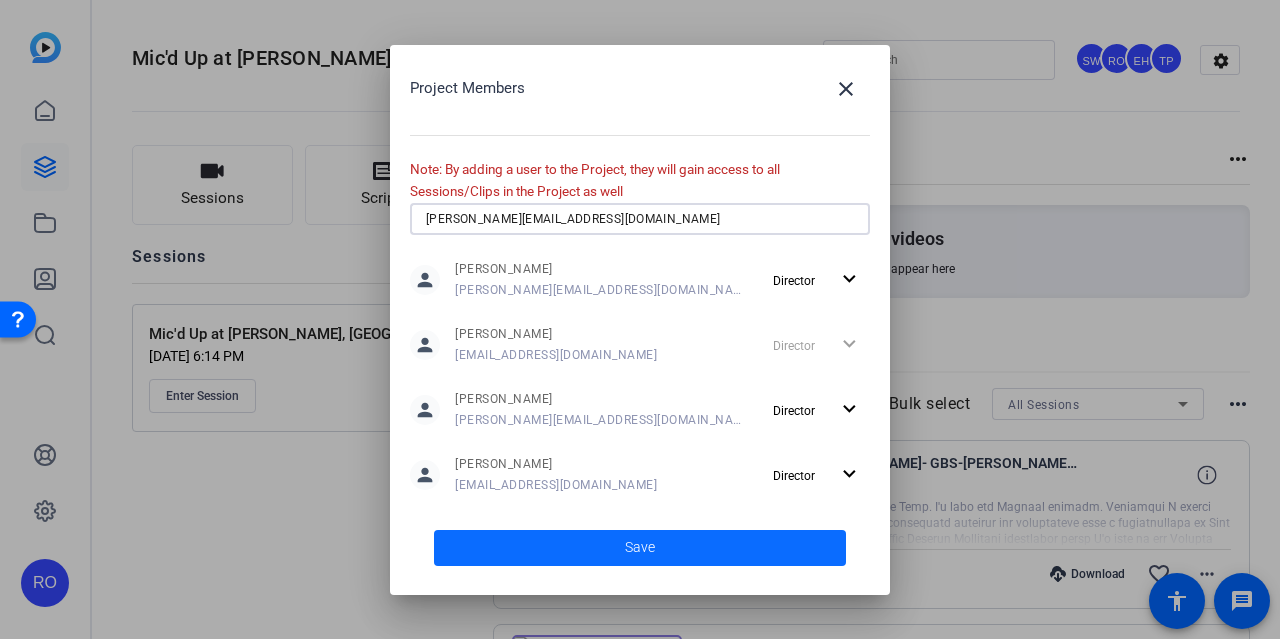 type on "[PERSON_NAME][EMAIL_ADDRESS][DOMAIN_NAME]" 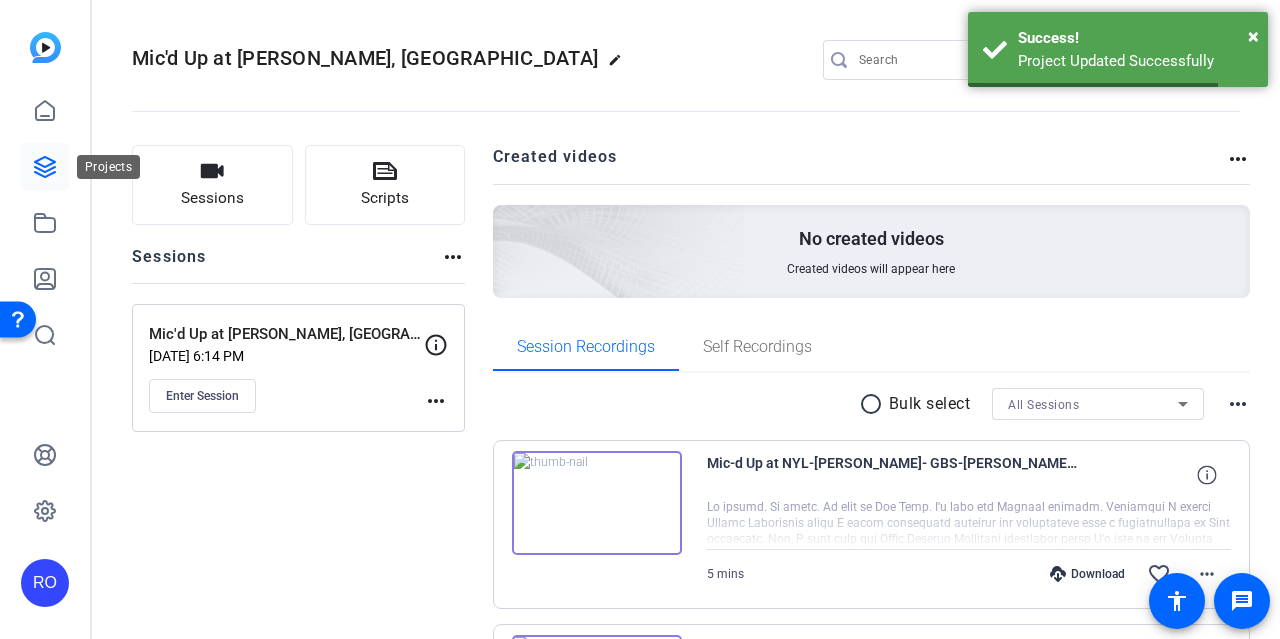 click 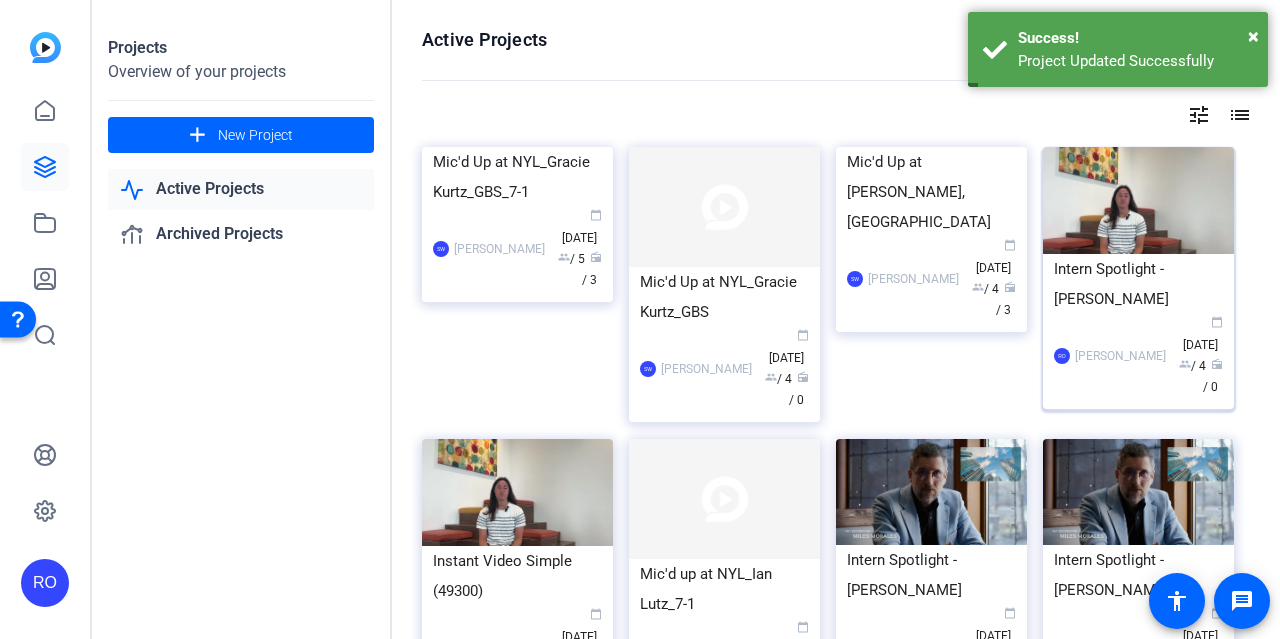 click on "Intern Spotlight - [PERSON_NAME]" 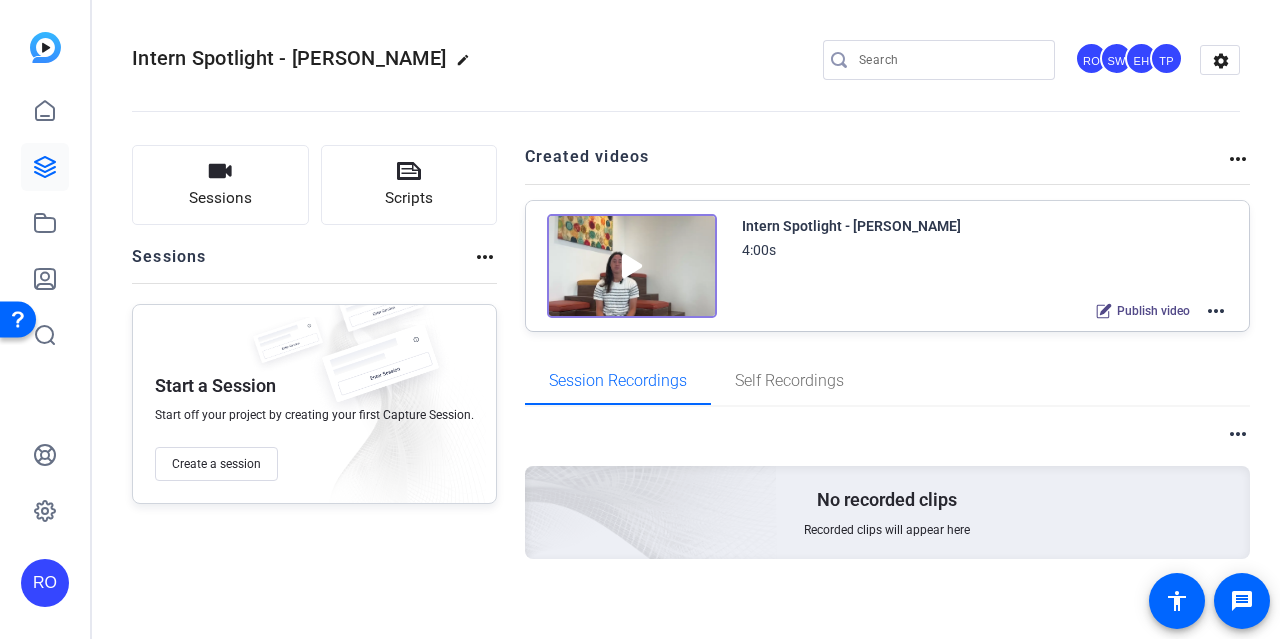 click on "EH" 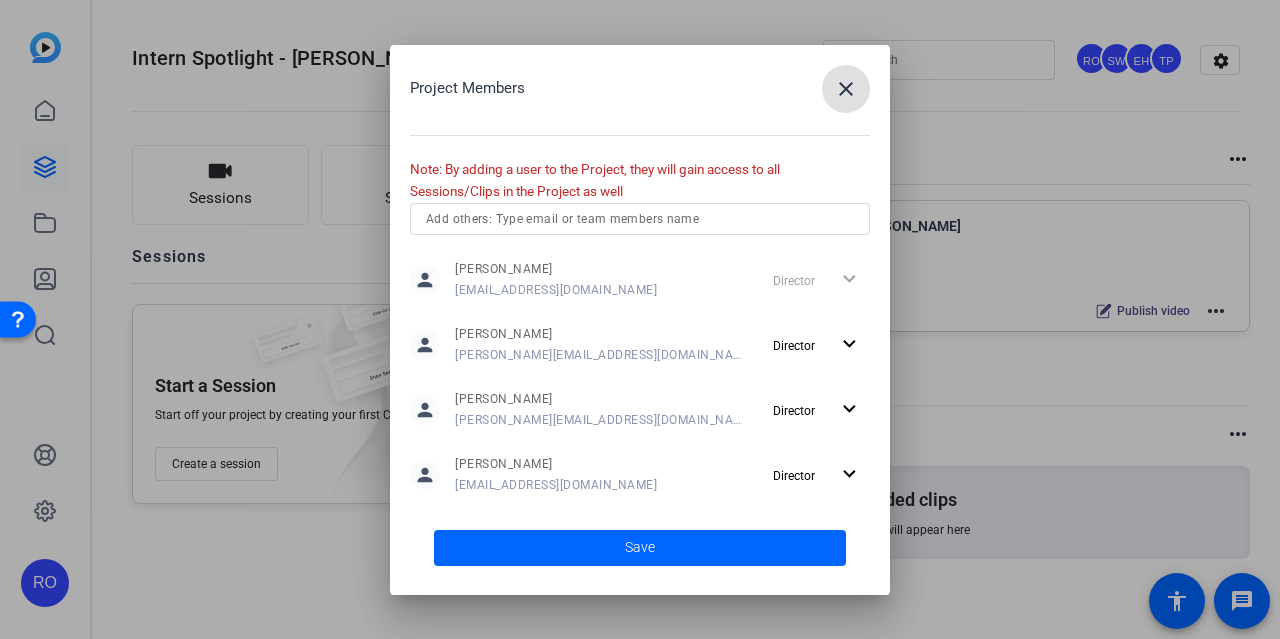 click at bounding box center (640, 219) 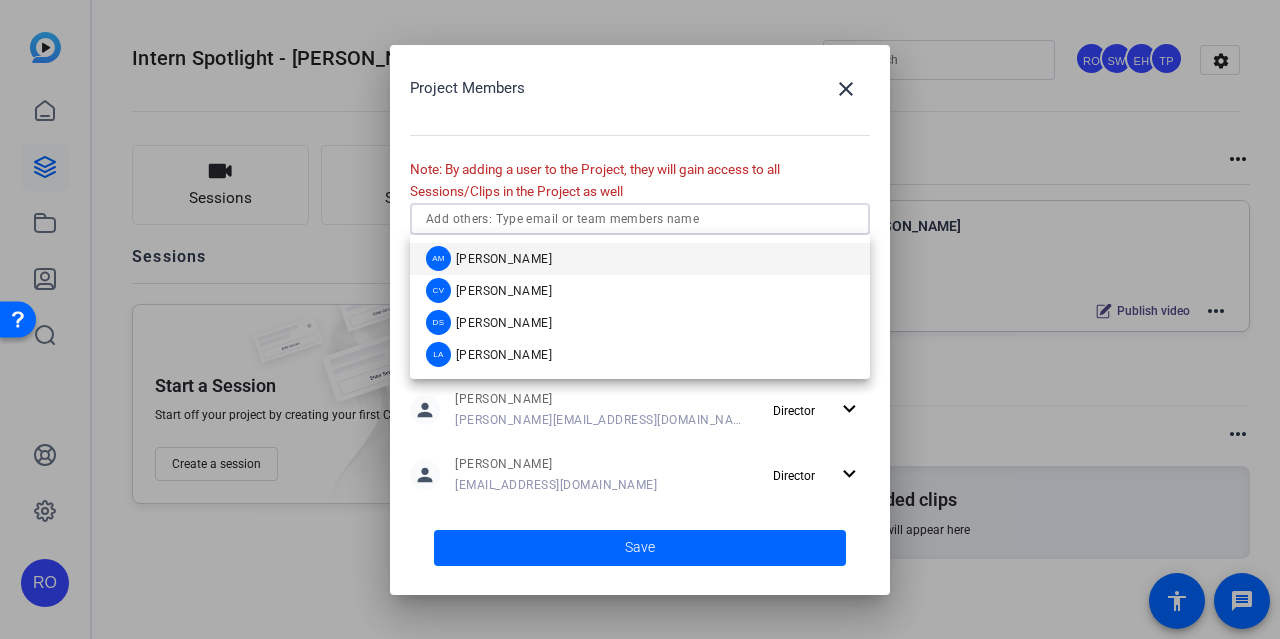 paste on "[PERSON_NAME][EMAIL_ADDRESS][DOMAIN_NAME]" 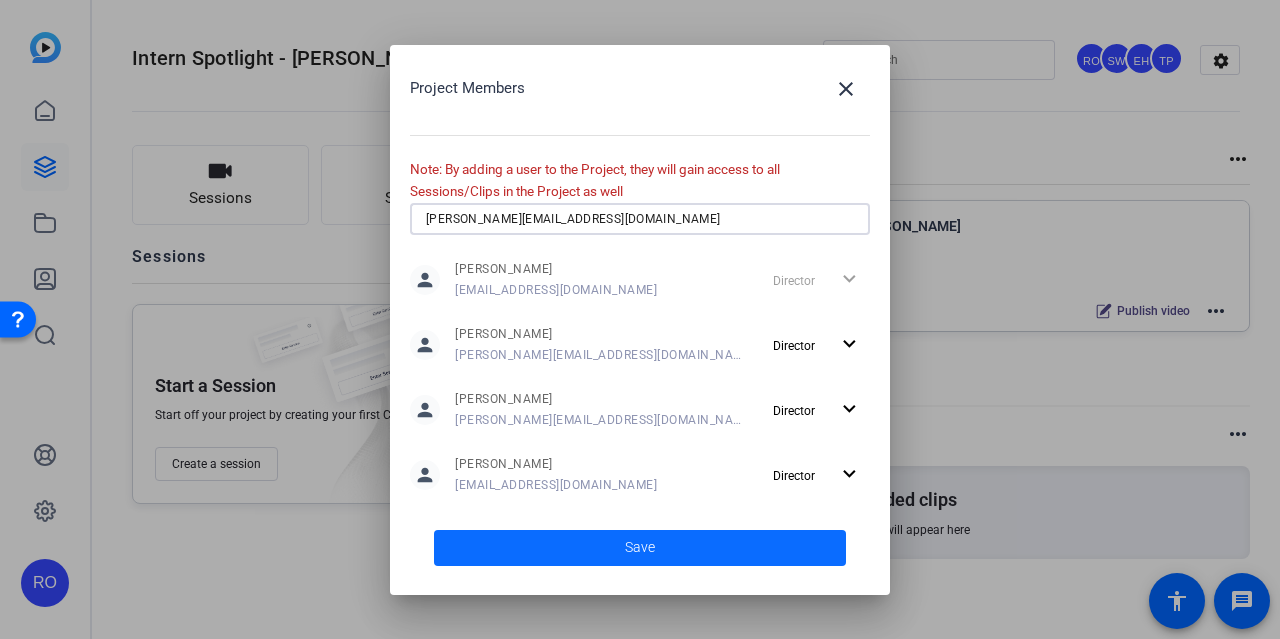 type on "[PERSON_NAME][EMAIL_ADDRESS][DOMAIN_NAME]" 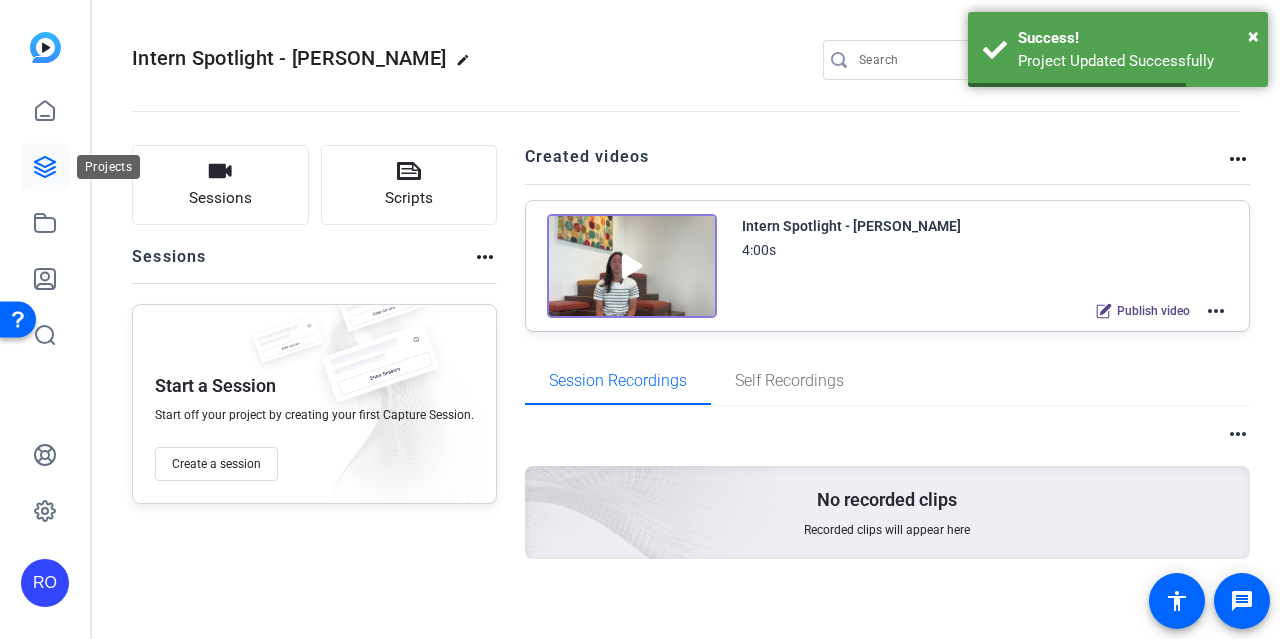 click 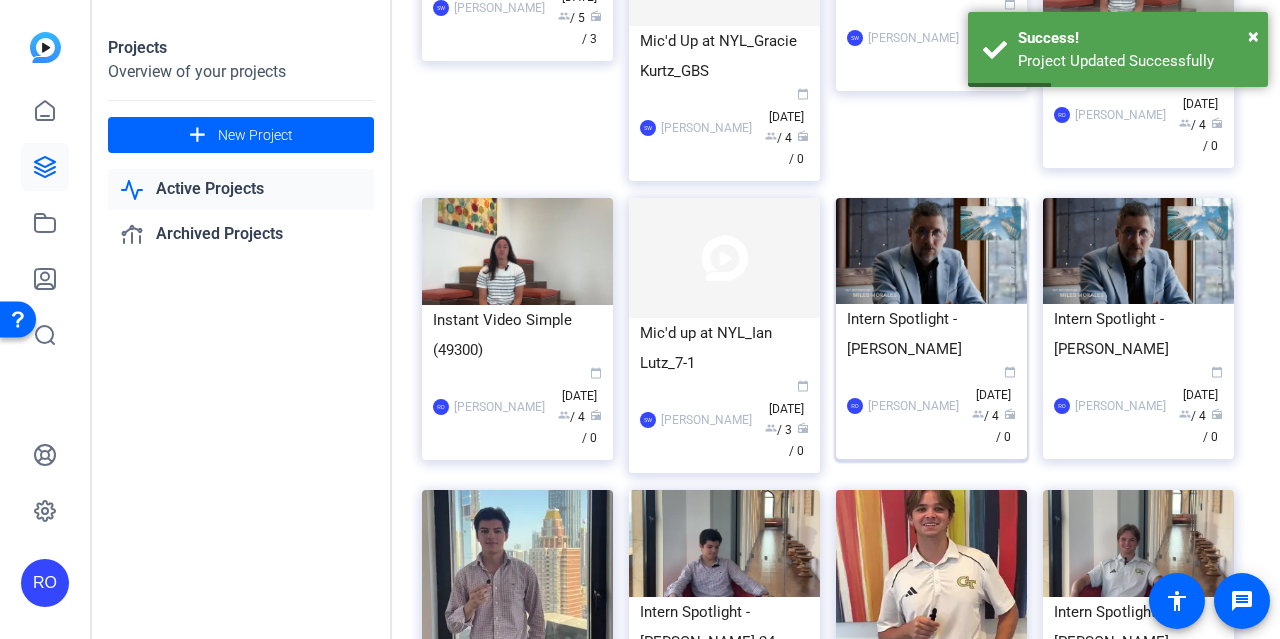 scroll, scrollTop: 242, scrollLeft: 0, axis: vertical 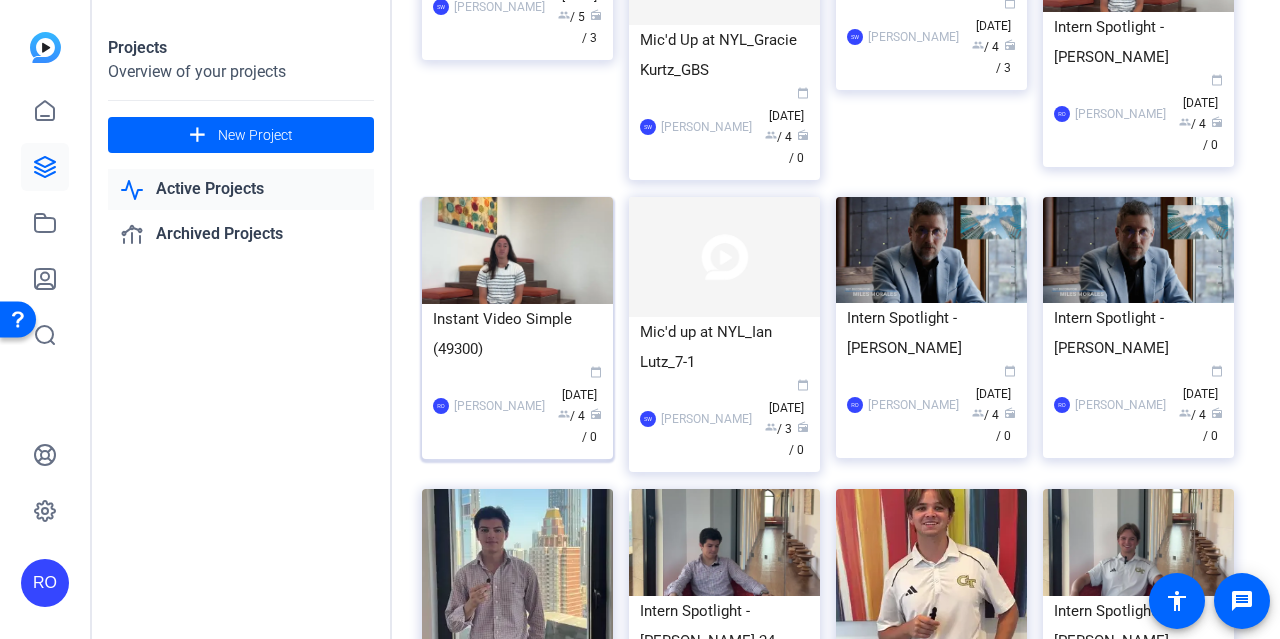 click on "Instant Video Simple (49300)" 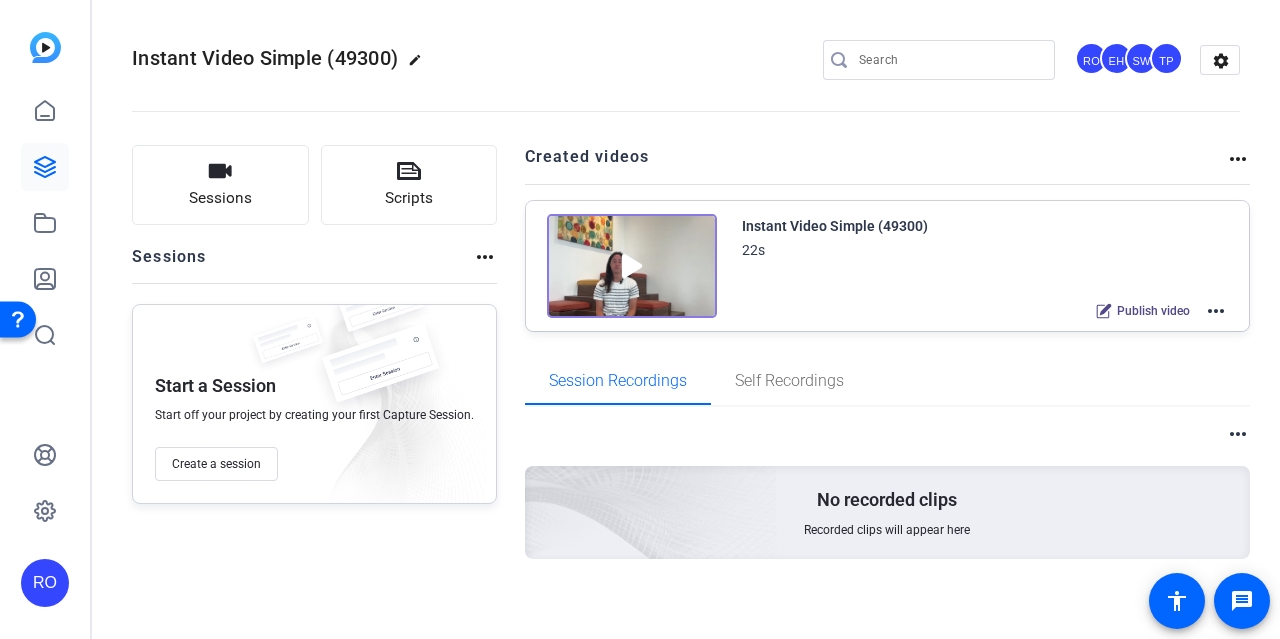 click on "EH" 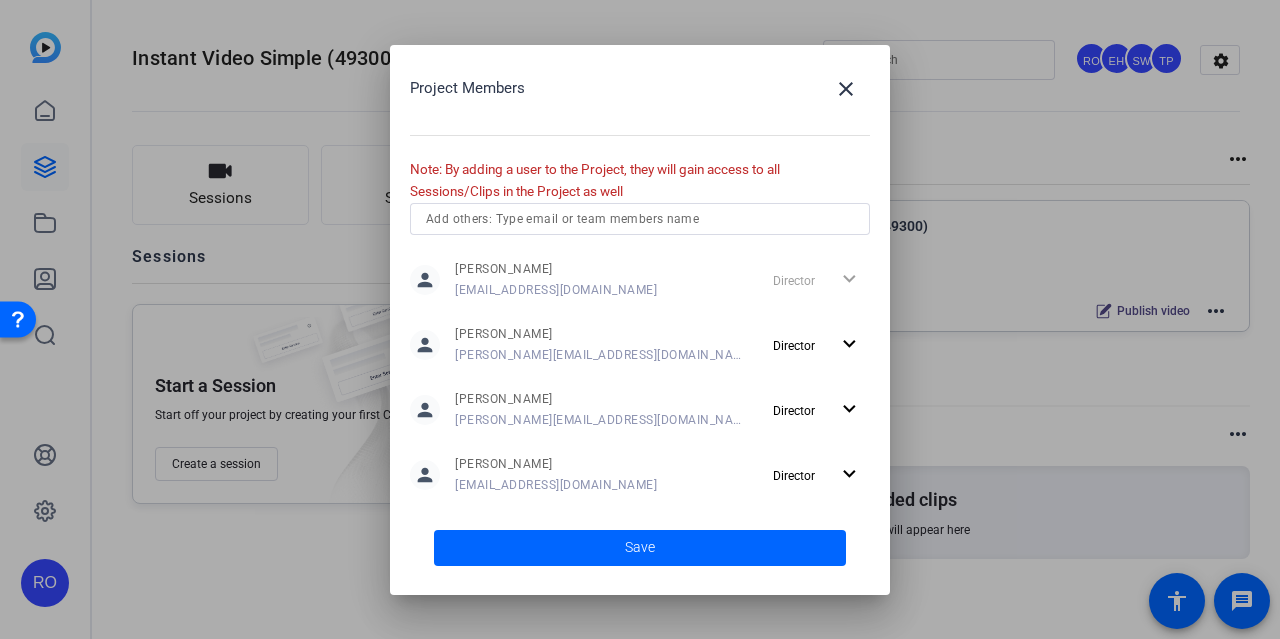 click at bounding box center (640, 219) 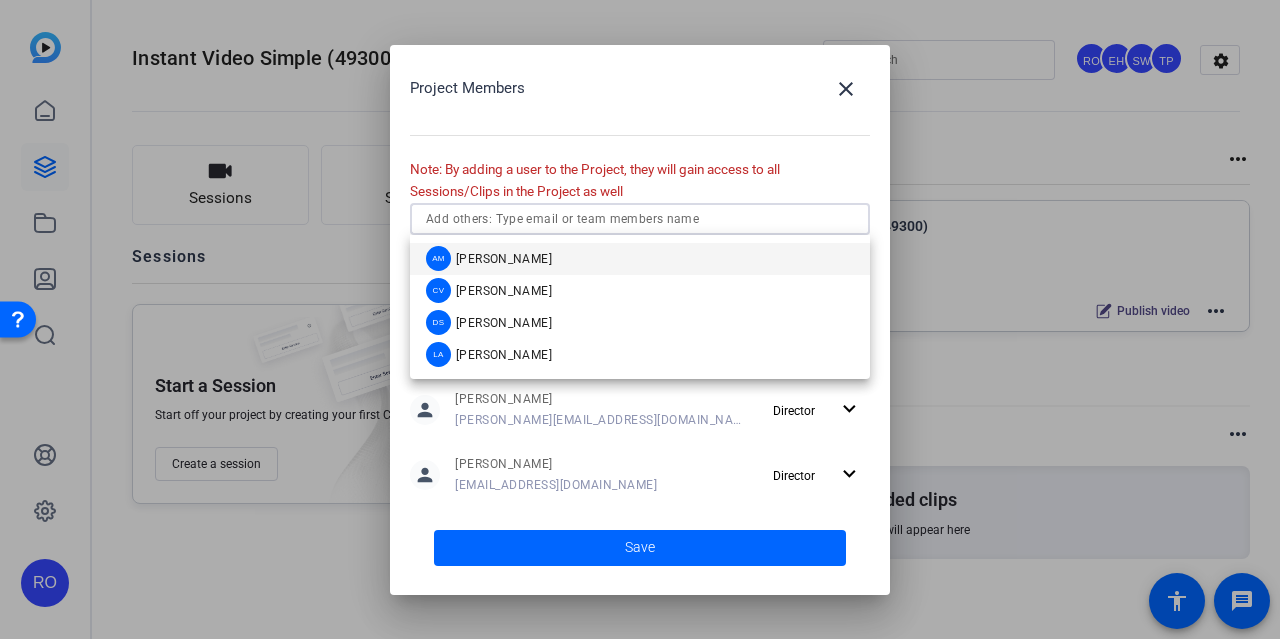 click at bounding box center [640, 219] 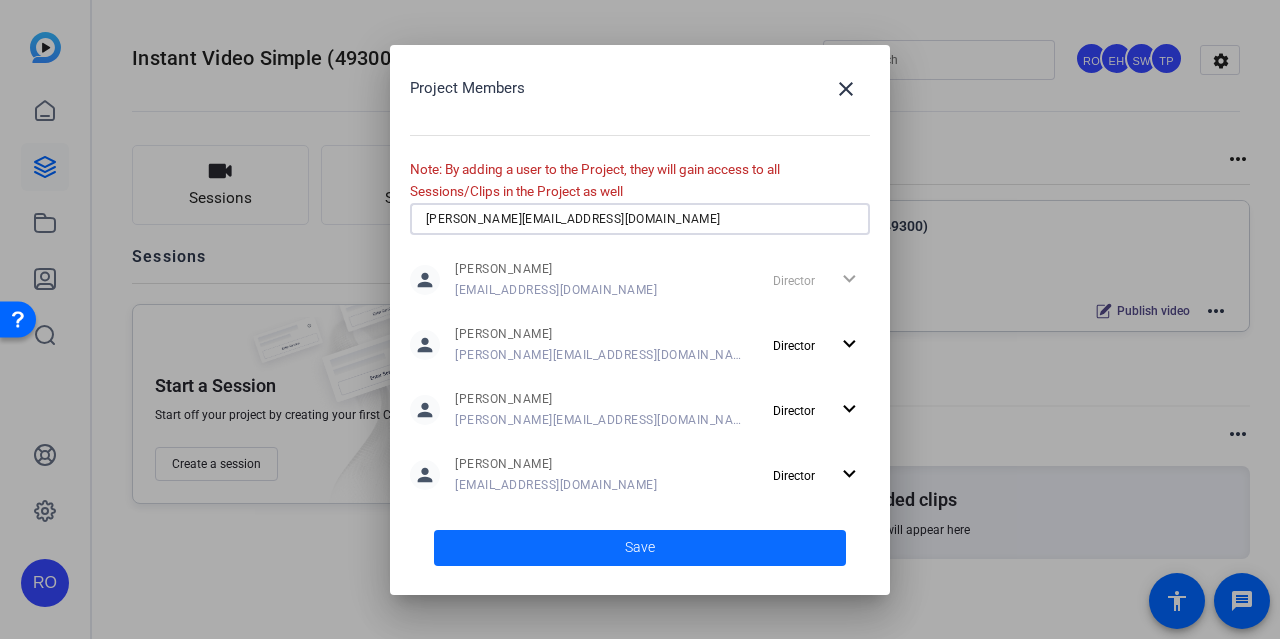 type on "[PERSON_NAME][EMAIL_ADDRESS][DOMAIN_NAME]" 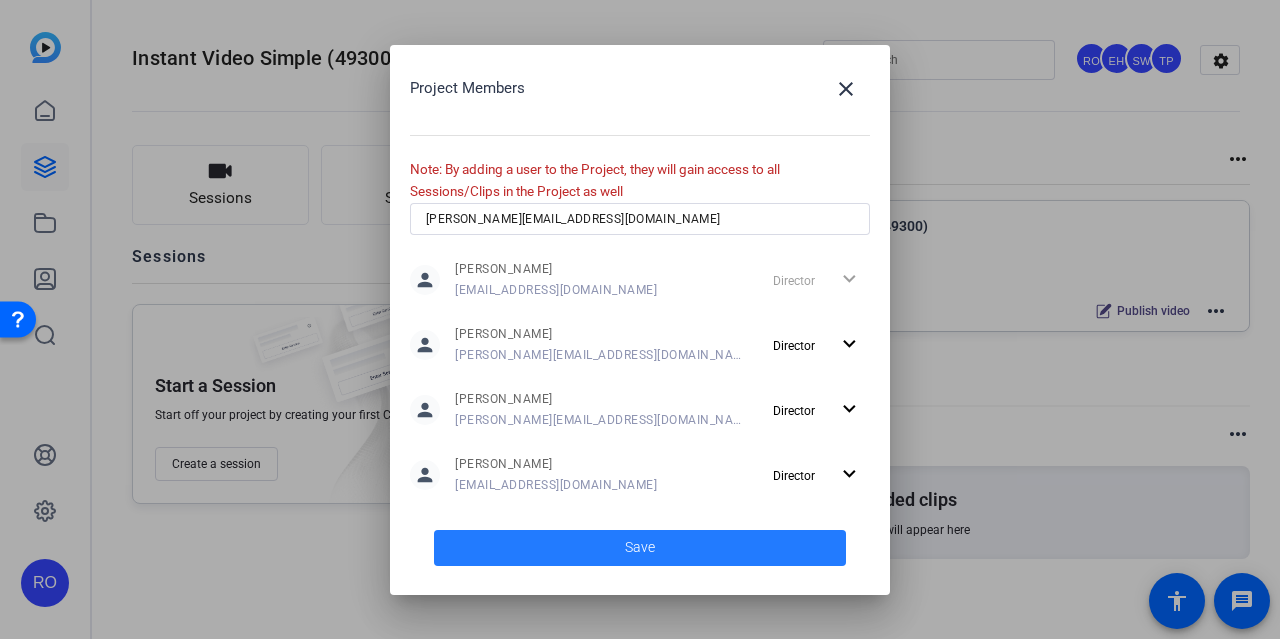click 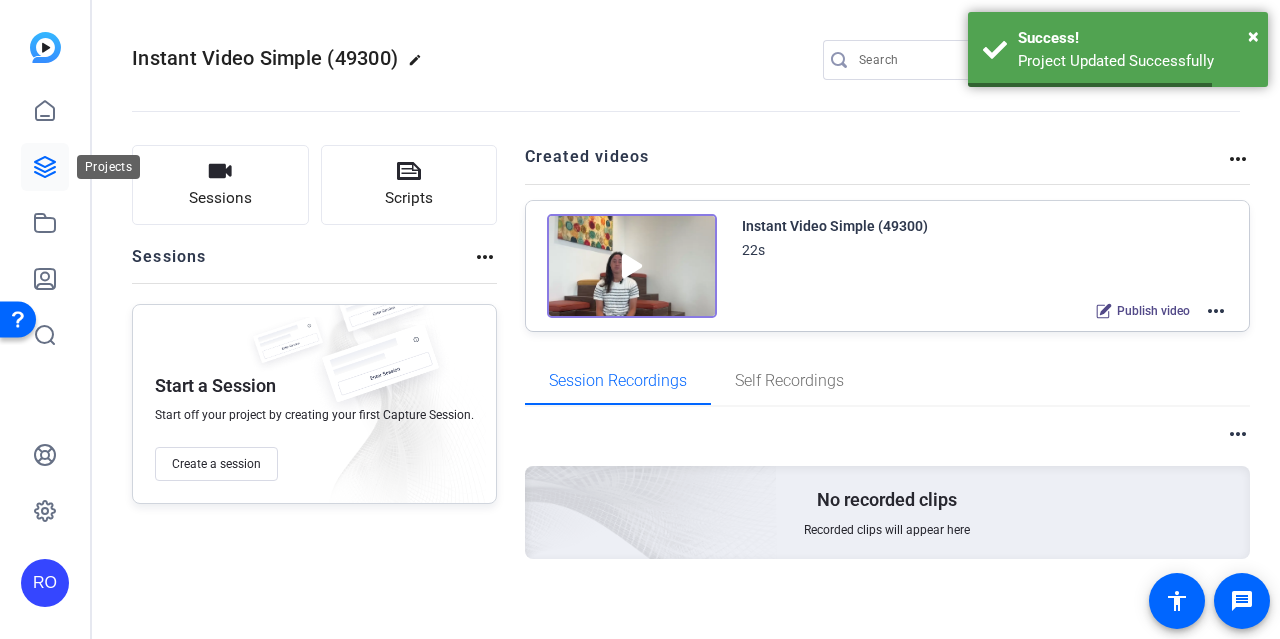 click 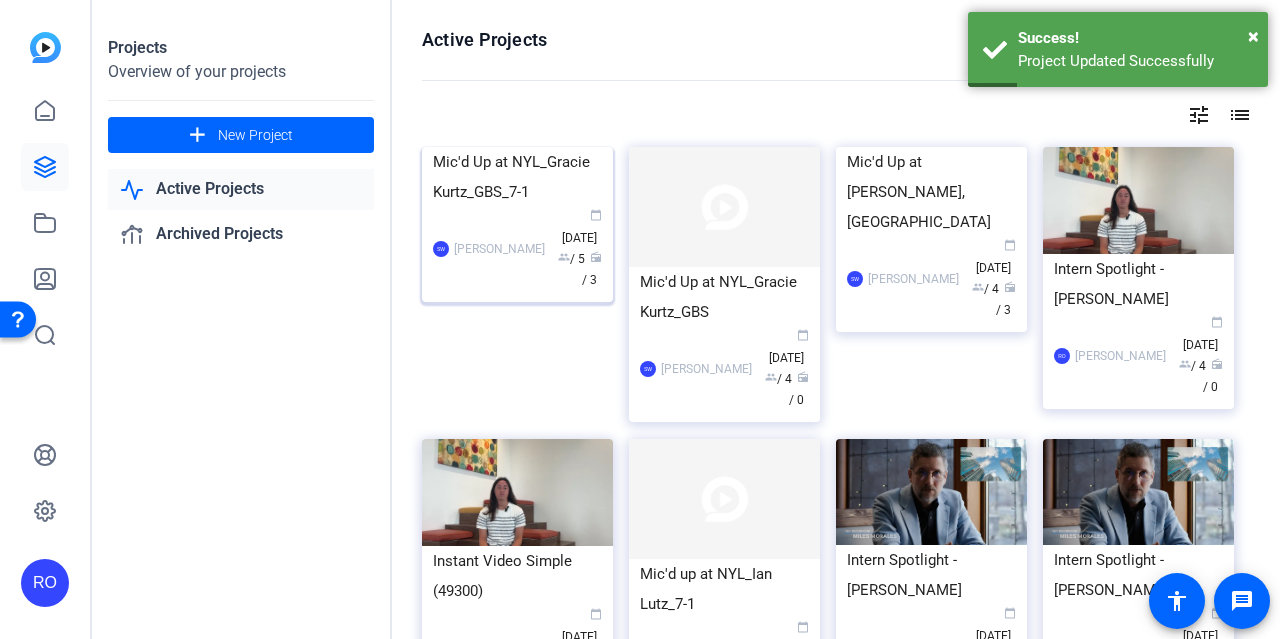 click on "Mic'd Up at NYL_Gracie Kurtz_GBS_7-1" 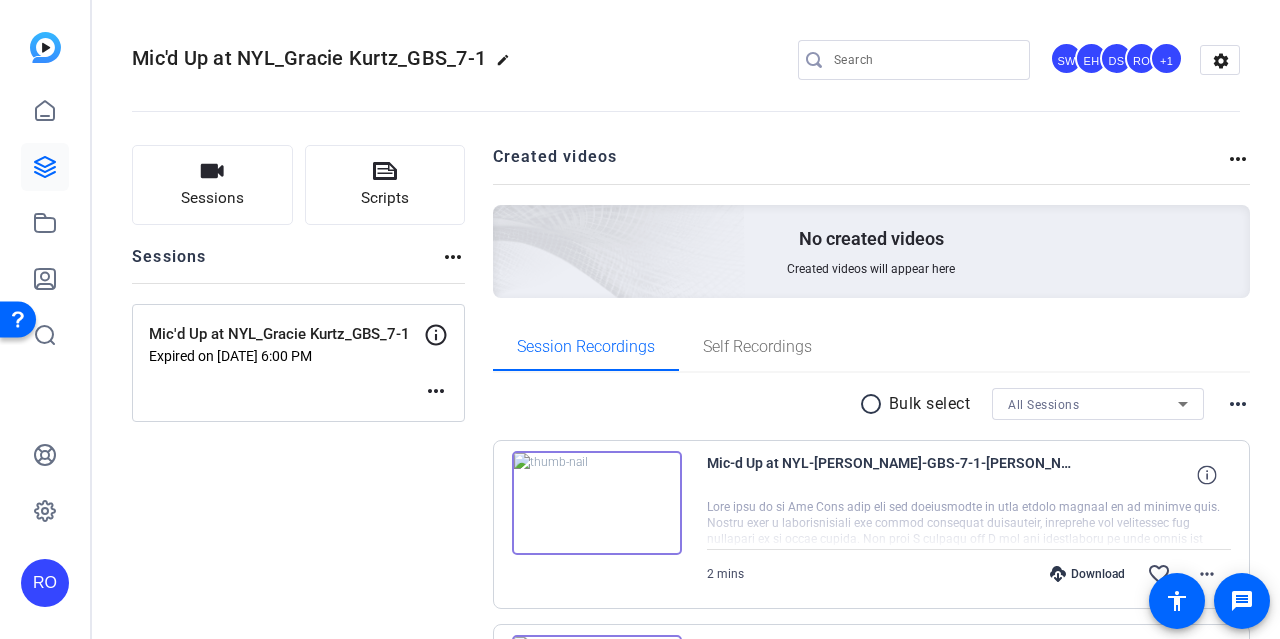 click on "EH" 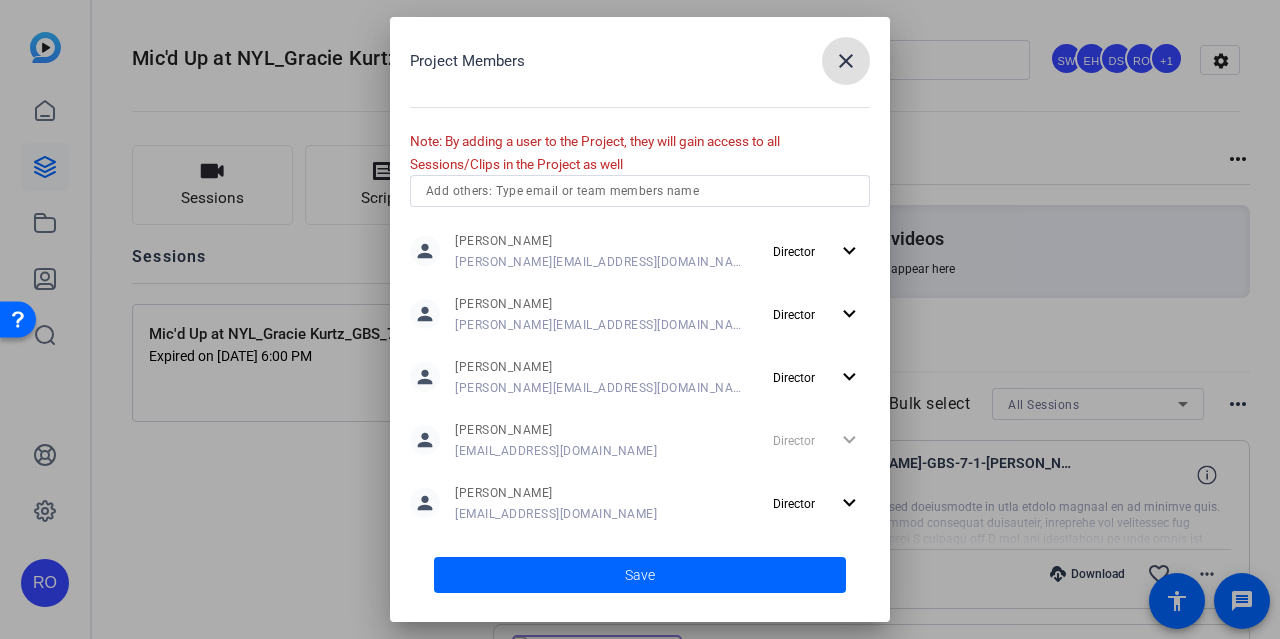 click at bounding box center (846, 61) 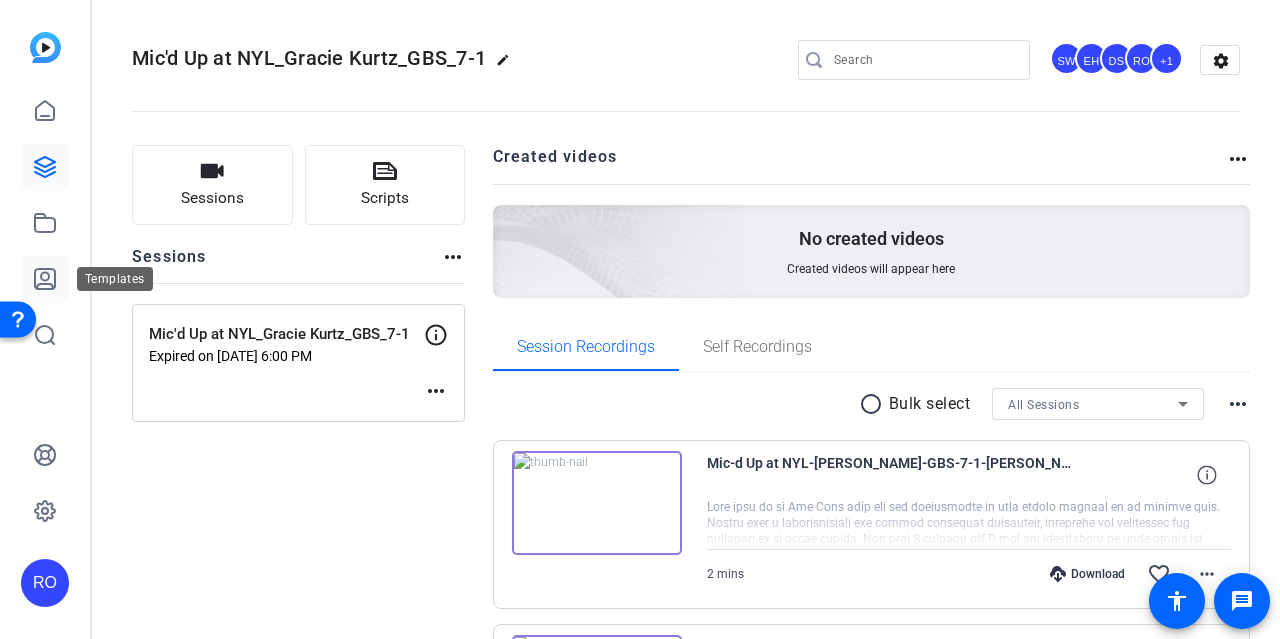 click 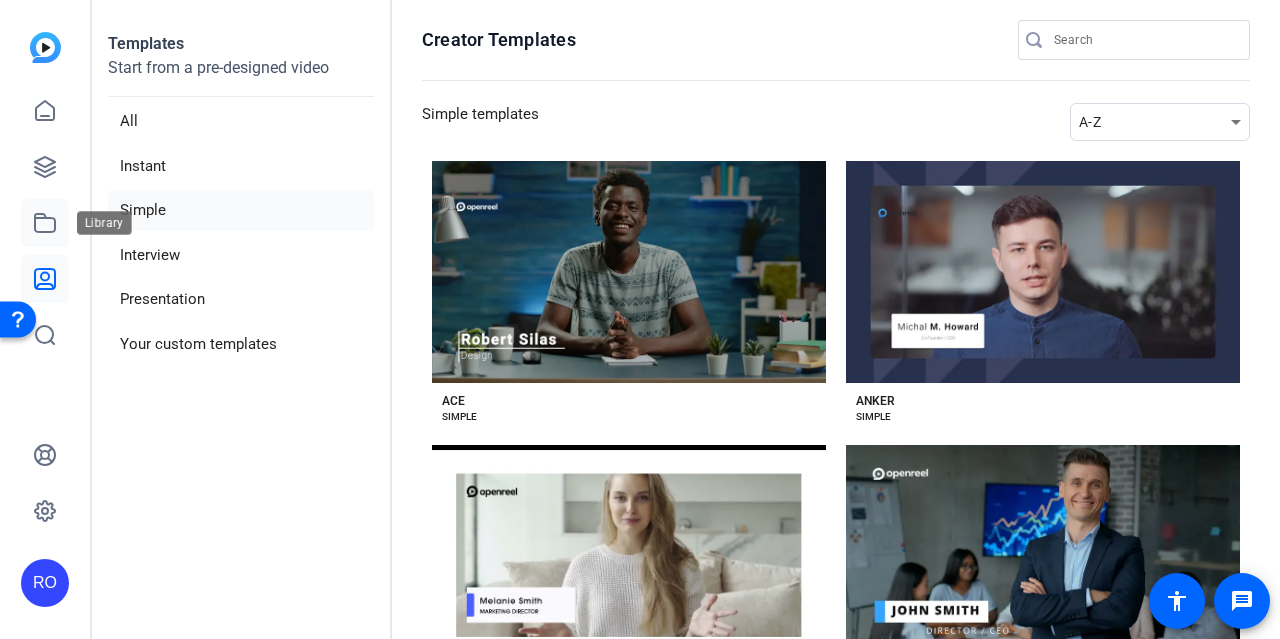 click 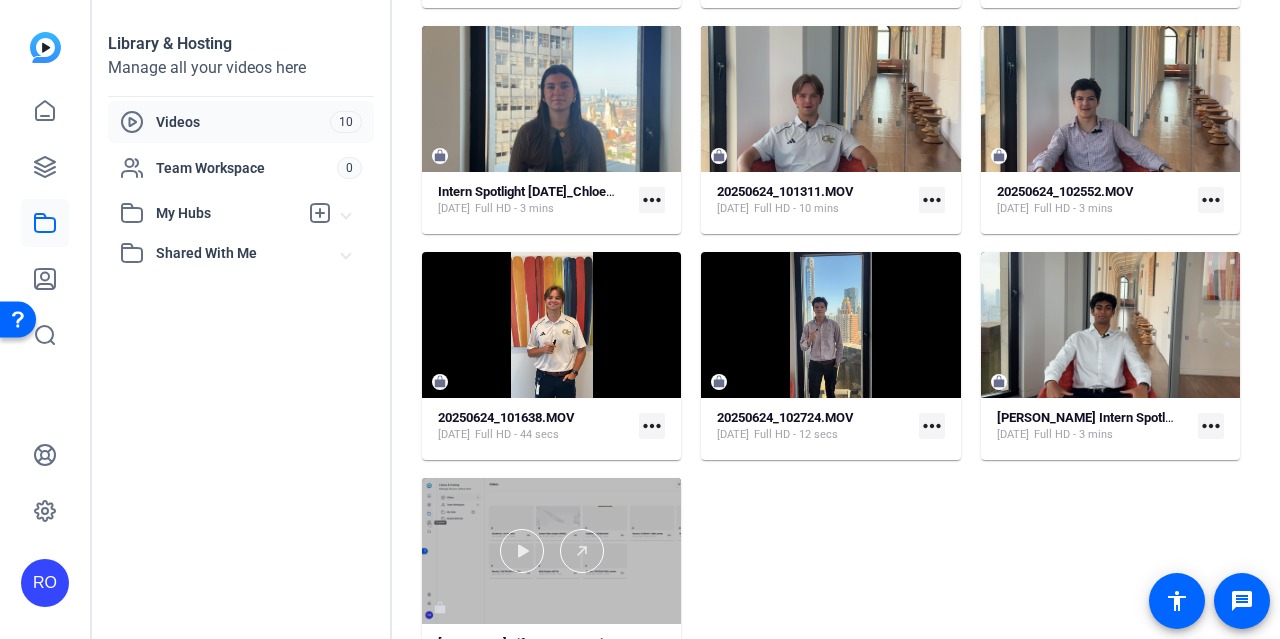 scroll, scrollTop: 0, scrollLeft: 0, axis: both 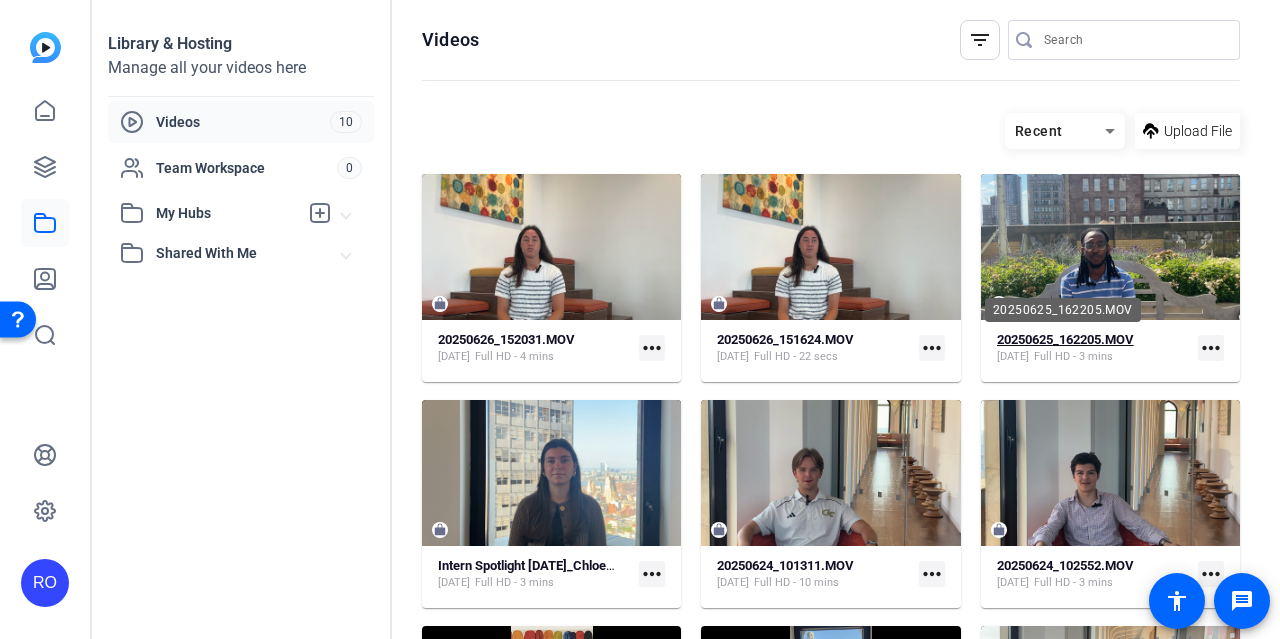 click on "20250625_162205.MOV" 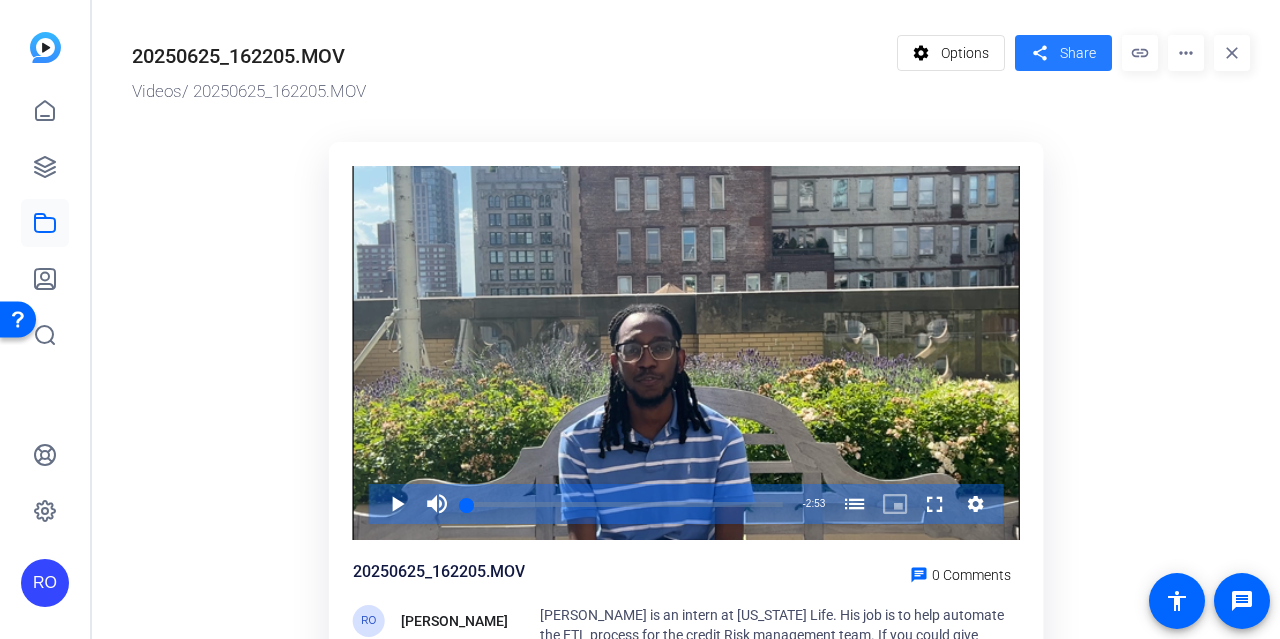 click on "share" 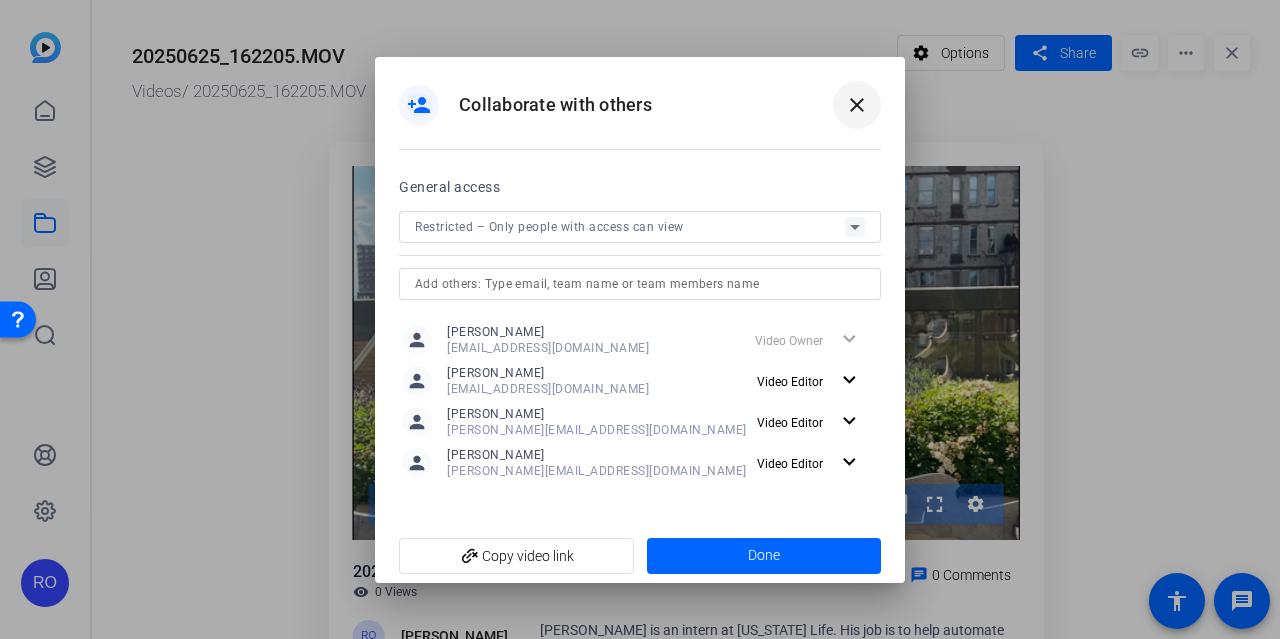 click at bounding box center (857, 105) 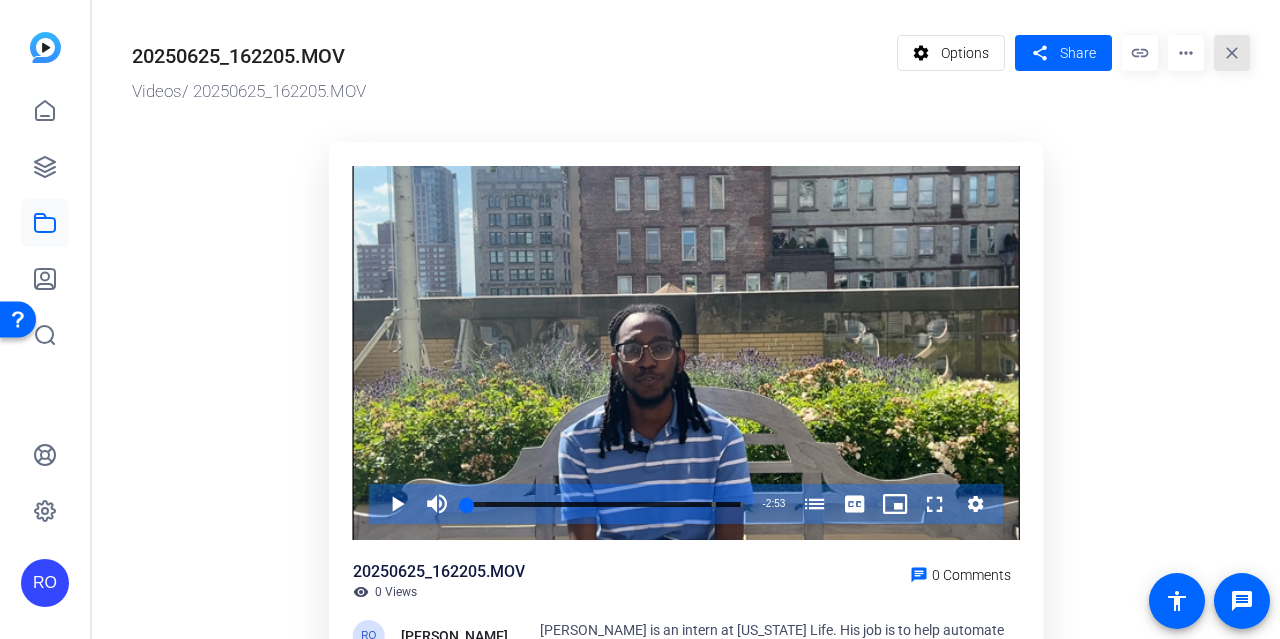 click on "close" 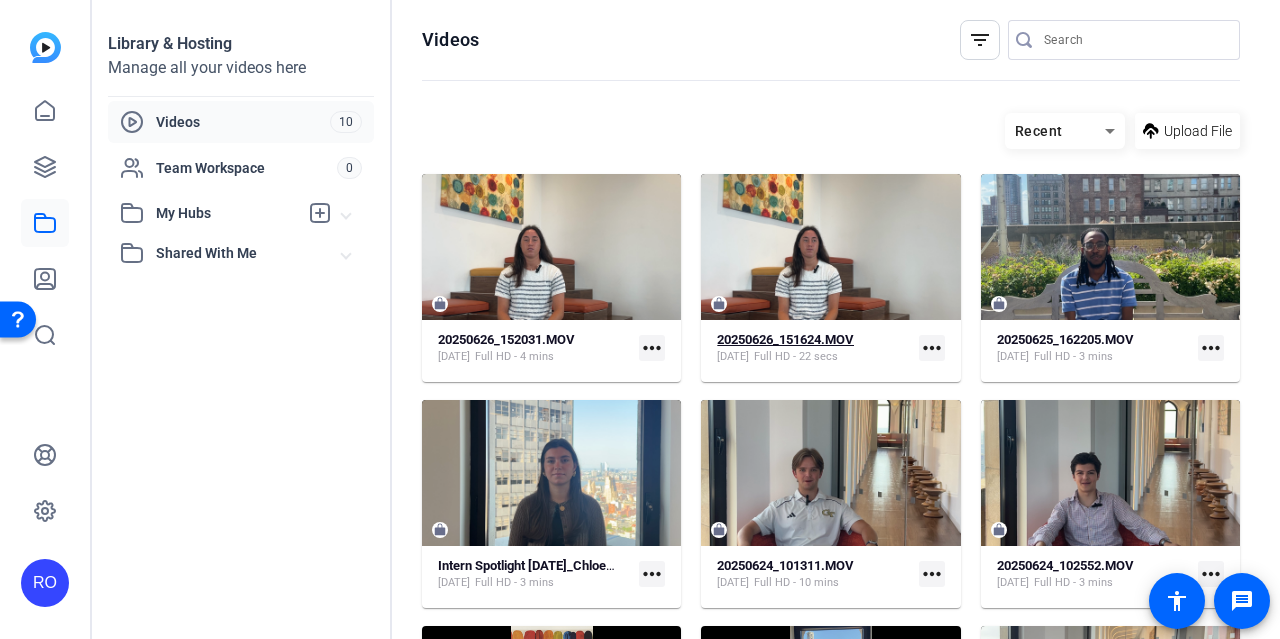 click on "20250626_151624.MOV" 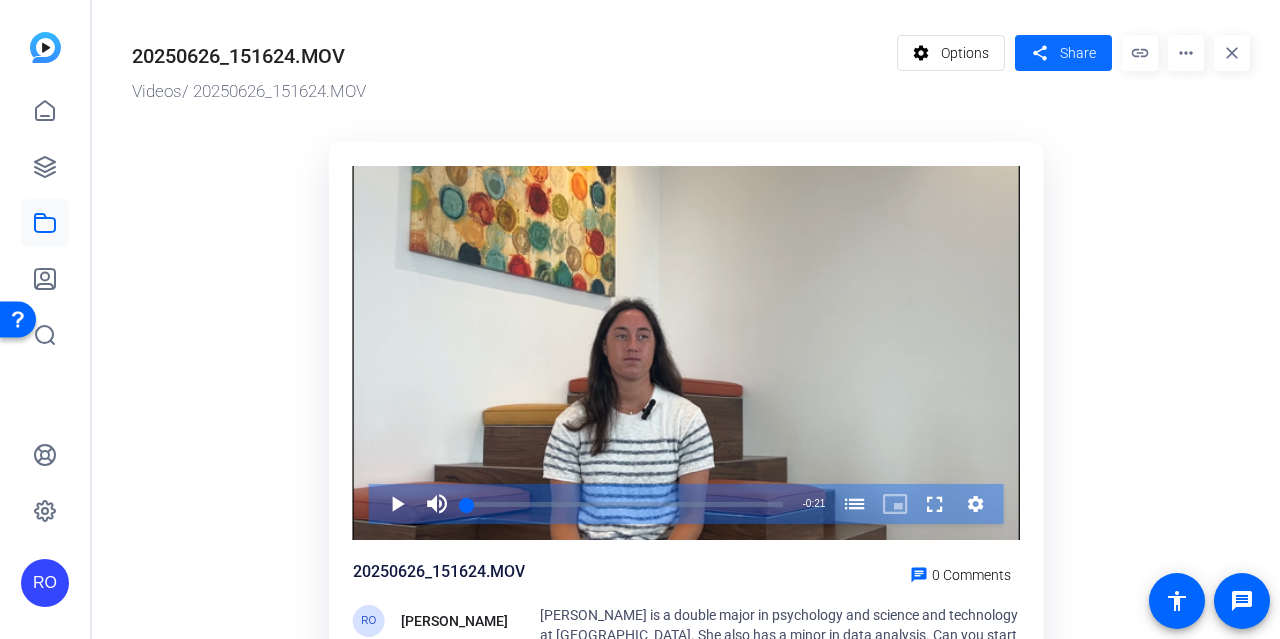 click on "Share" 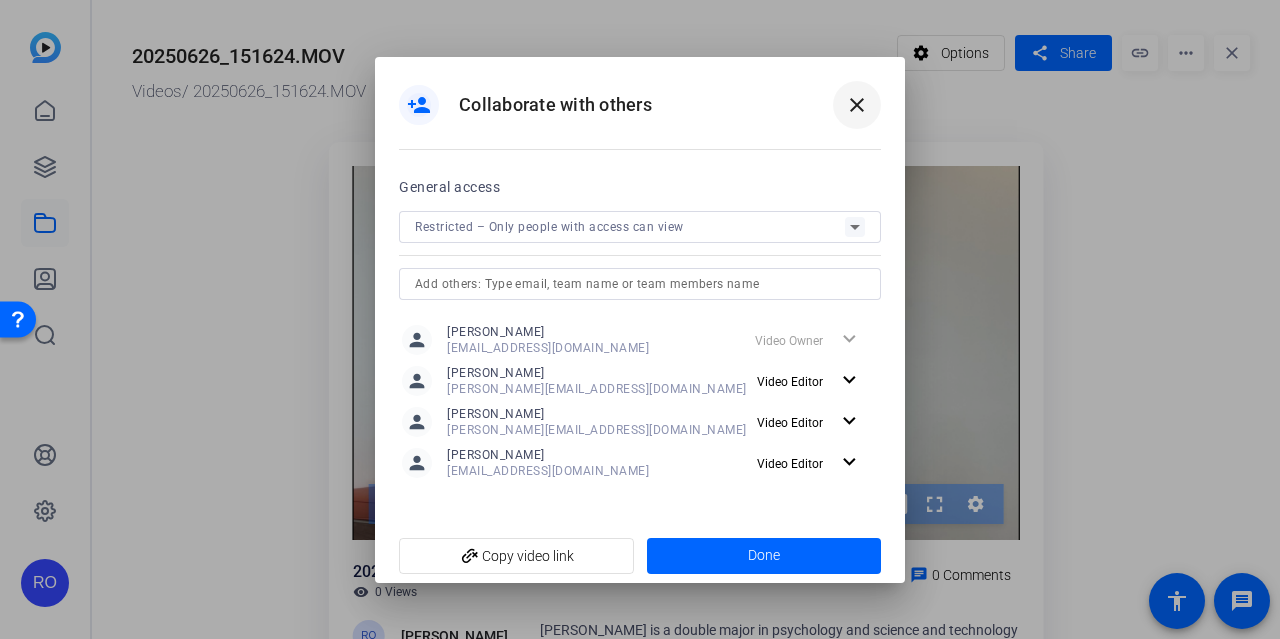 click on "close" at bounding box center [857, 105] 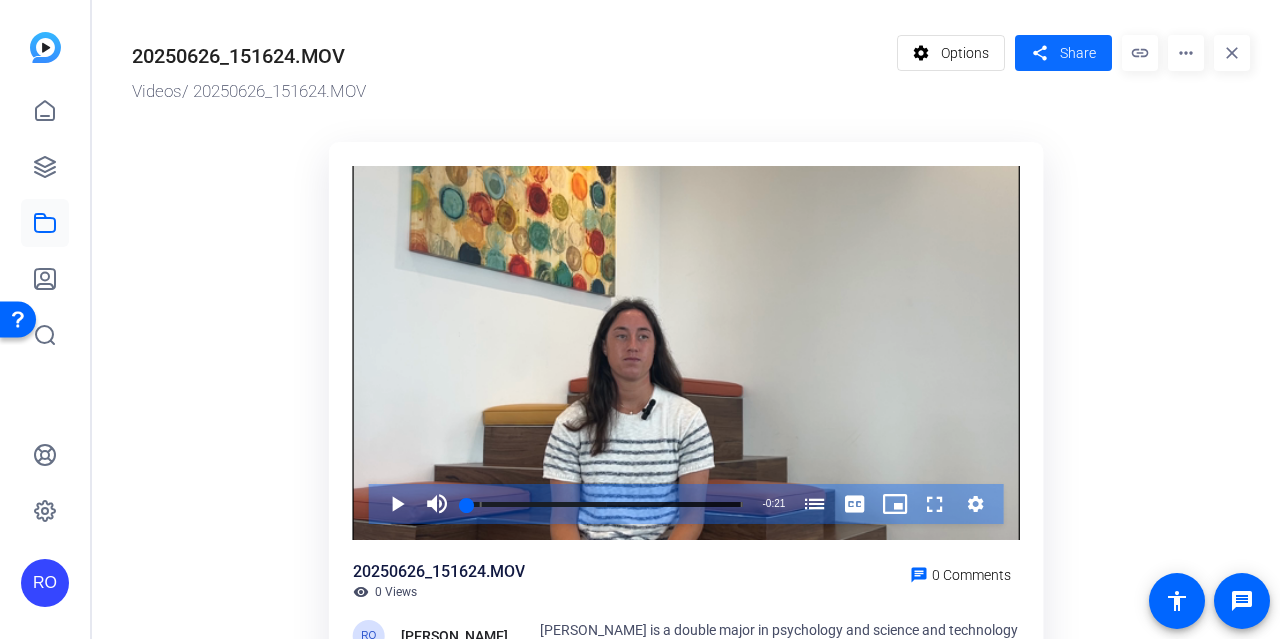 click on "share" 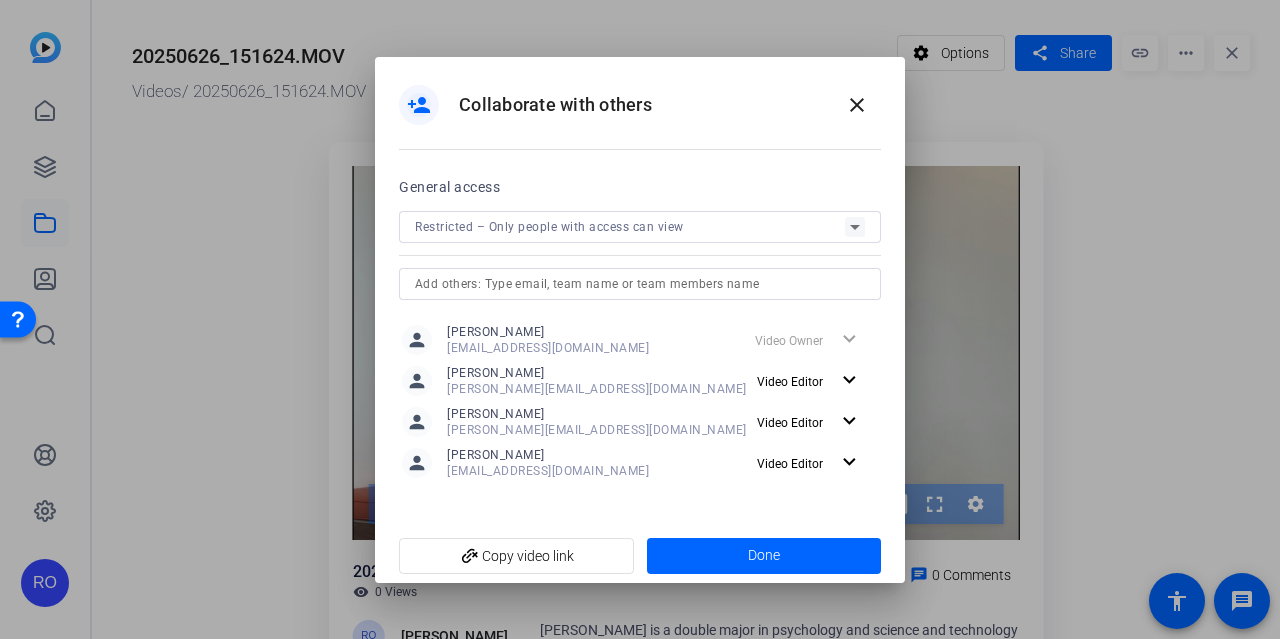 click on "Restricted – Only people with access can view" at bounding box center [630, 226] 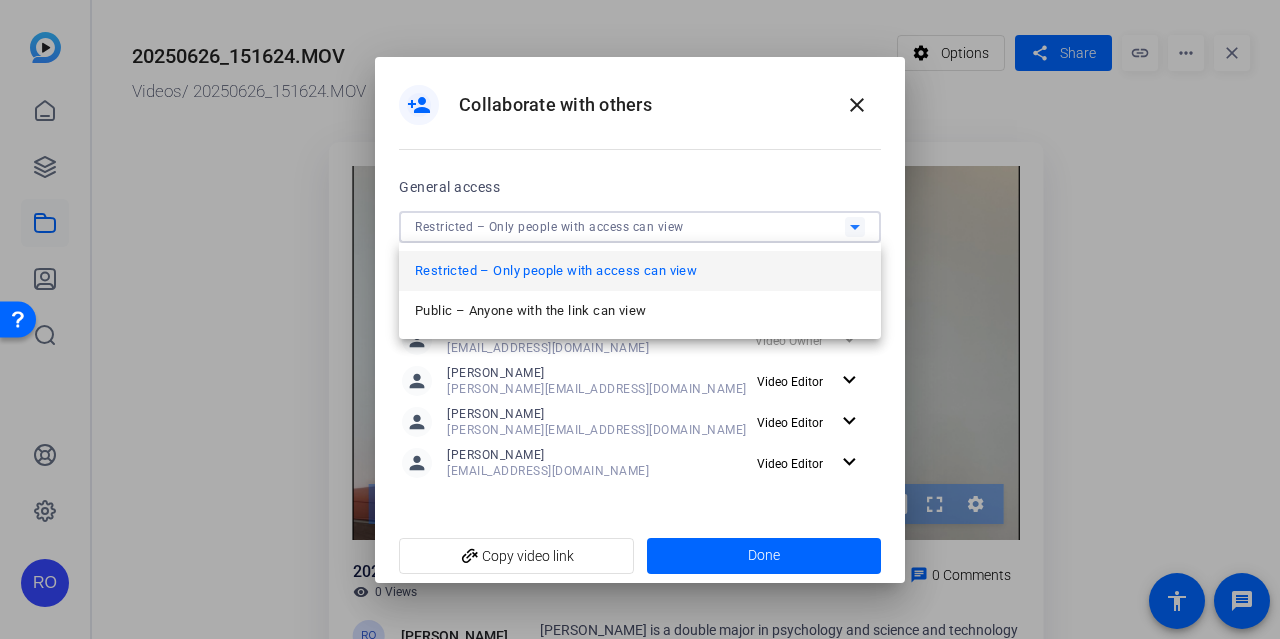 click at bounding box center [640, 319] 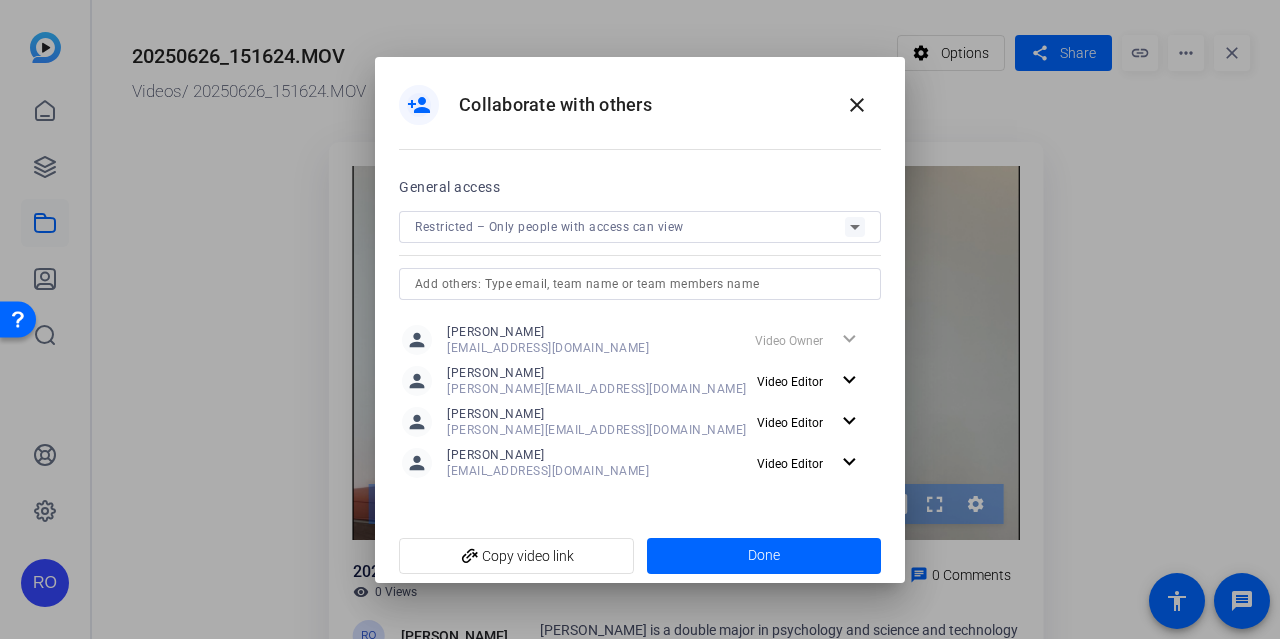 click on "close" at bounding box center [857, 105] 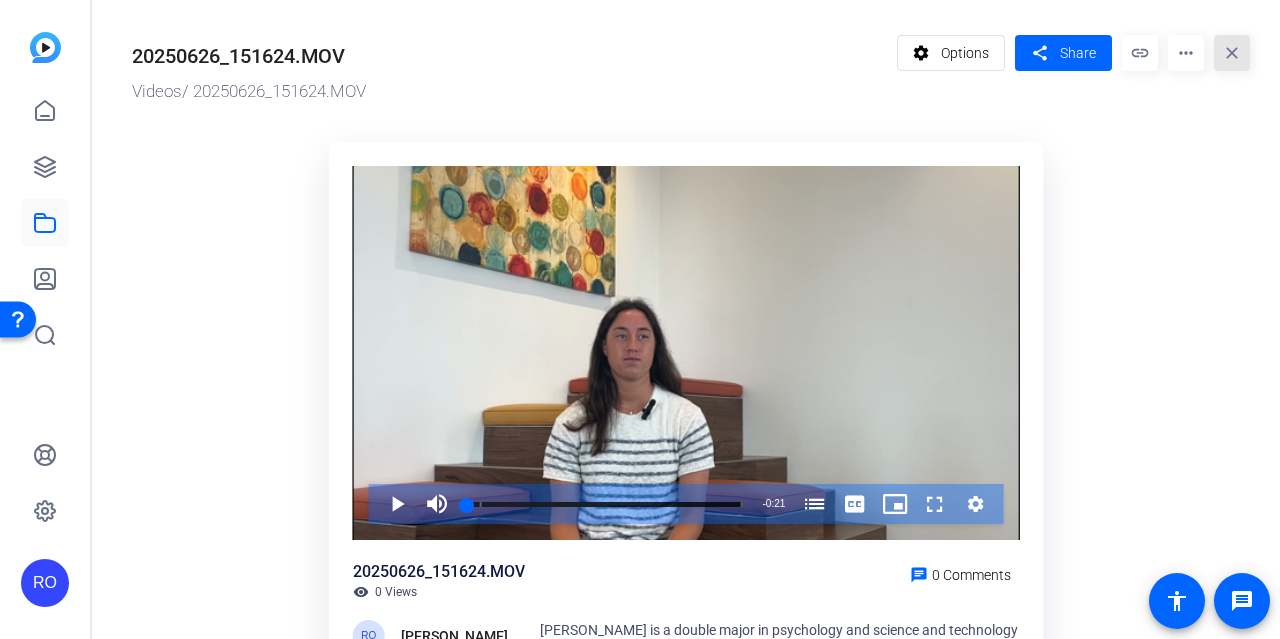 click on "close" 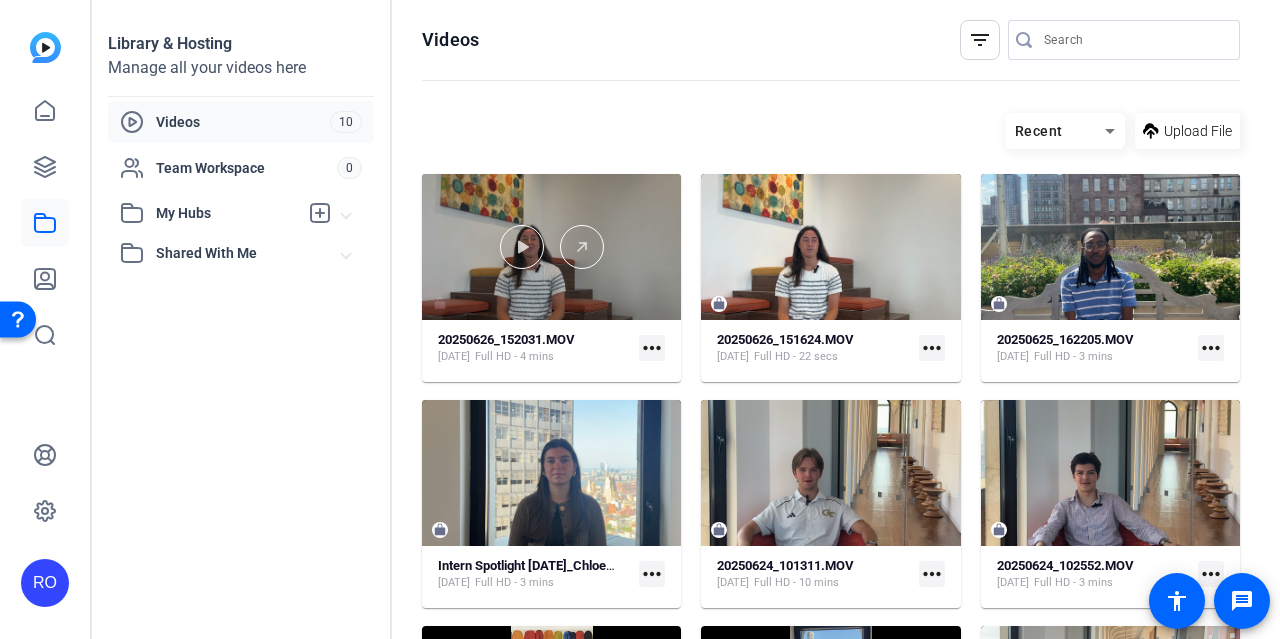 click 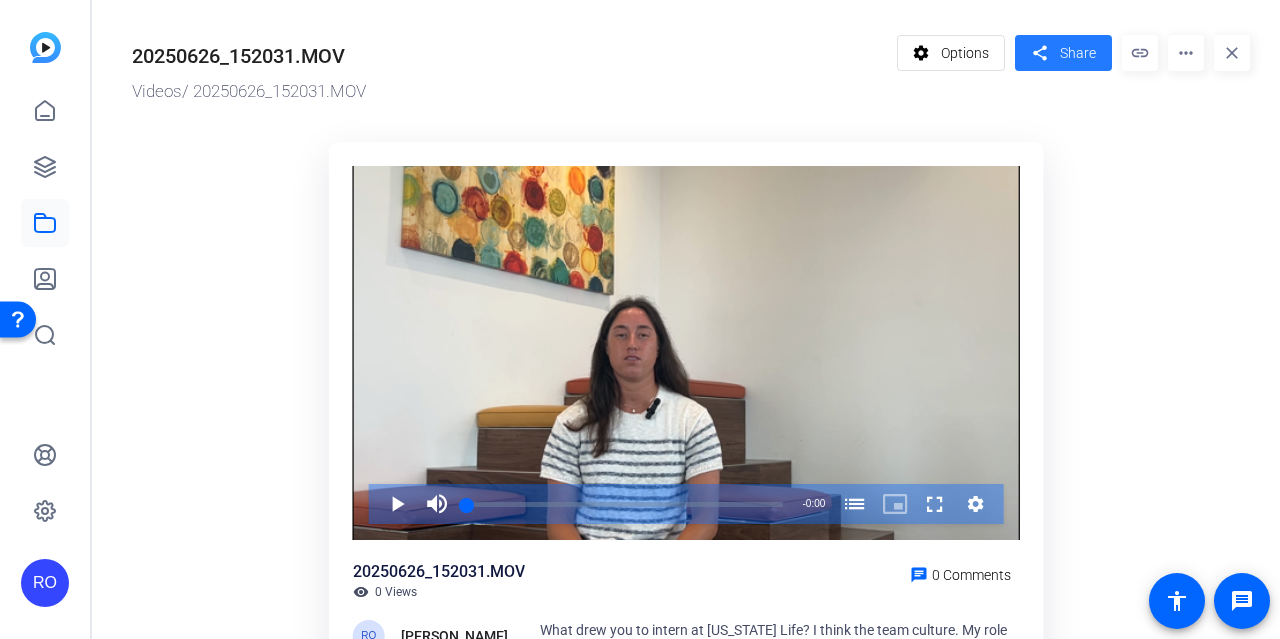 click 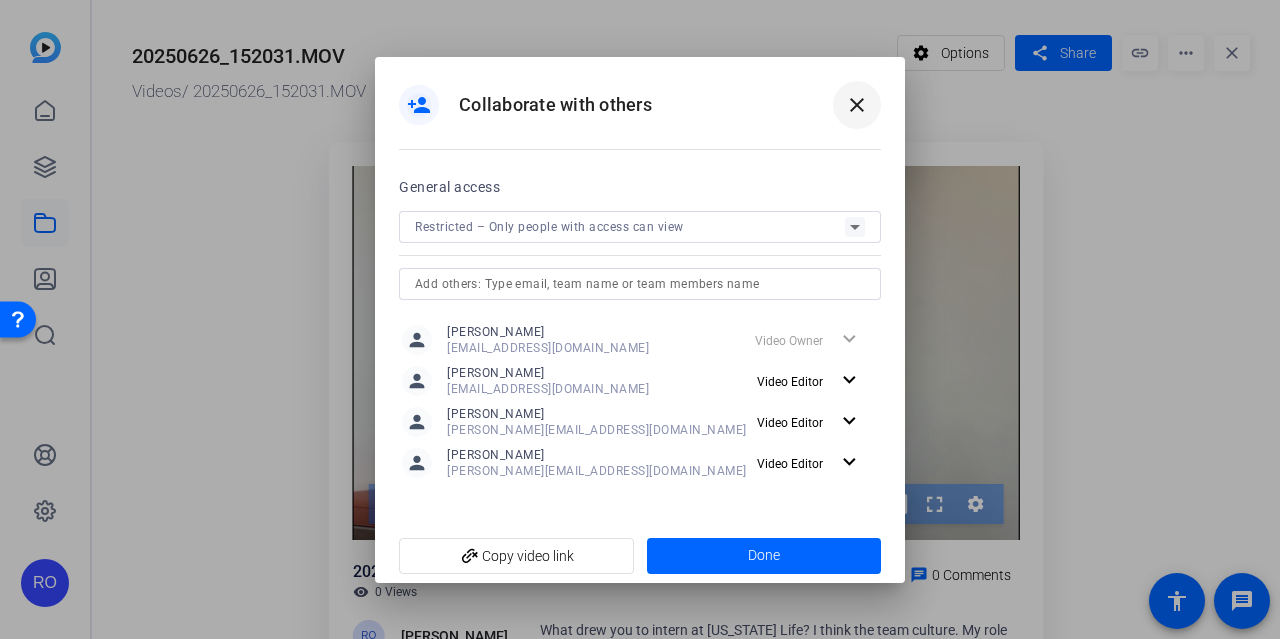 click on "close" at bounding box center (857, 105) 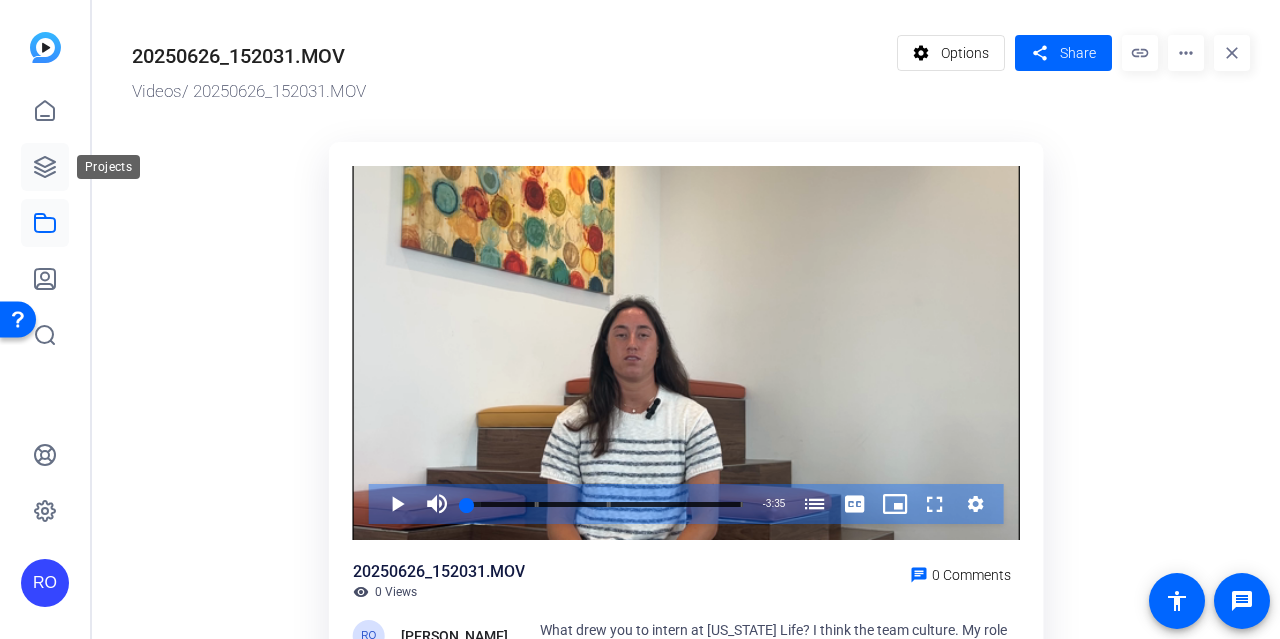 click 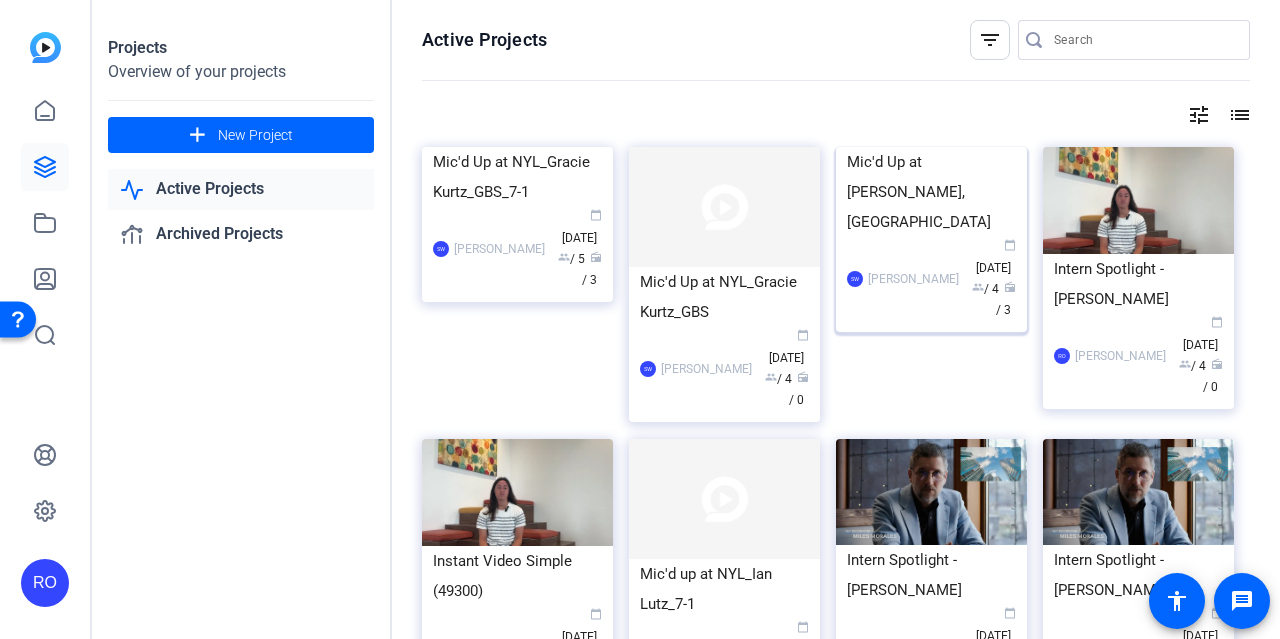 click on "Mic'd Up at [PERSON_NAME], [GEOGRAPHIC_DATA]" 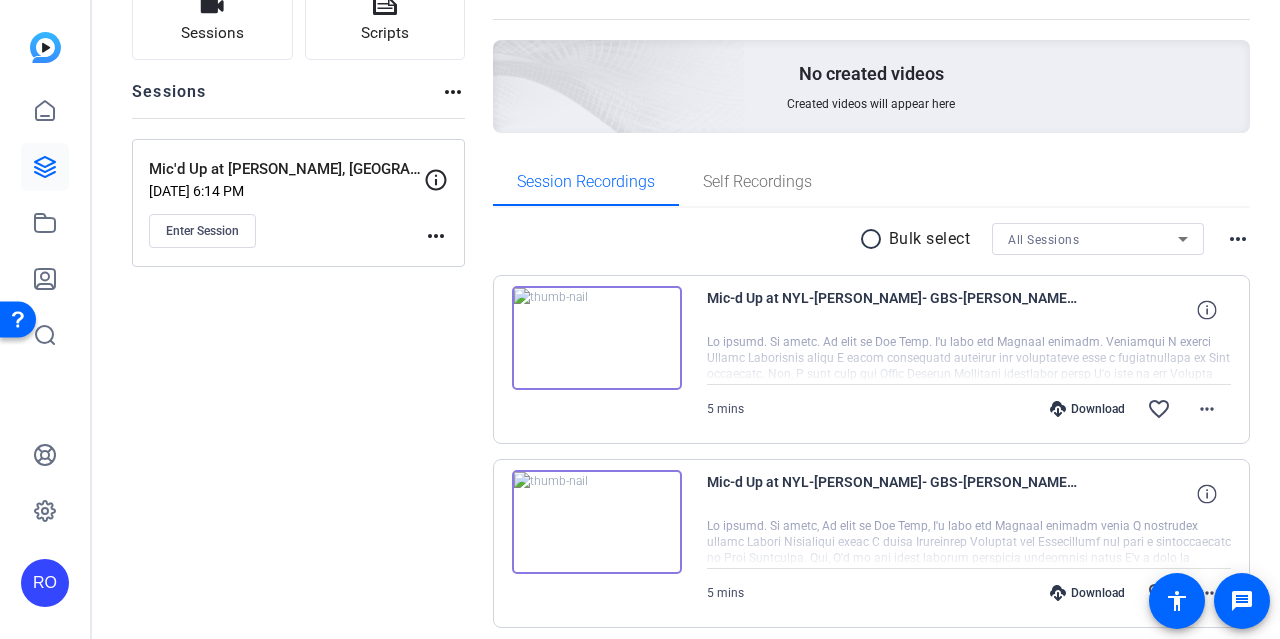 scroll, scrollTop: 166, scrollLeft: 0, axis: vertical 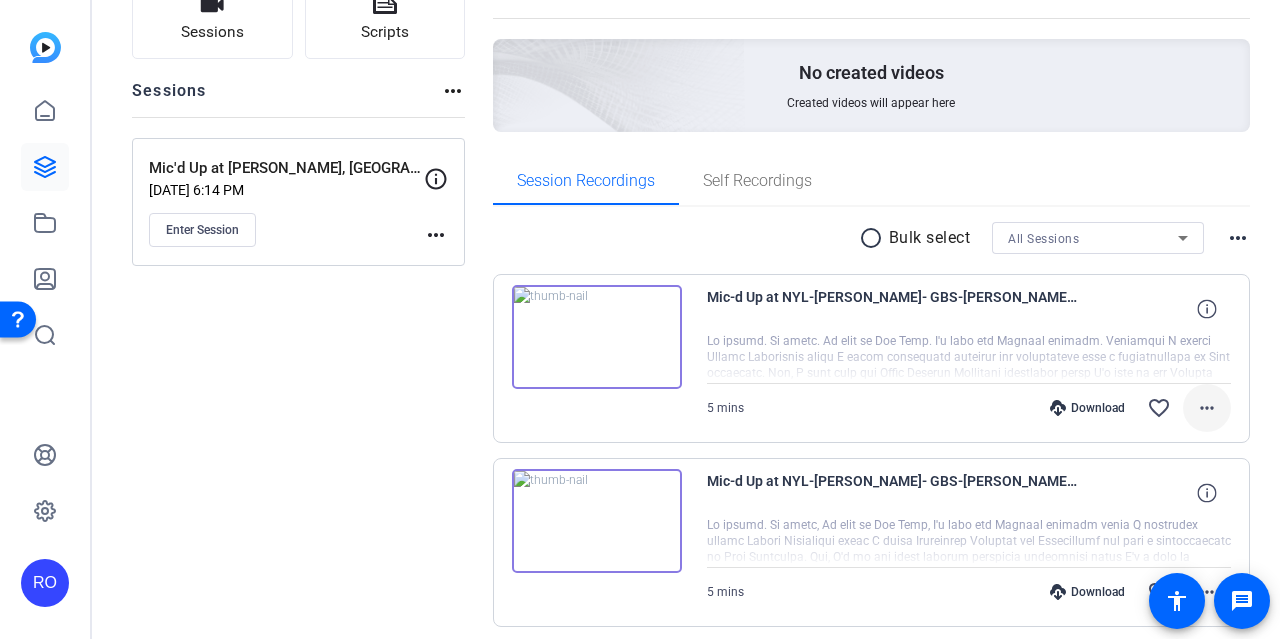 click at bounding box center (1207, 408) 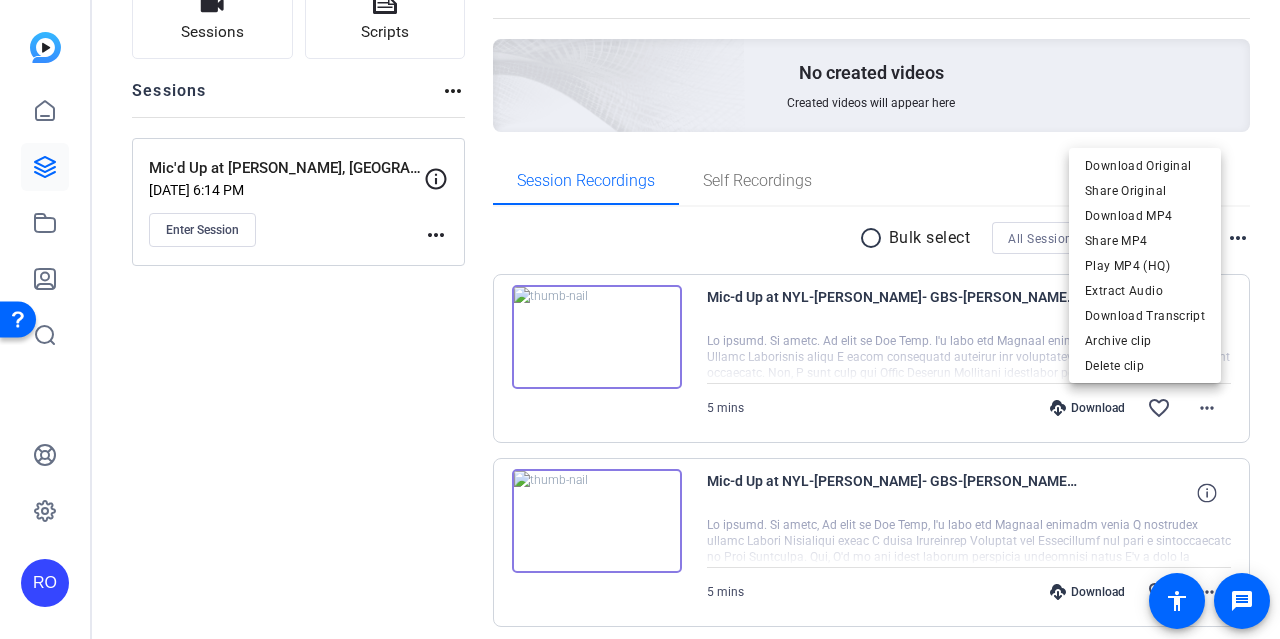 click at bounding box center [640, 319] 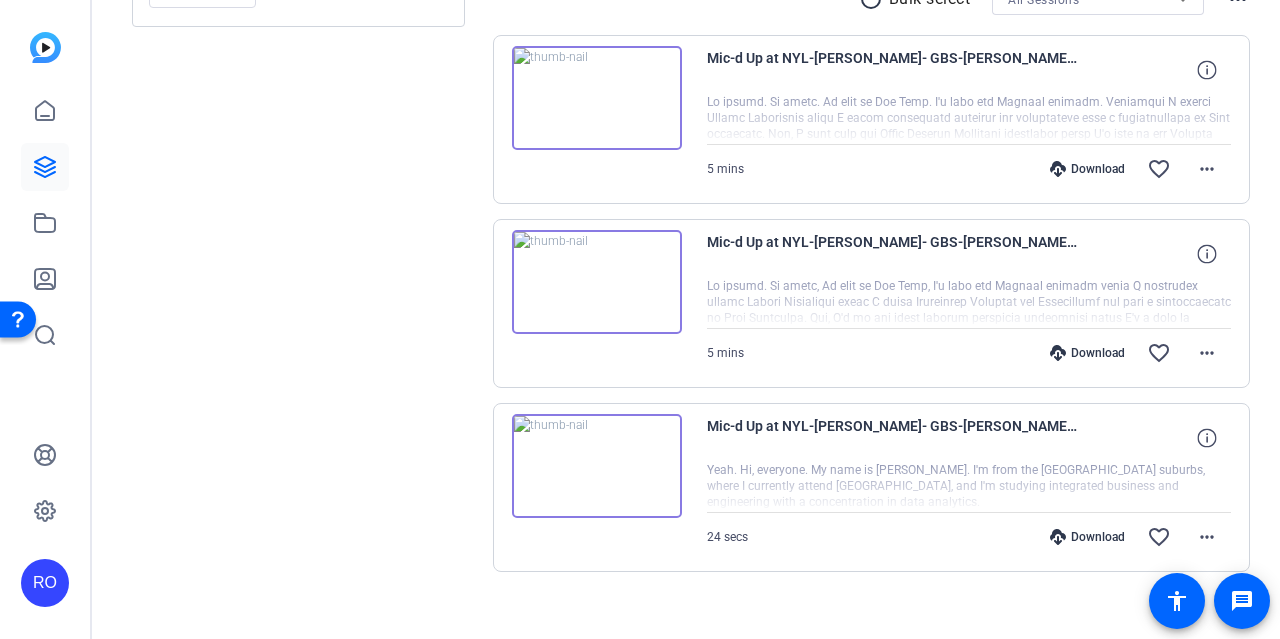 scroll, scrollTop: 423, scrollLeft: 0, axis: vertical 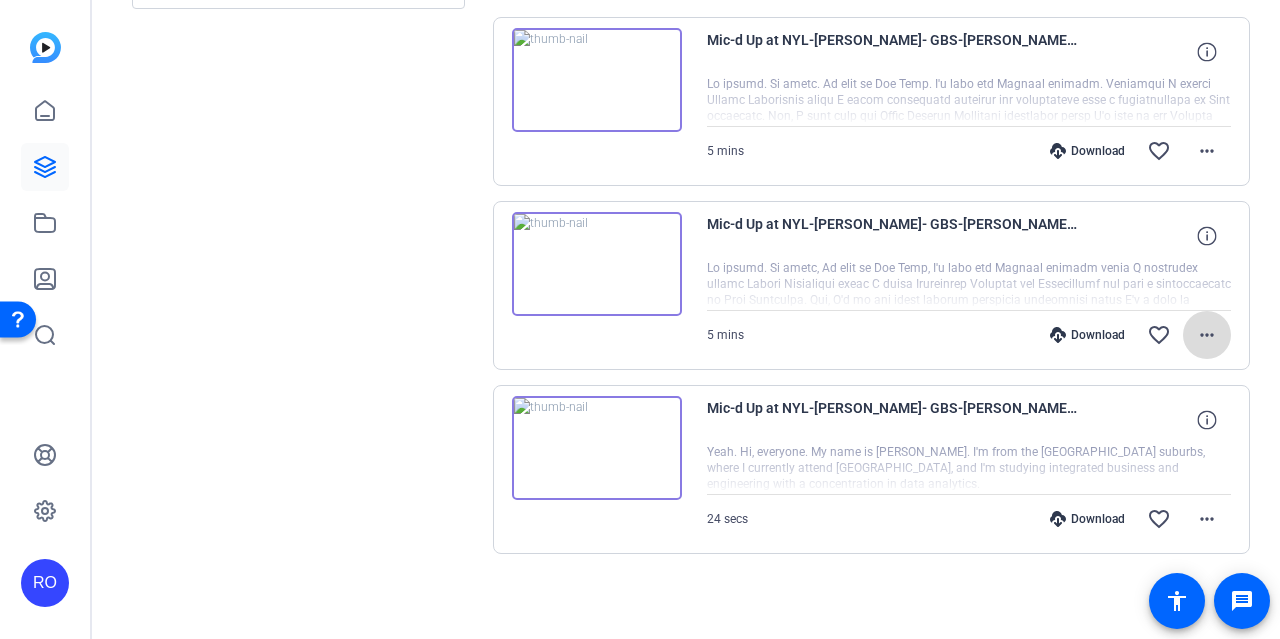 click on "more_horiz" at bounding box center (1207, 335) 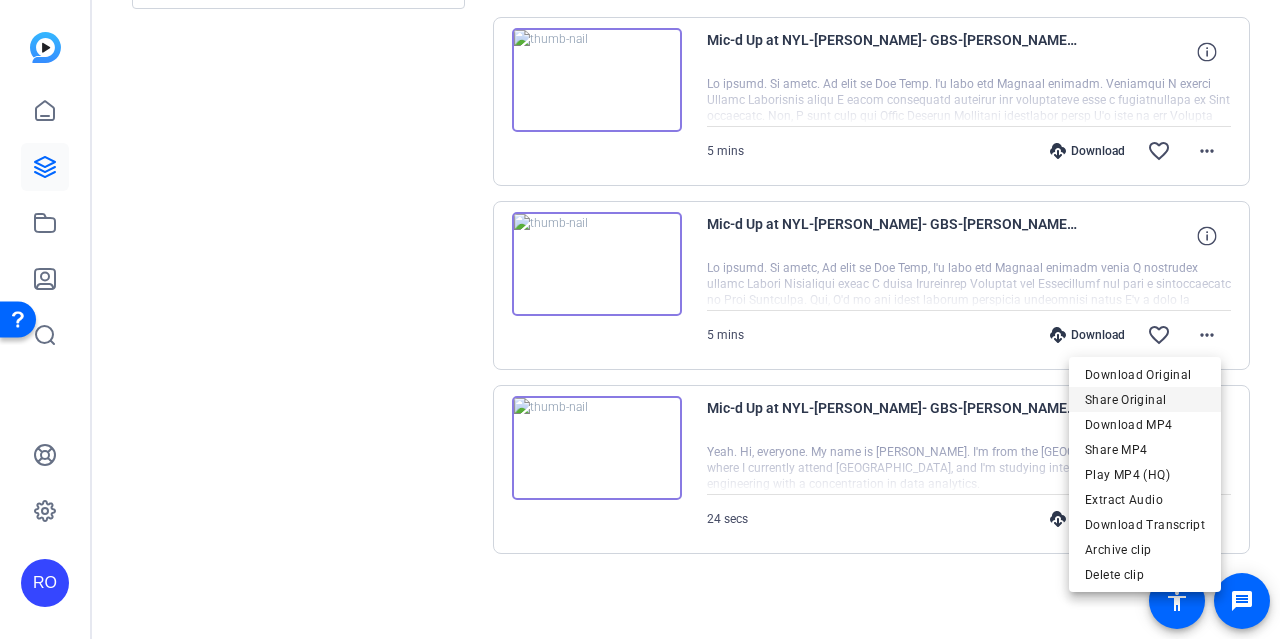 click on "Share Original" at bounding box center [1145, 399] 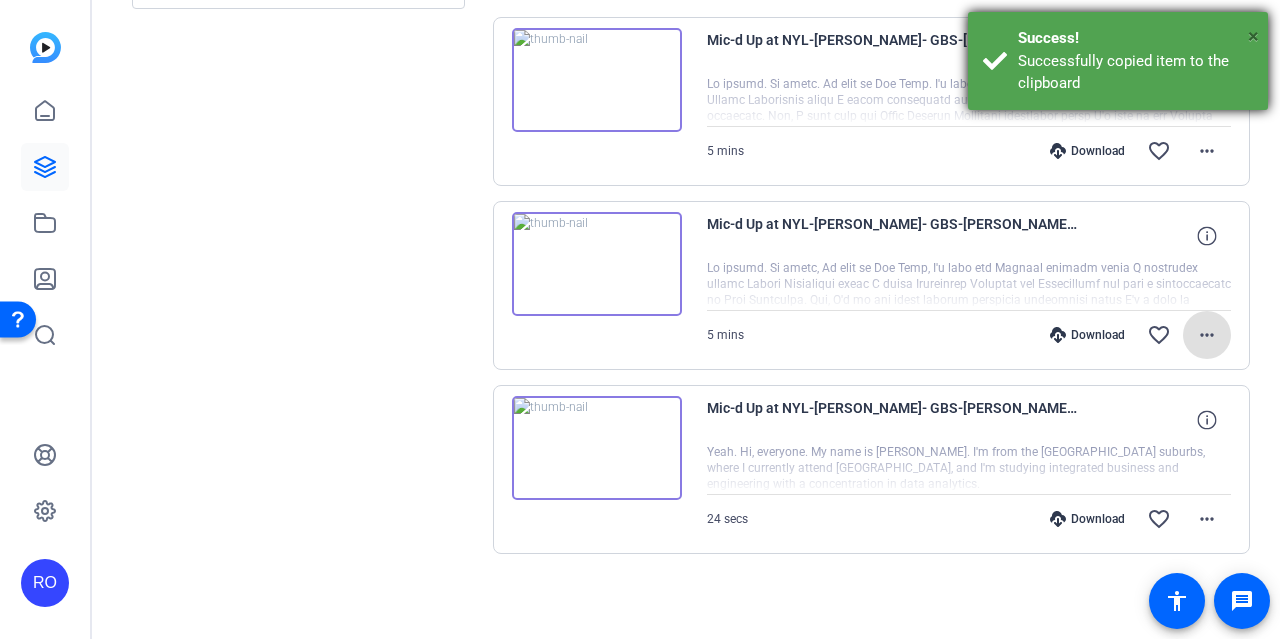 click on "×" at bounding box center [1253, 36] 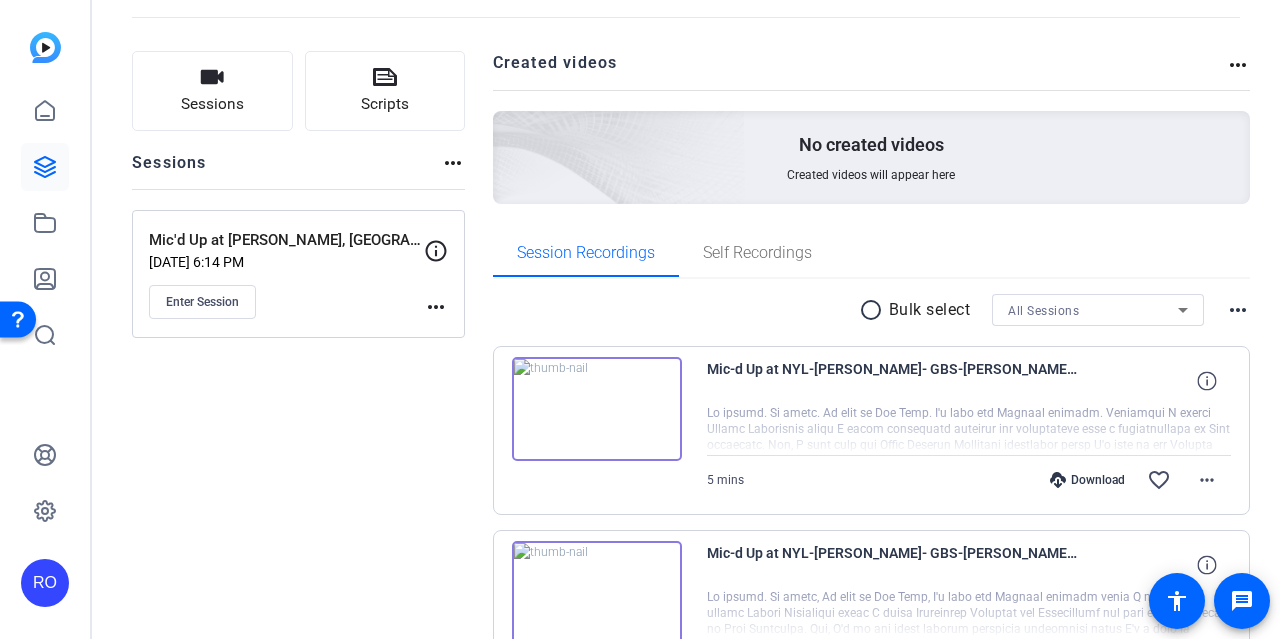 scroll, scrollTop: 87, scrollLeft: 0, axis: vertical 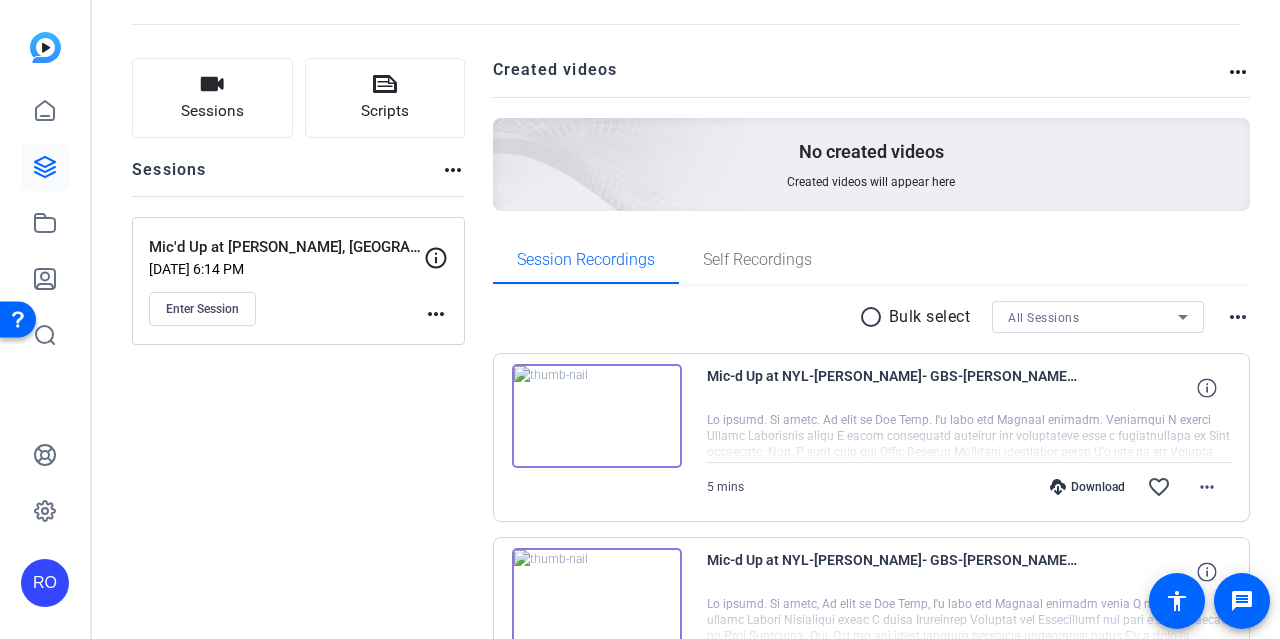 click on "radio_button_unchecked" at bounding box center [874, 317] 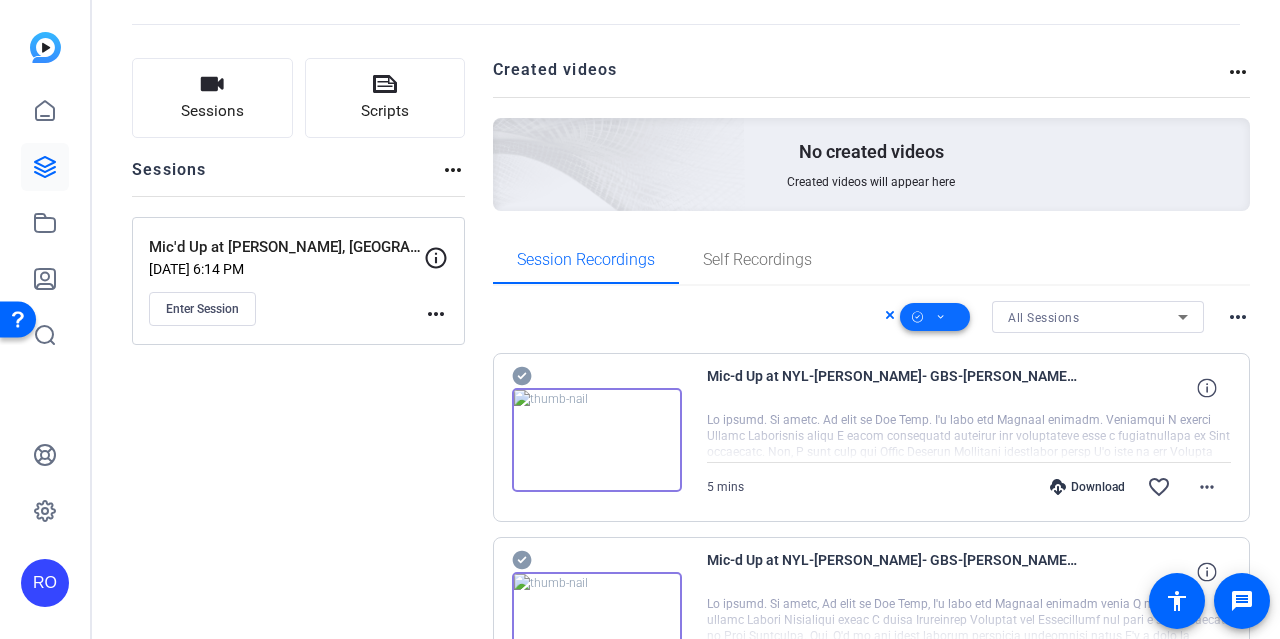 click at bounding box center (935, 317) 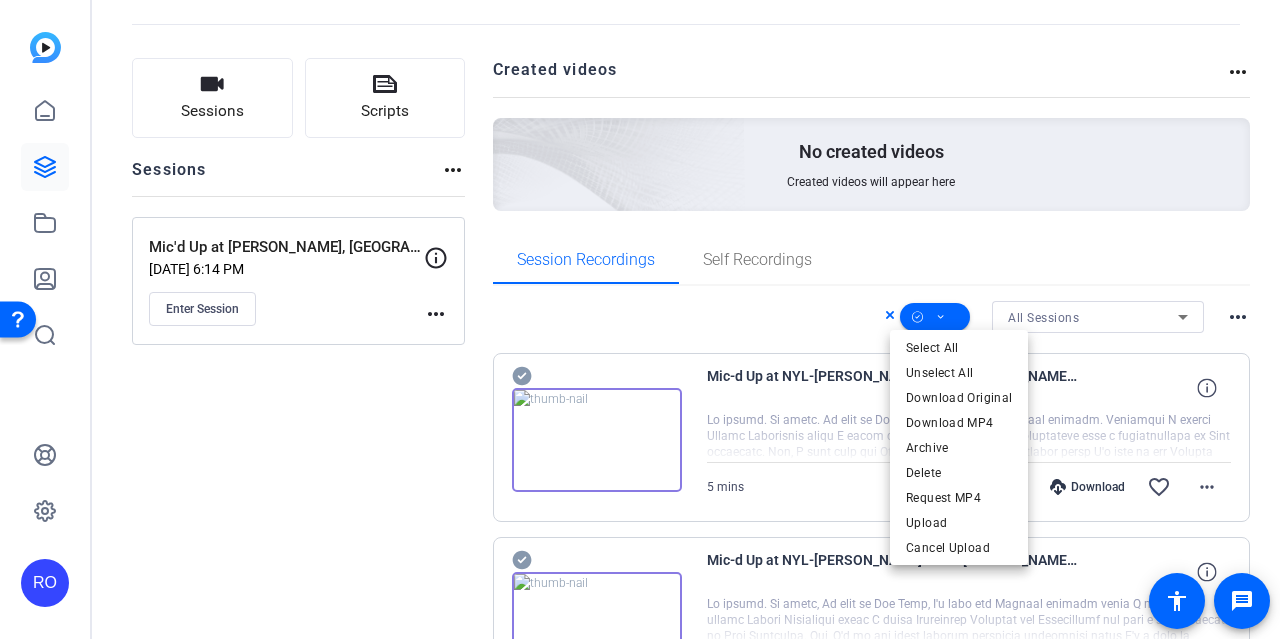 click at bounding box center (640, 319) 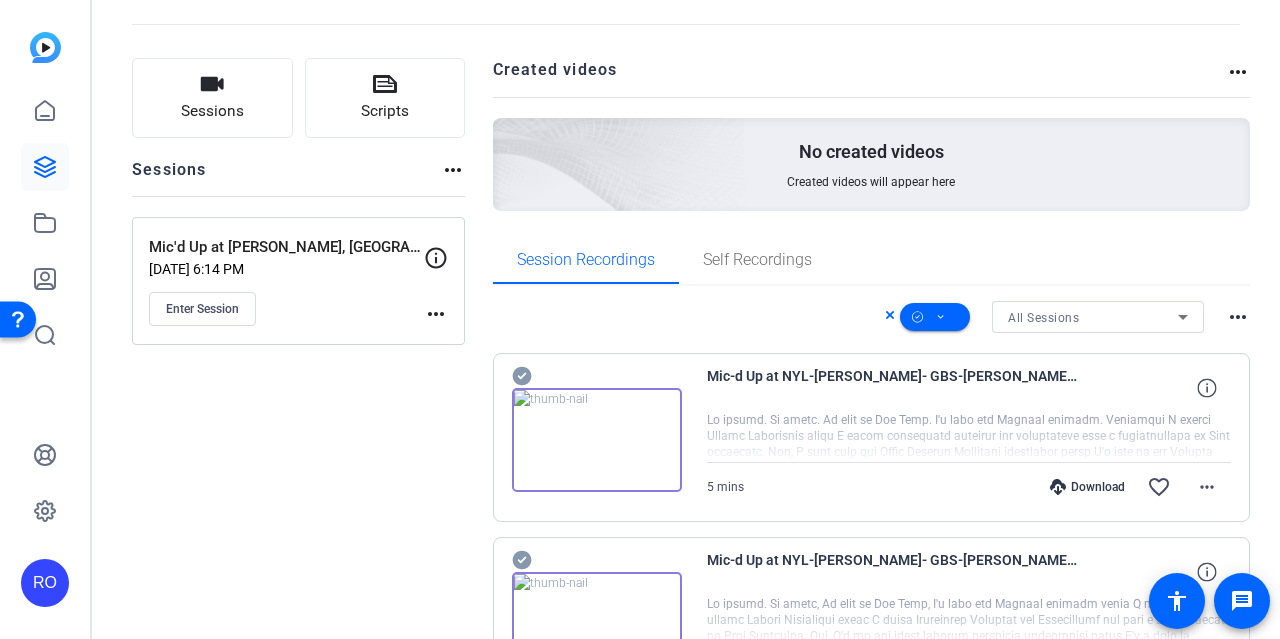 click 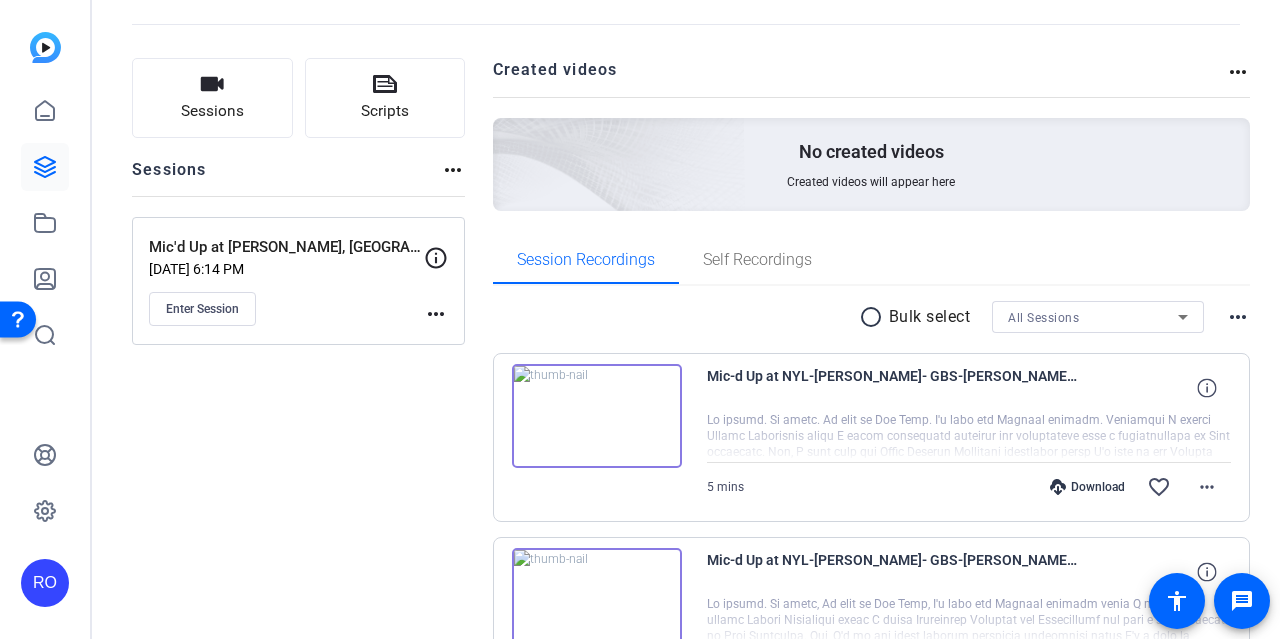 click on "more_horiz" at bounding box center [1238, 317] 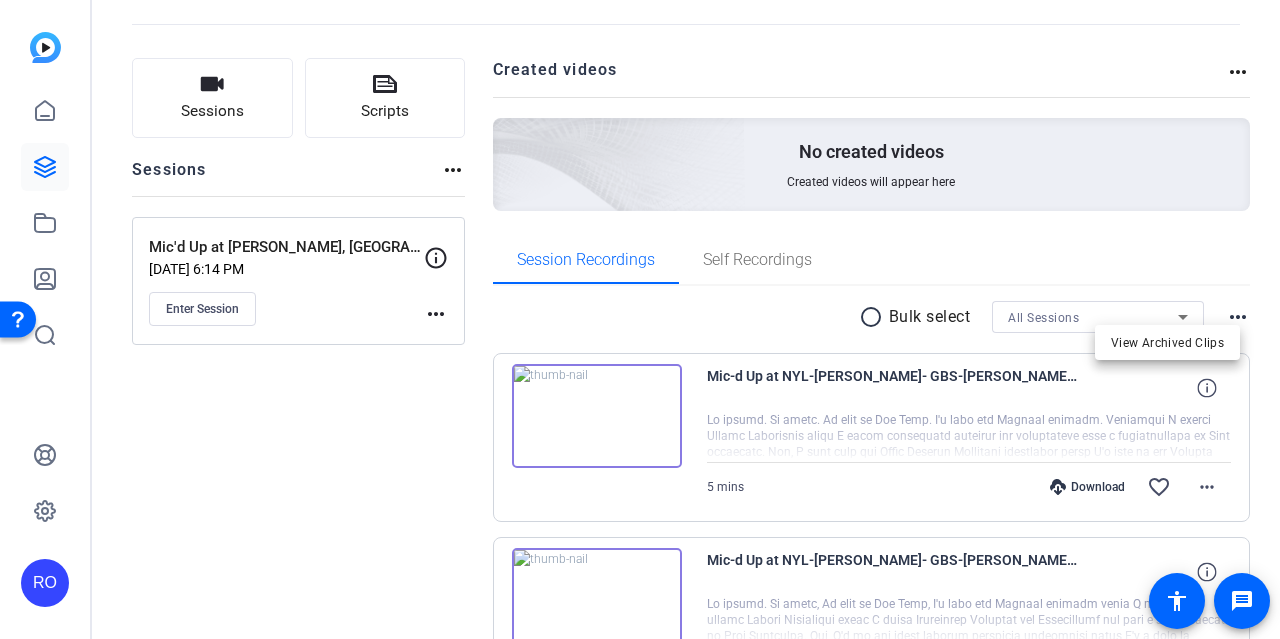 click at bounding box center (640, 319) 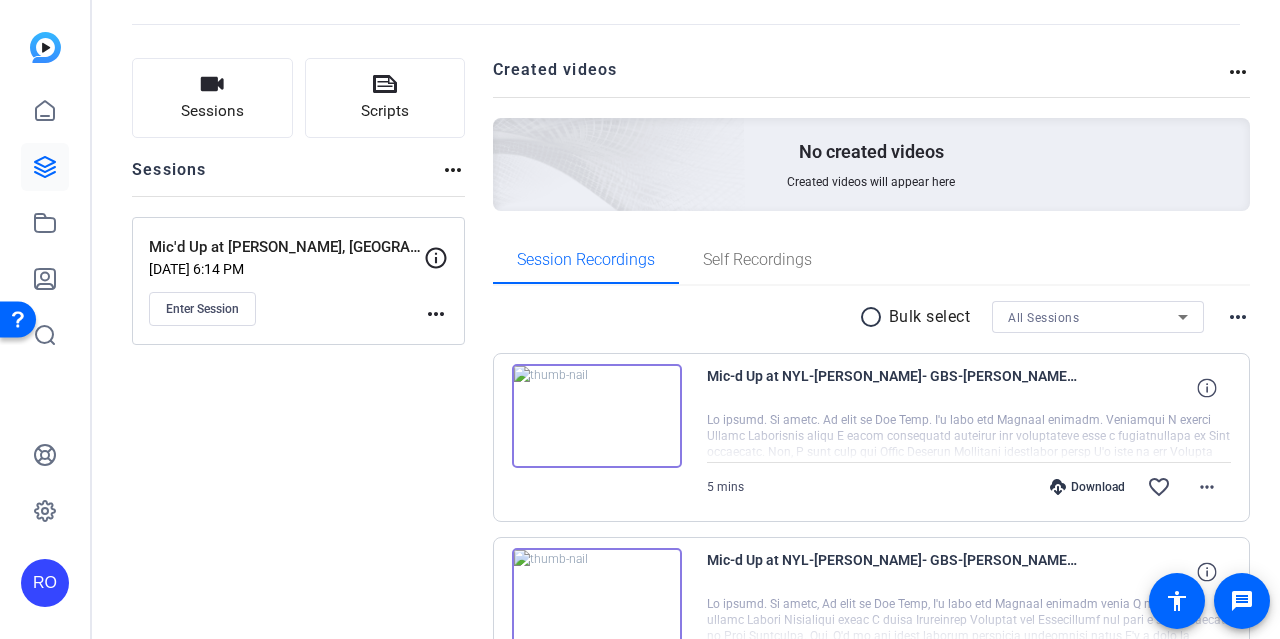 scroll, scrollTop: 0, scrollLeft: 0, axis: both 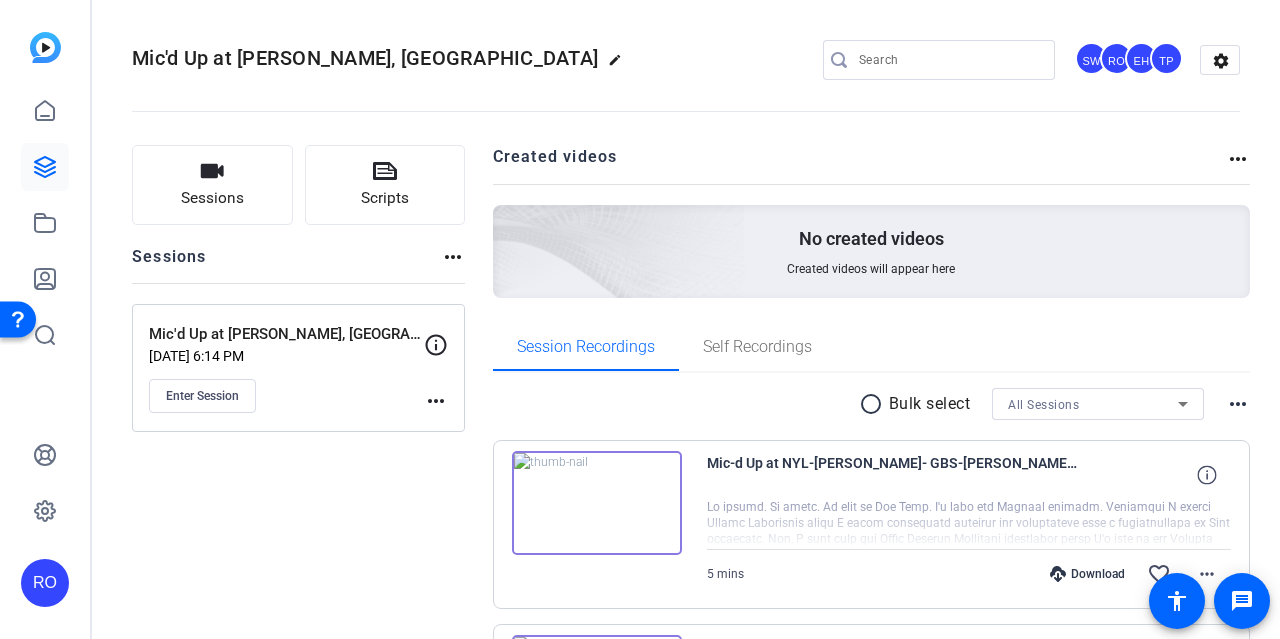 click on "more_horiz" 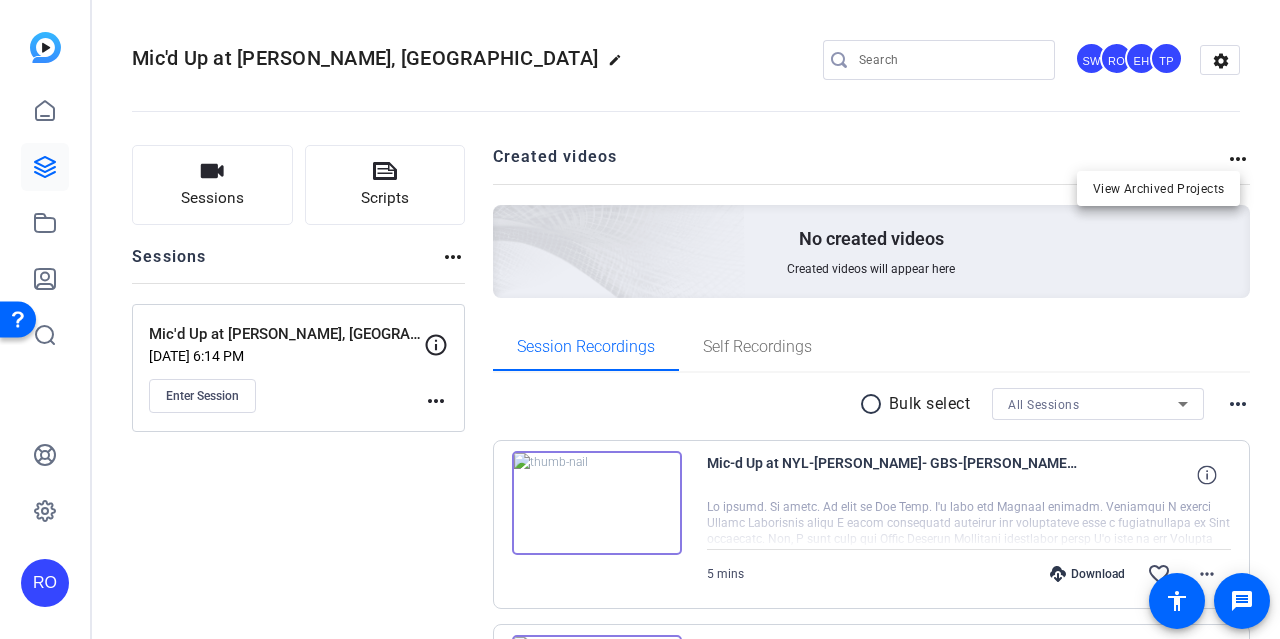 click at bounding box center [640, 319] 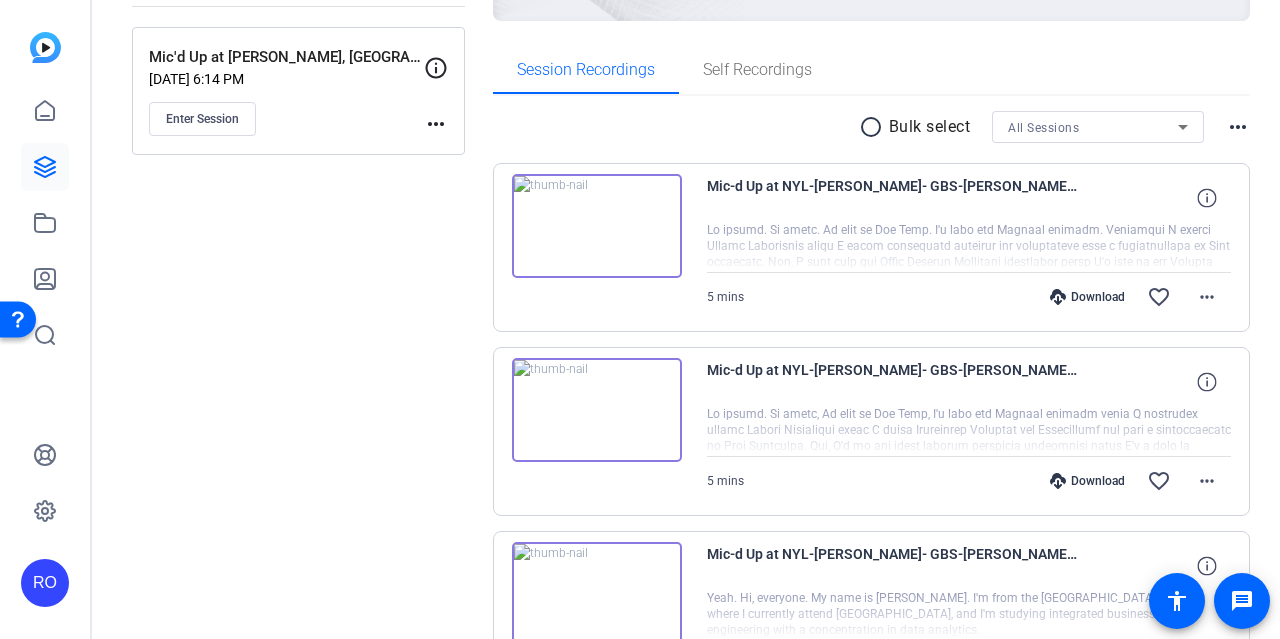 scroll, scrollTop: 278, scrollLeft: 0, axis: vertical 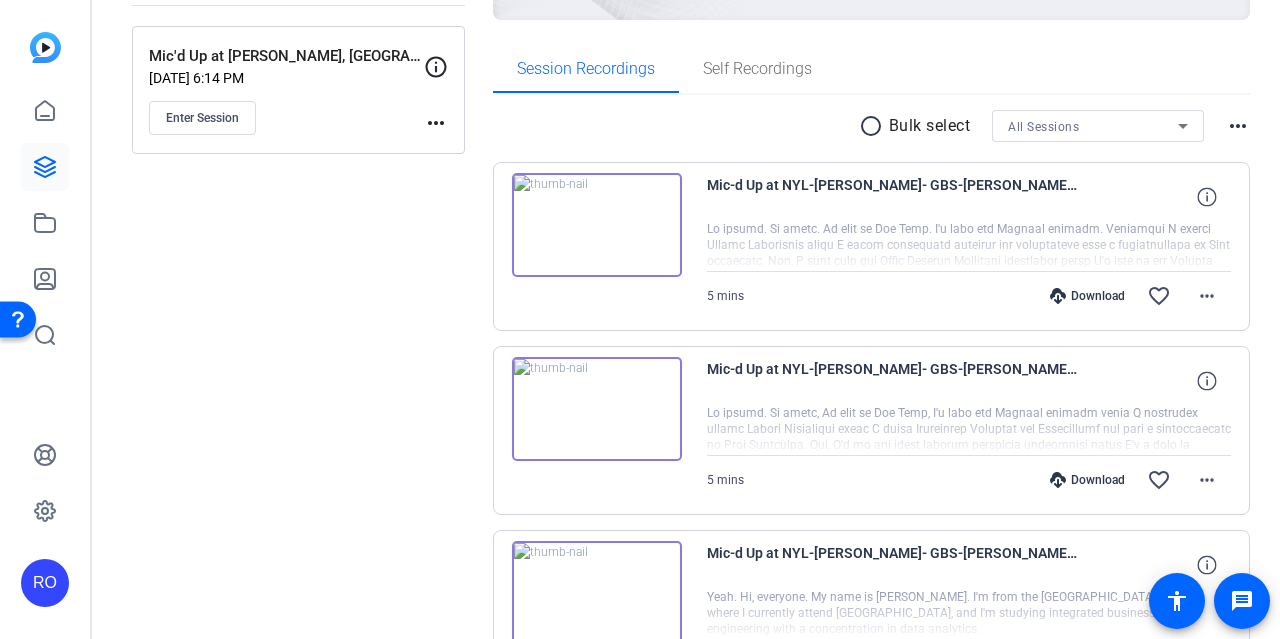 click at bounding box center [597, 409] 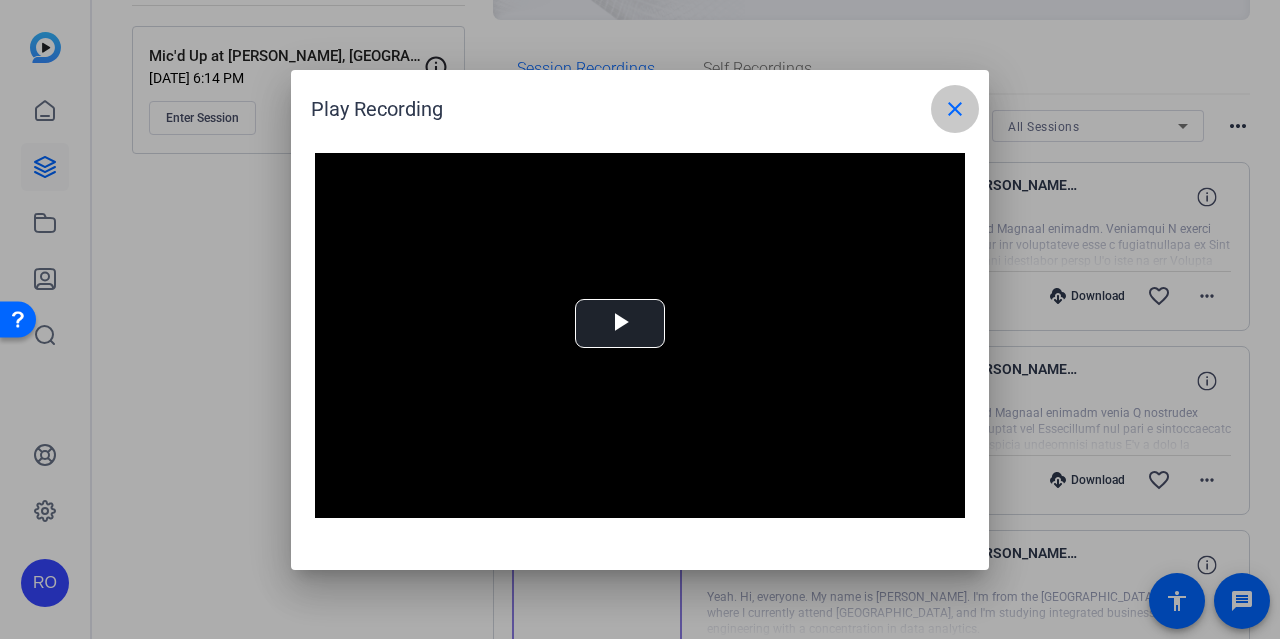 click on "close" at bounding box center [955, 109] 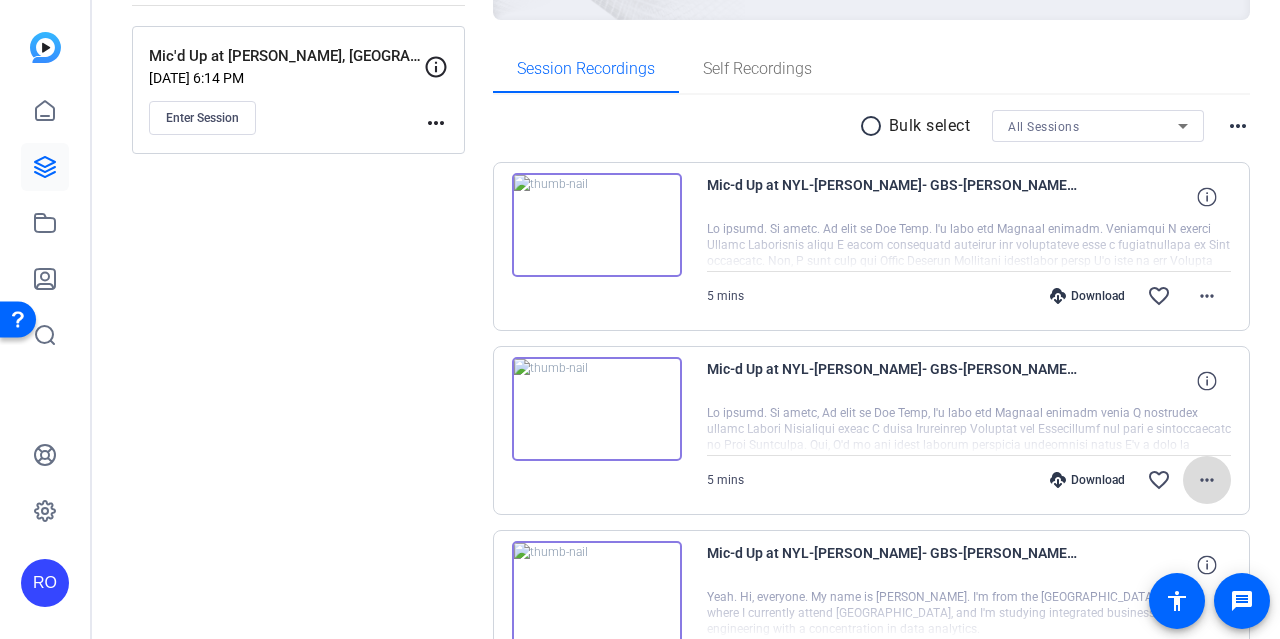 click on "more_horiz" at bounding box center [1207, 480] 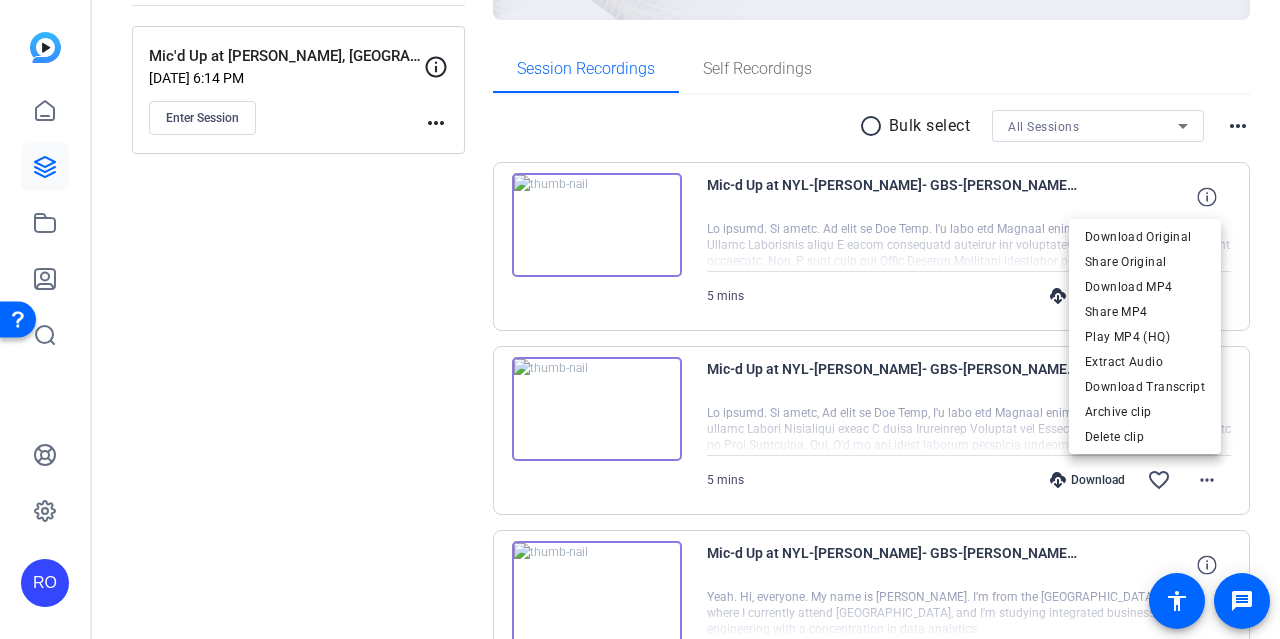 click at bounding box center [640, 319] 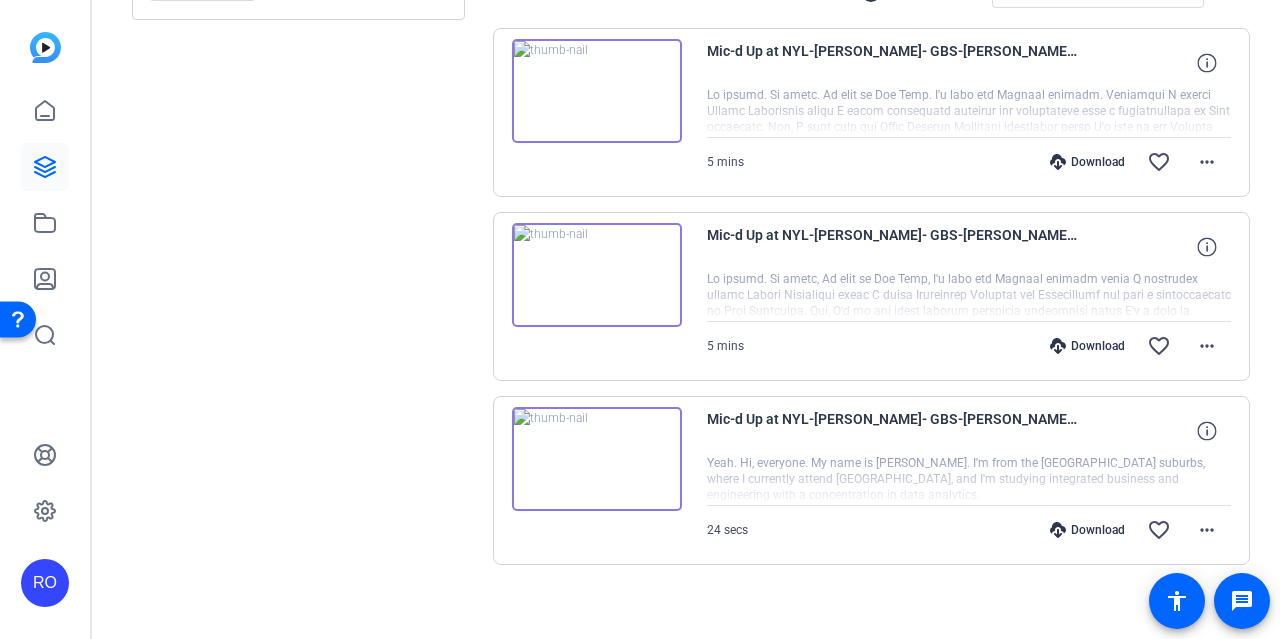 scroll, scrollTop: 423, scrollLeft: 0, axis: vertical 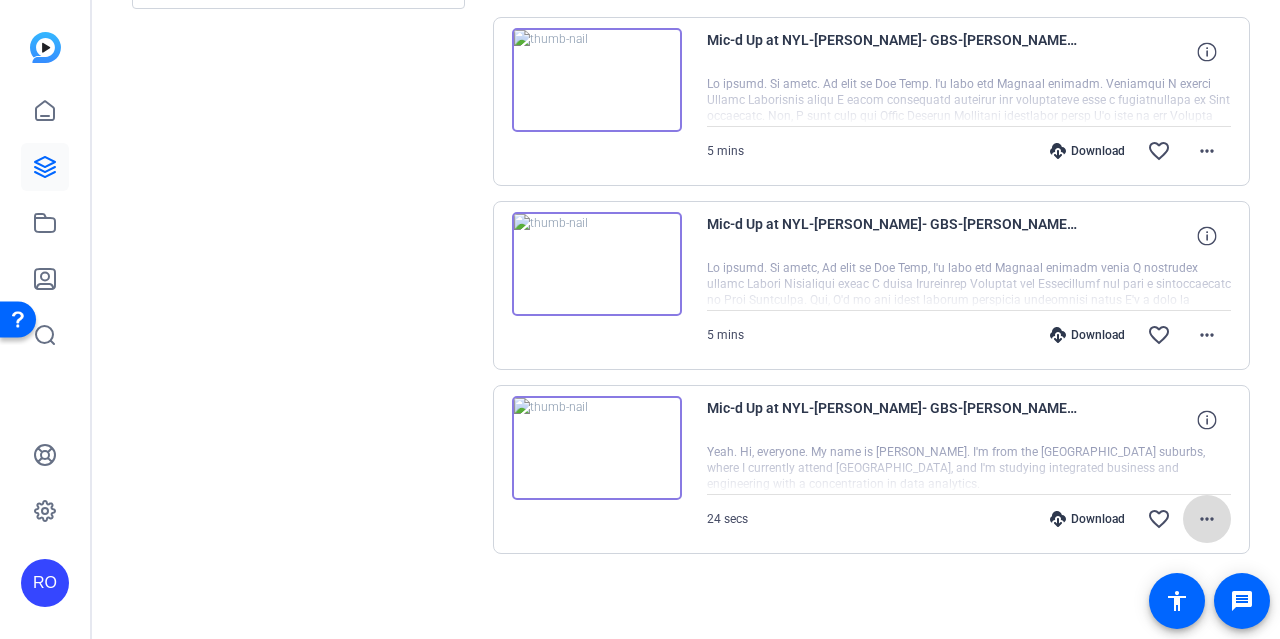 click on "more_horiz" at bounding box center (1207, 519) 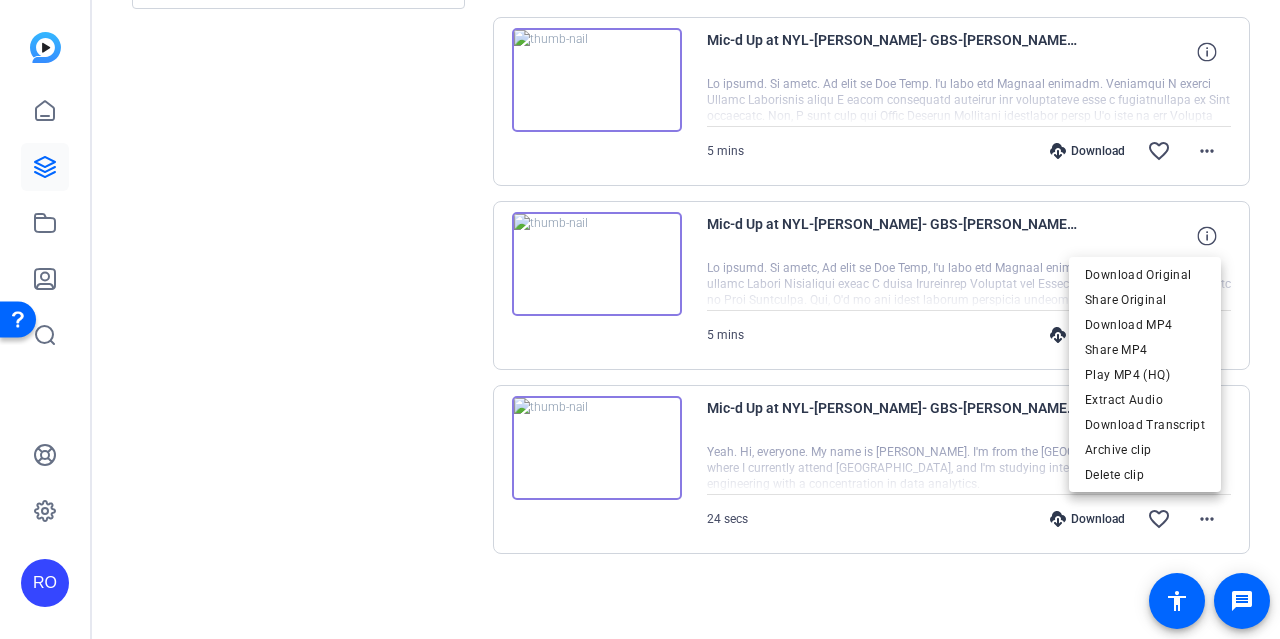 click at bounding box center [640, 319] 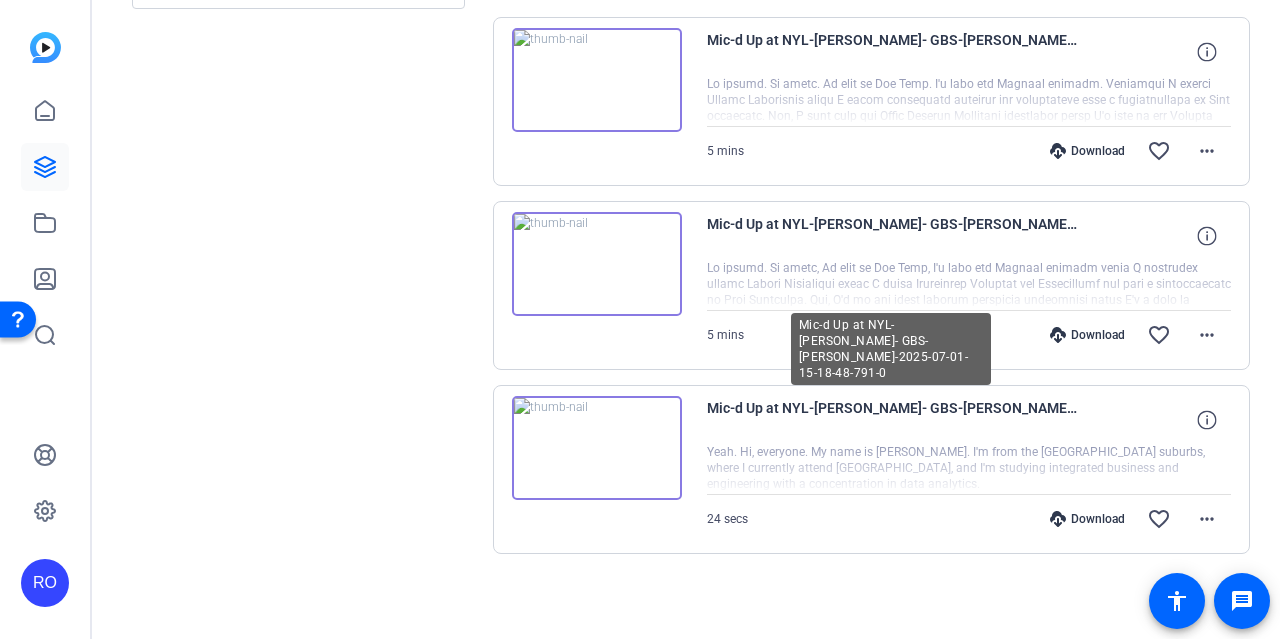 click on "Mic-d Up at NYL-[PERSON_NAME]- GBS-[PERSON_NAME]-2025-07-01-15-18-48-791-0" at bounding box center (892, 420) 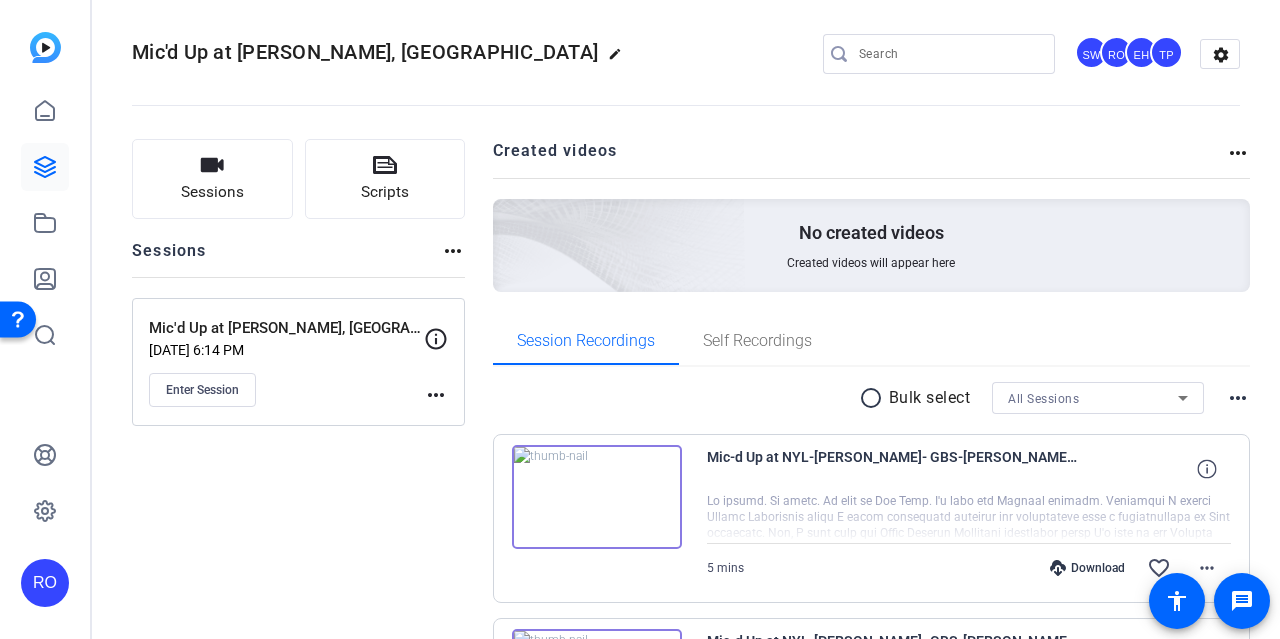 scroll, scrollTop: 2, scrollLeft: 0, axis: vertical 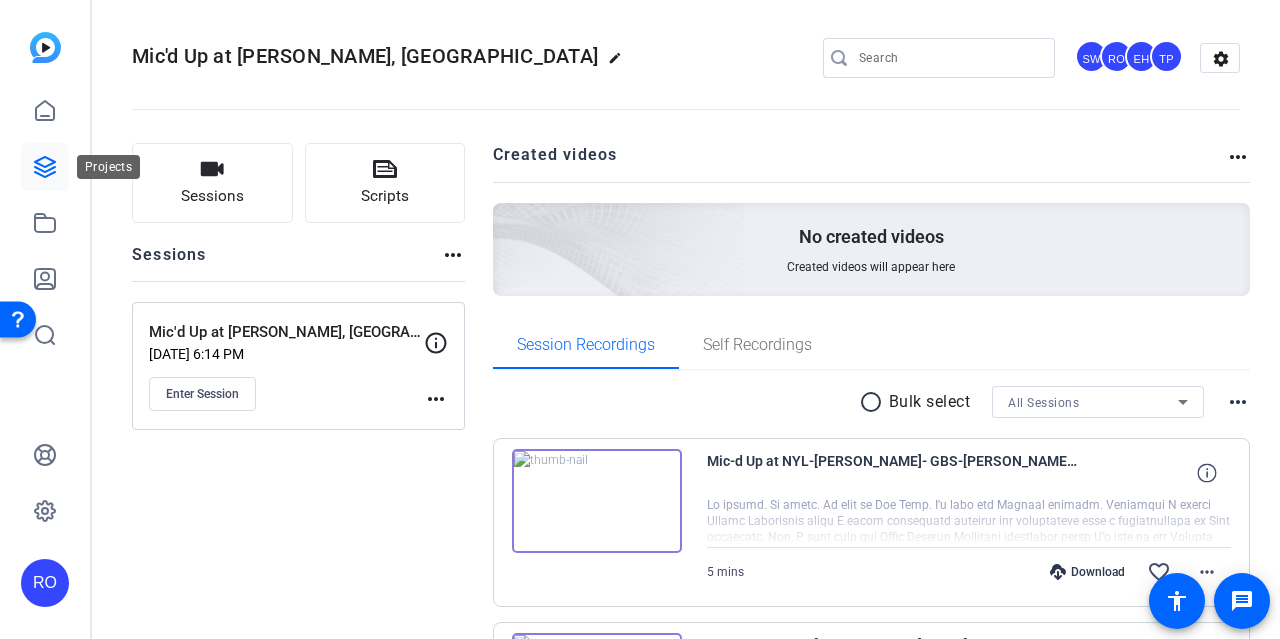 click 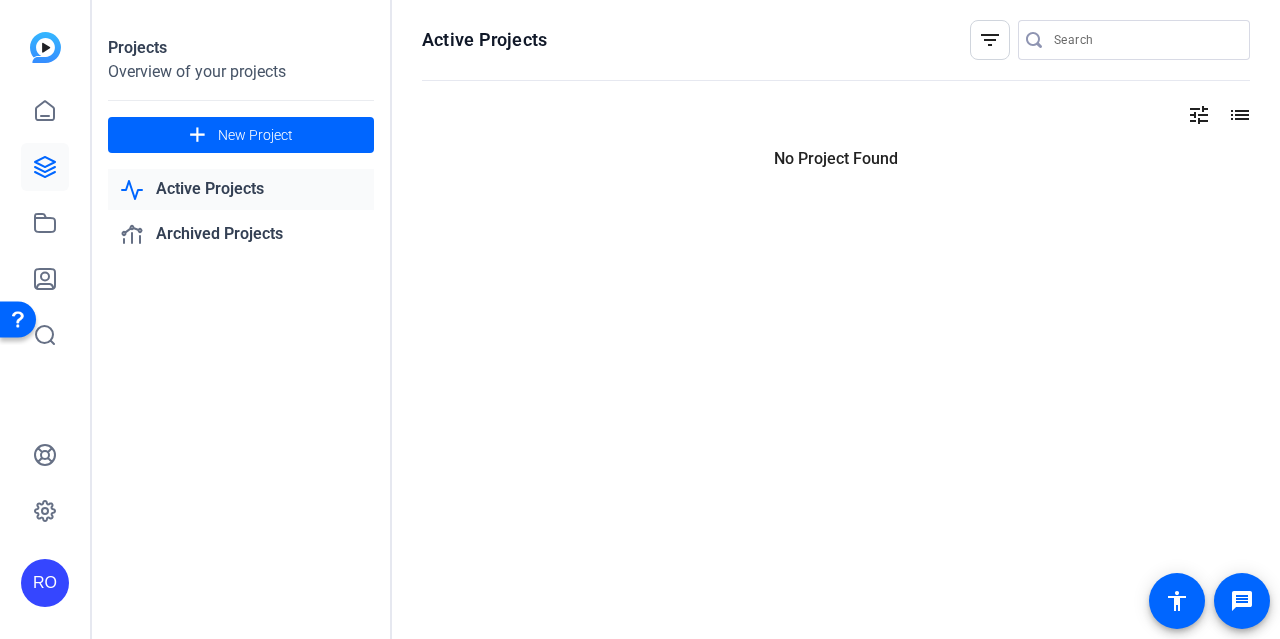 scroll, scrollTop: 0, scrollLeft: 0, axis: both 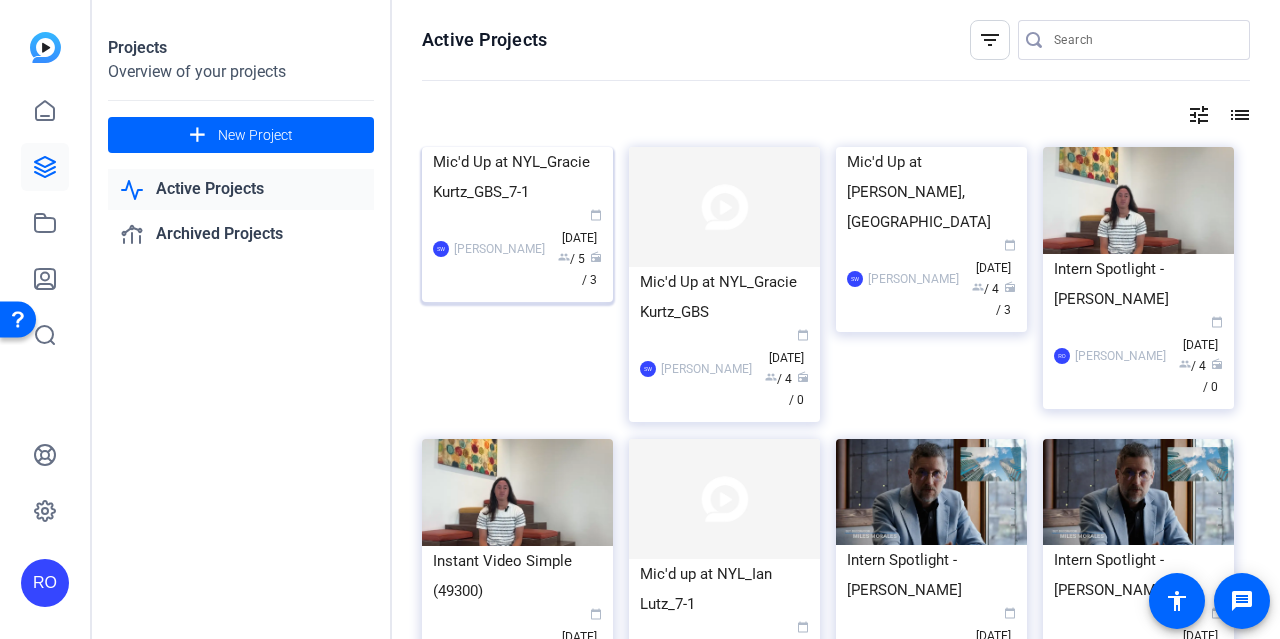 click on "Mic'd Up at NYL_Gracie Kurtz_GBS_7-1" 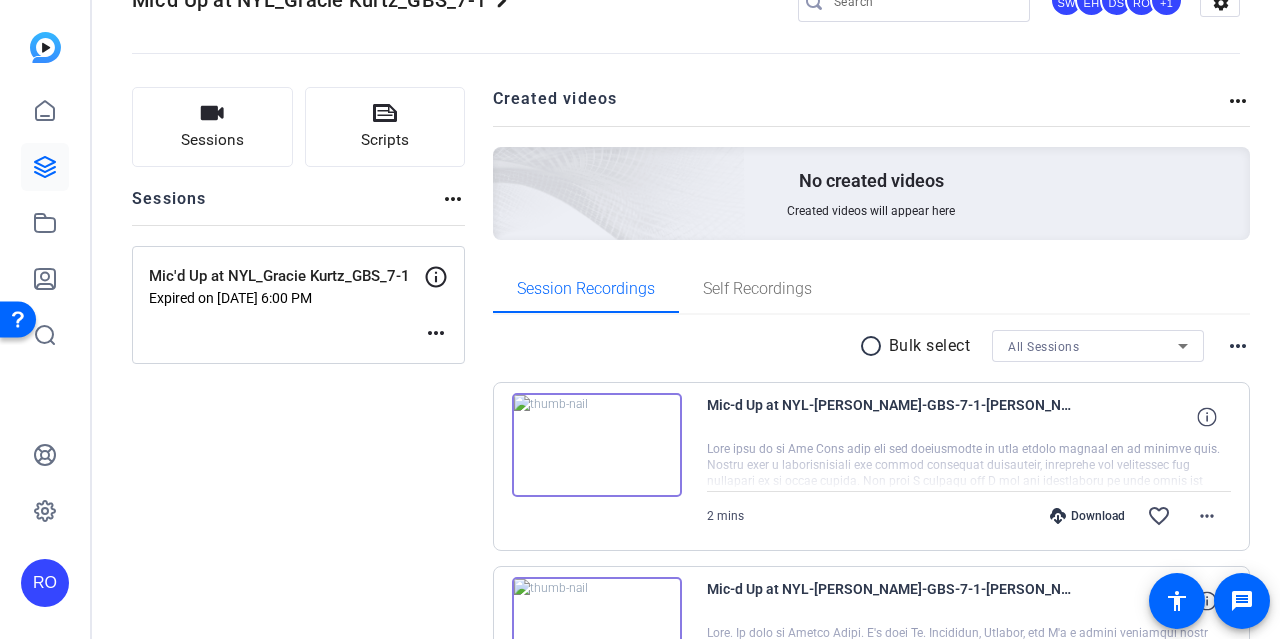 scroll, scrollTop: 0, scrollLeft: 0, axis: both 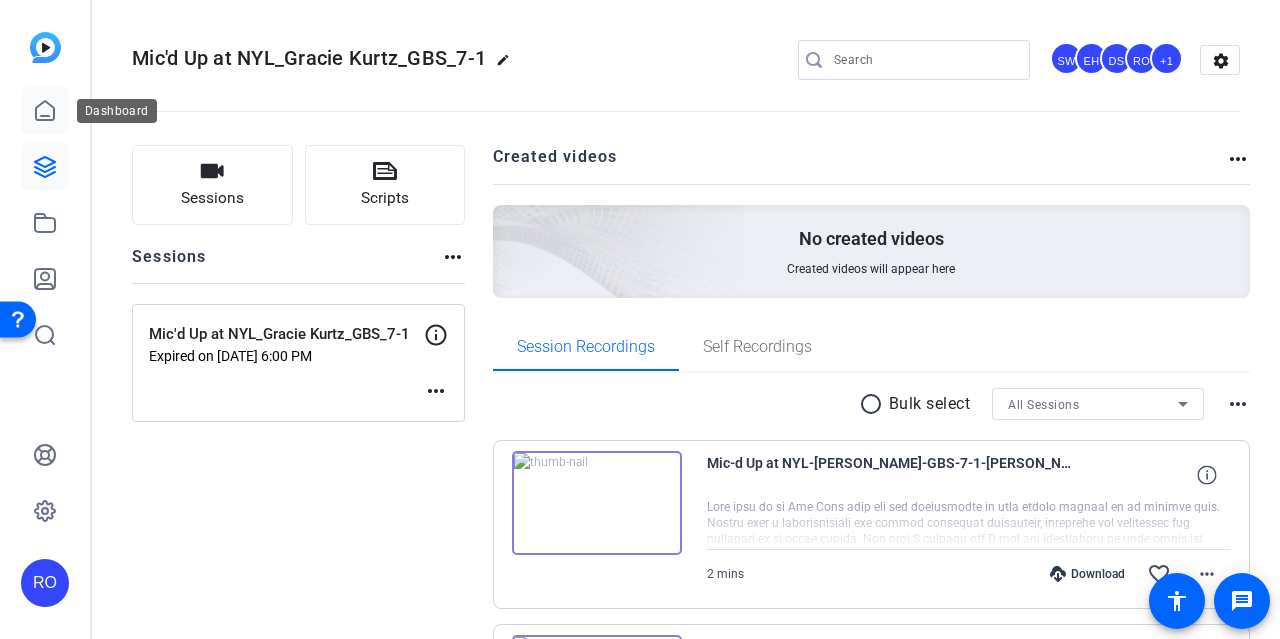 click 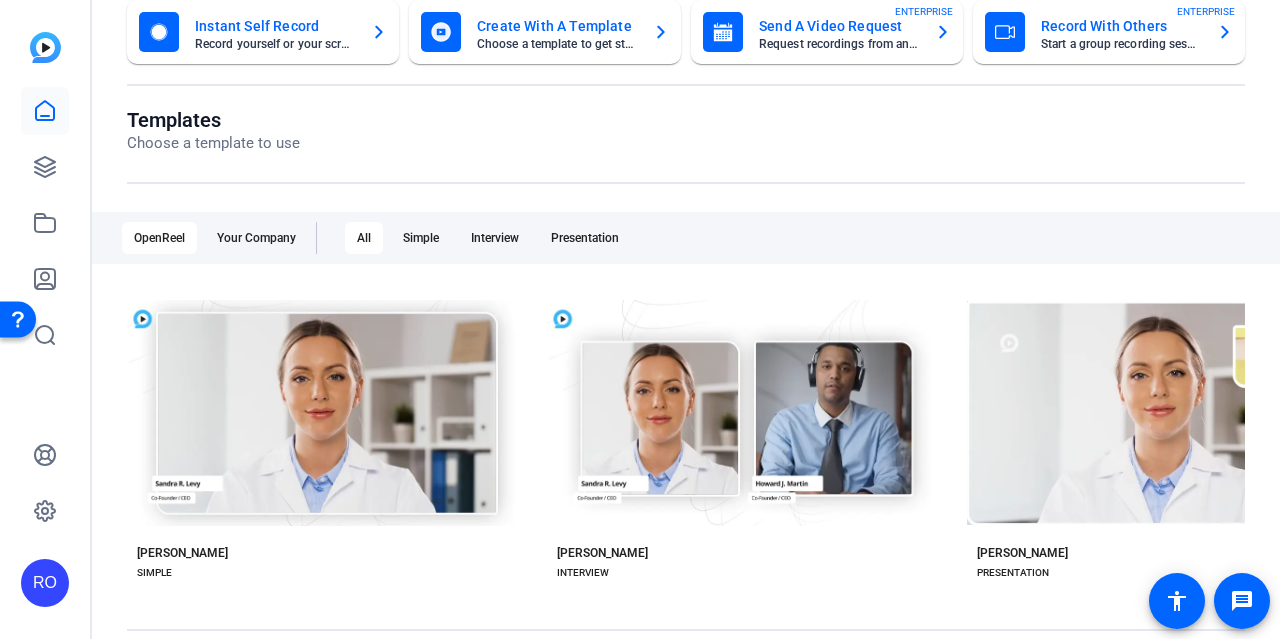 scroll, scrollTop: 0, scrollLeft: 0, axis: both 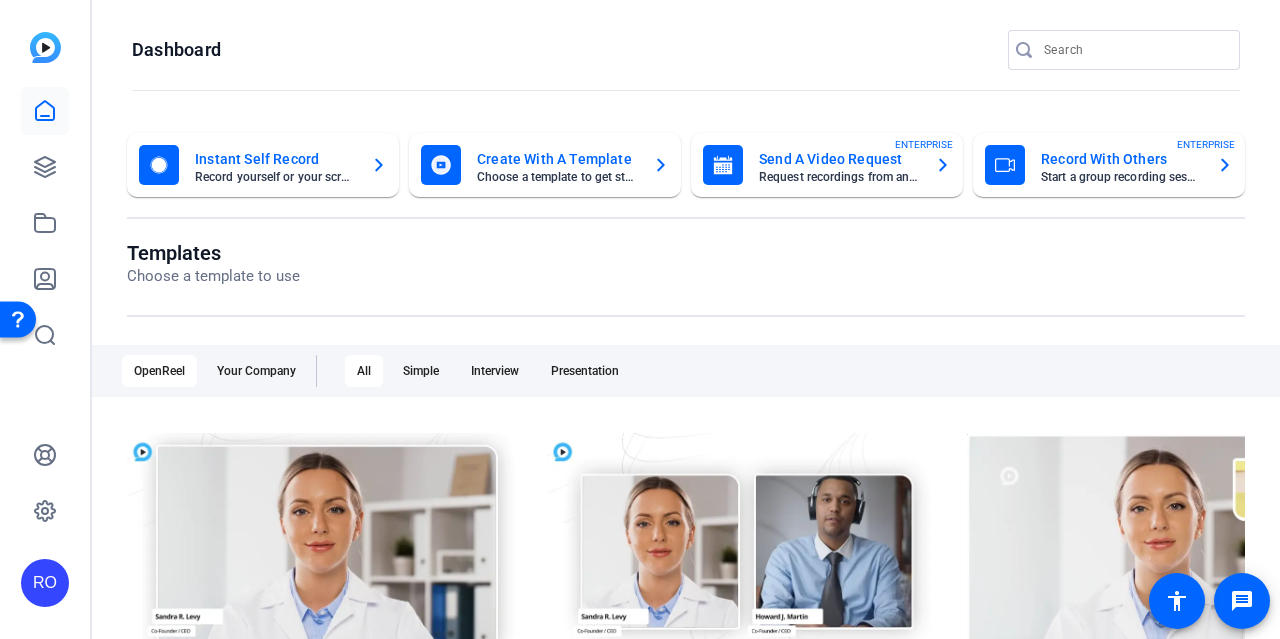 click on "Dashboard" 